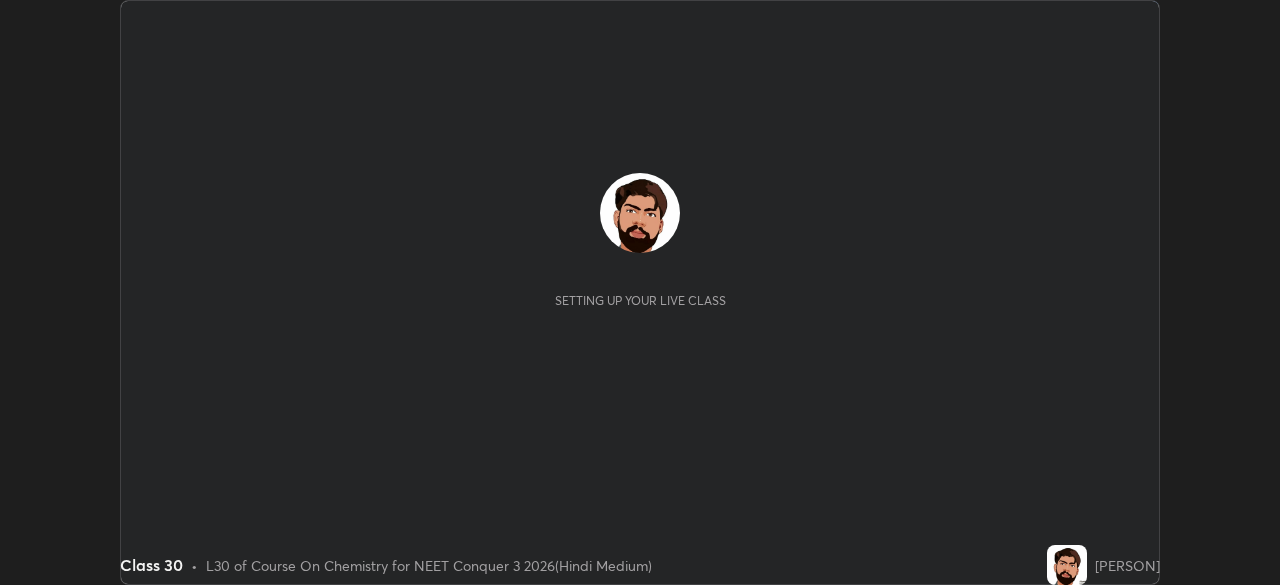 scroll, scrollTop: 0, scrollLeft: 0, axis: both 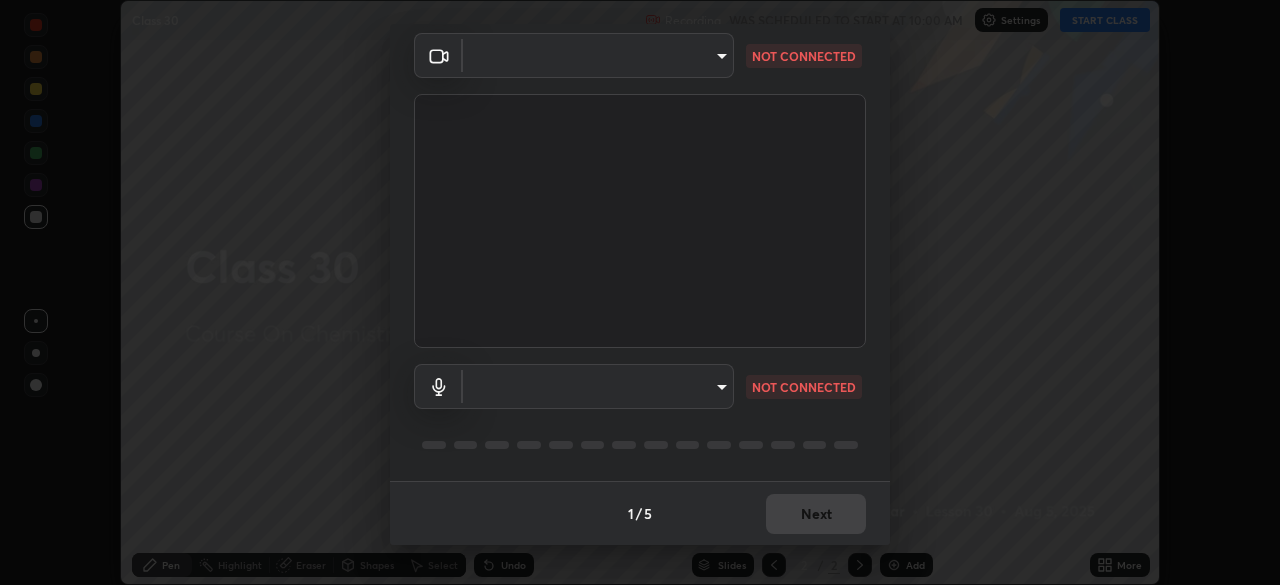 type on "434497d134e022bfe69f56caa8aa94ca7390994208081c595a03479da225093f" 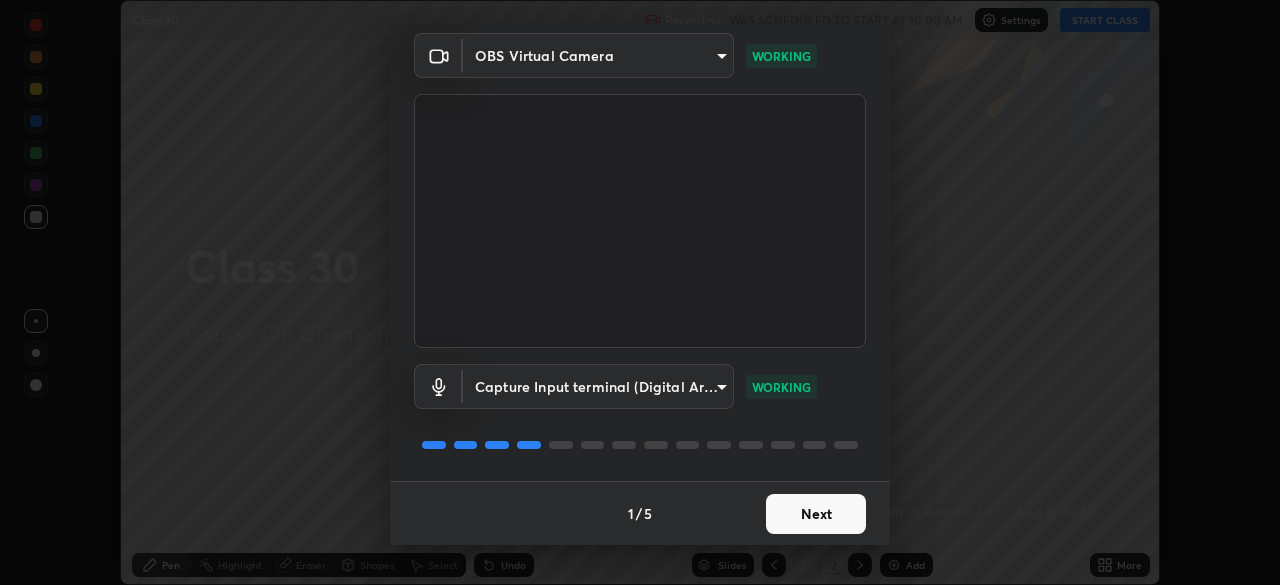 click on "Next" at bounding box center [816, 514] 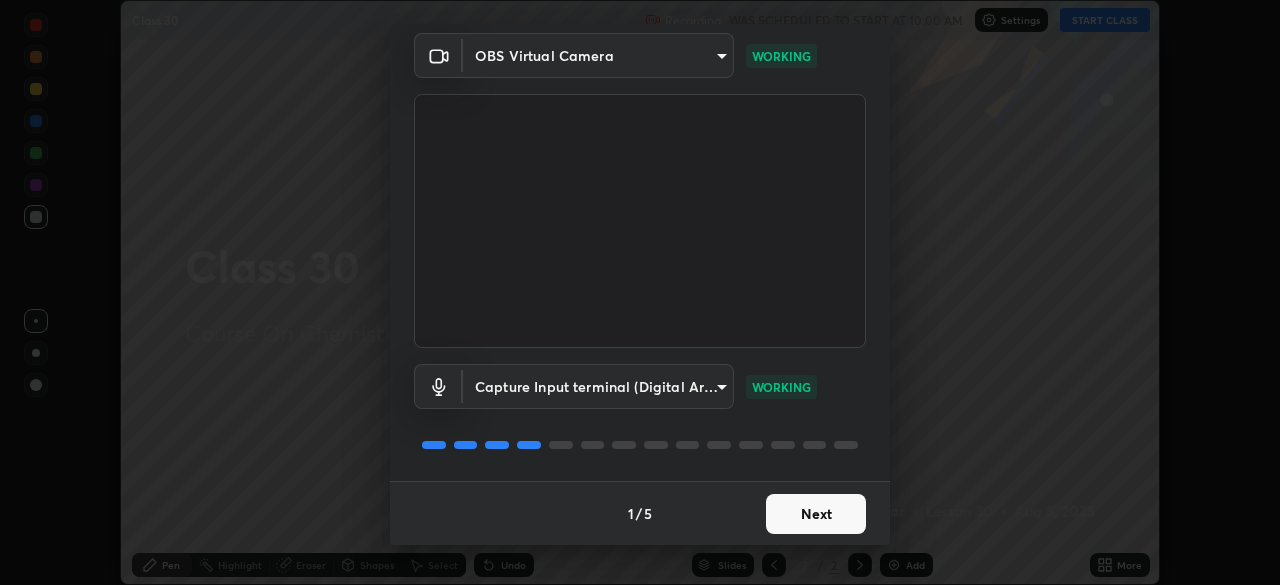 scroll, scrollTop: 0, scrollLeft: 0, axis: both 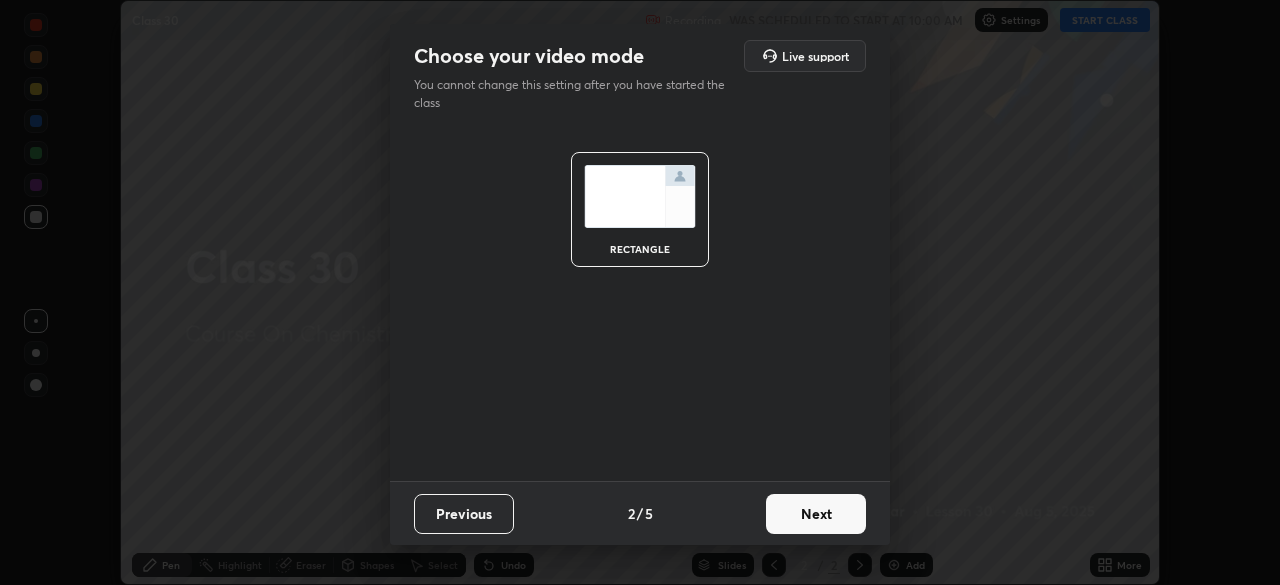 click on "Next" at bounding box center (816, 514) 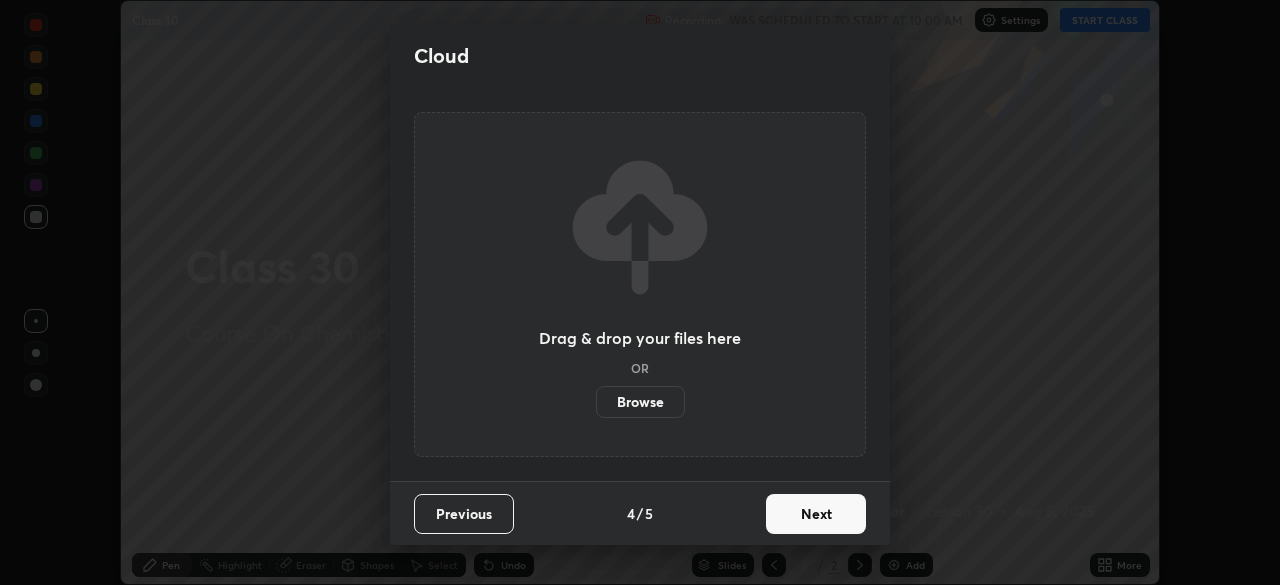 click on "Next" at bounding box center [816, 514] 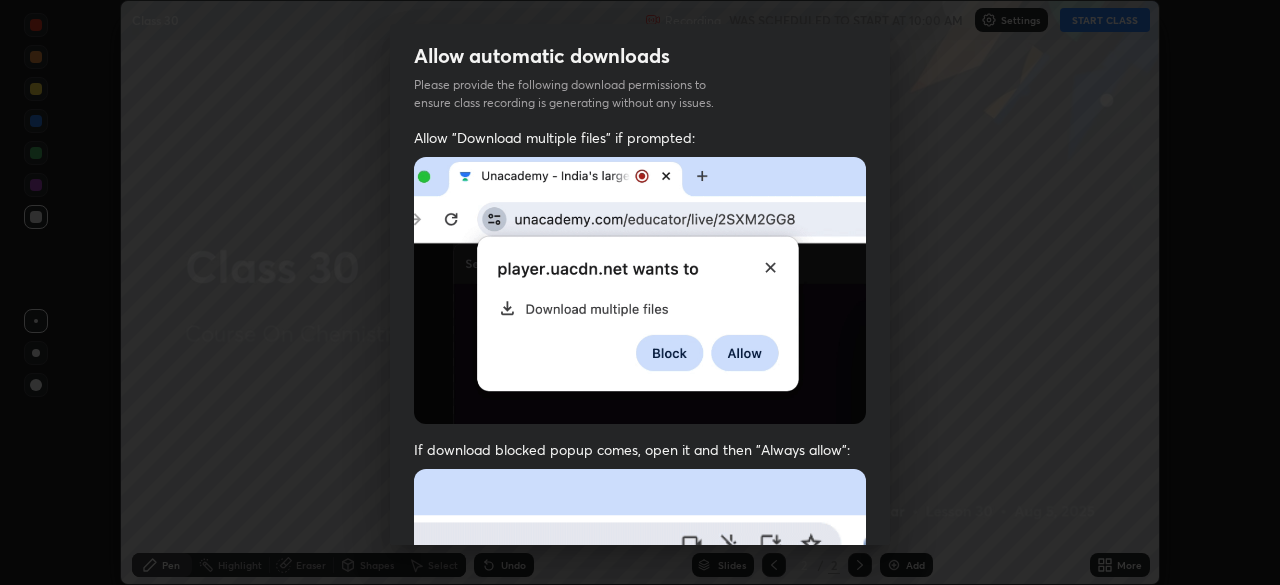 click at bounding box center [640, 687] 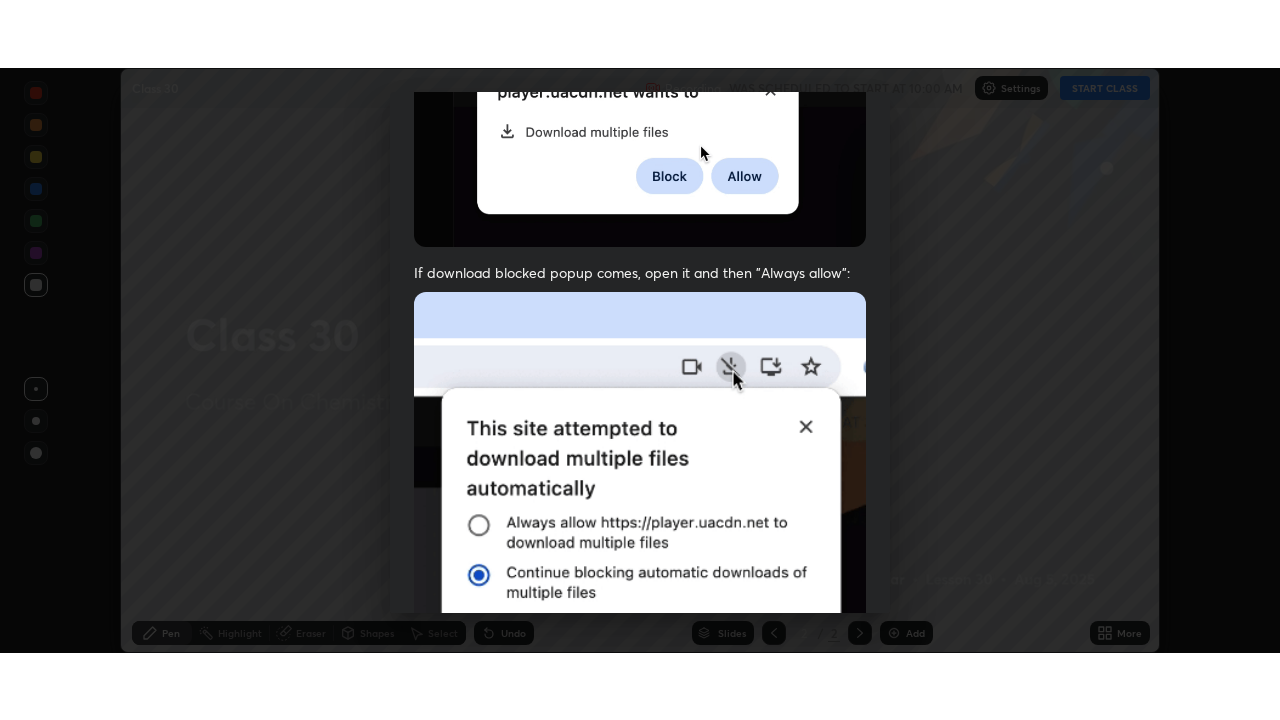 scroll, scrollTop: 479, scrollLeft: 0, axis: vertical 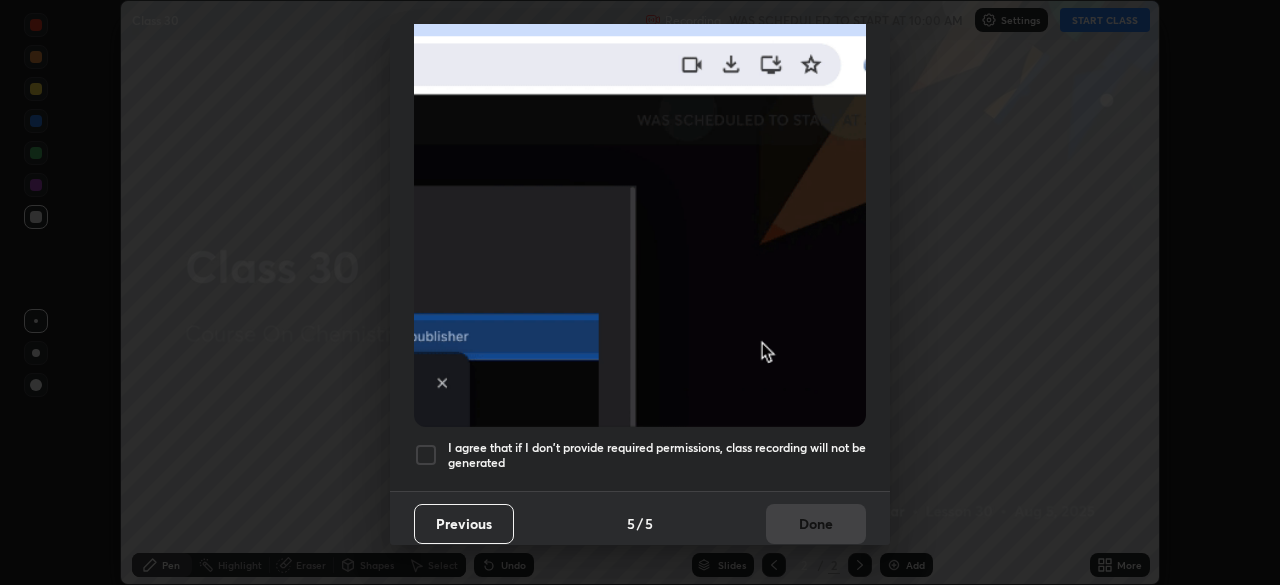 click on "I agree that if I don't provide required permissions, class recording will not be generated" at bounding box center [657, 455] 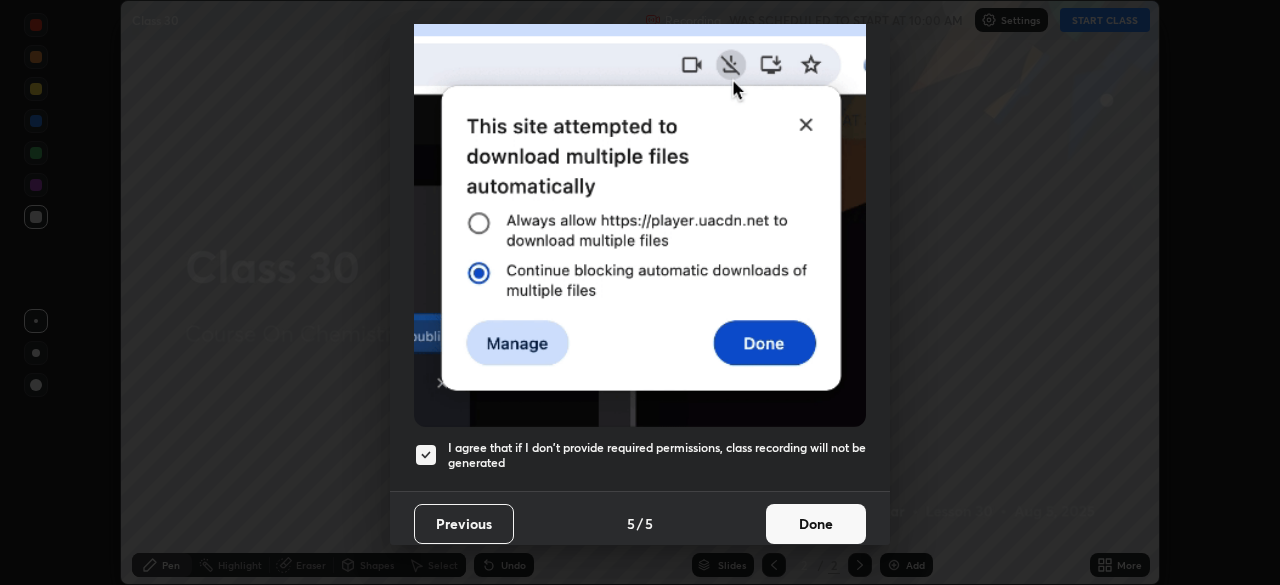 click on "Done" at bounding box center (816, 524) 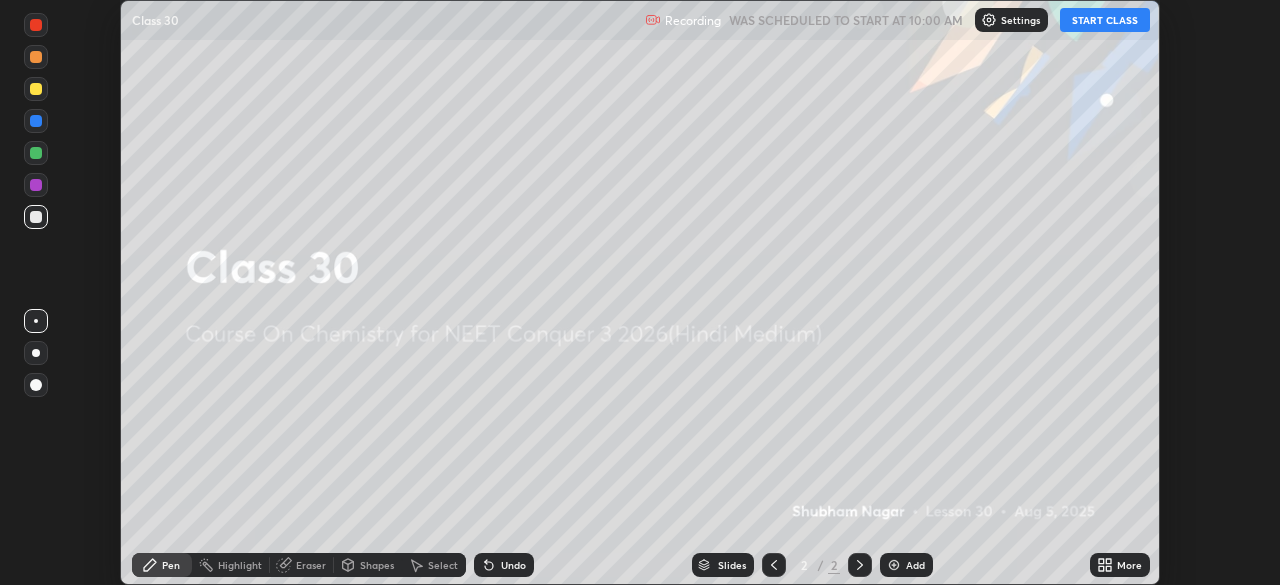 click on "More" at bounding box center [1129, 565] 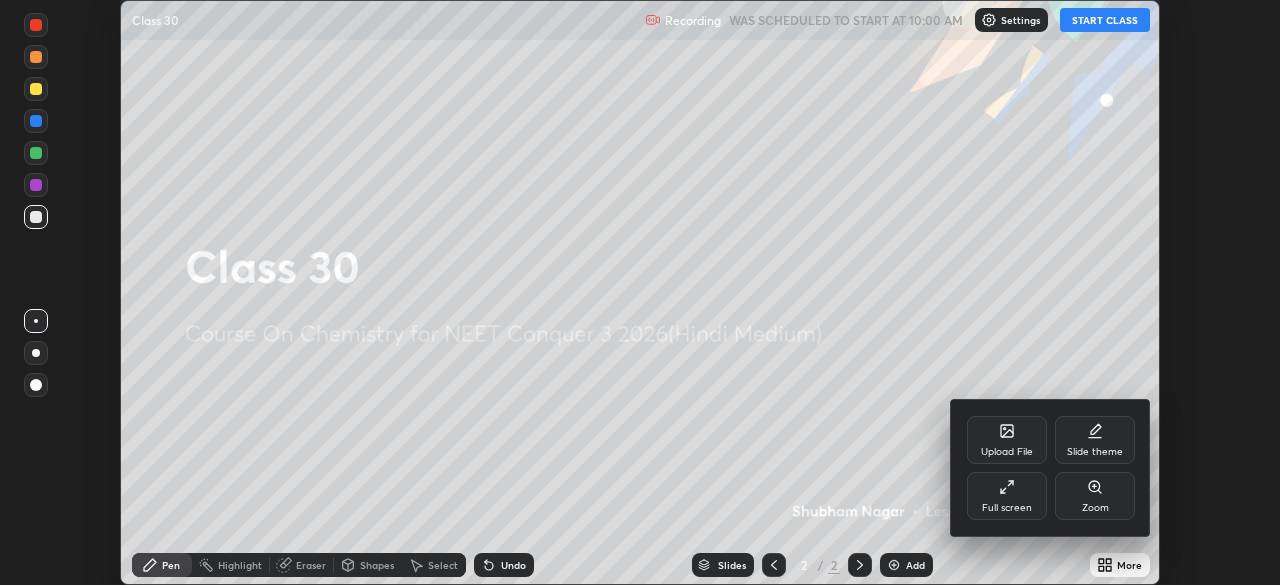click 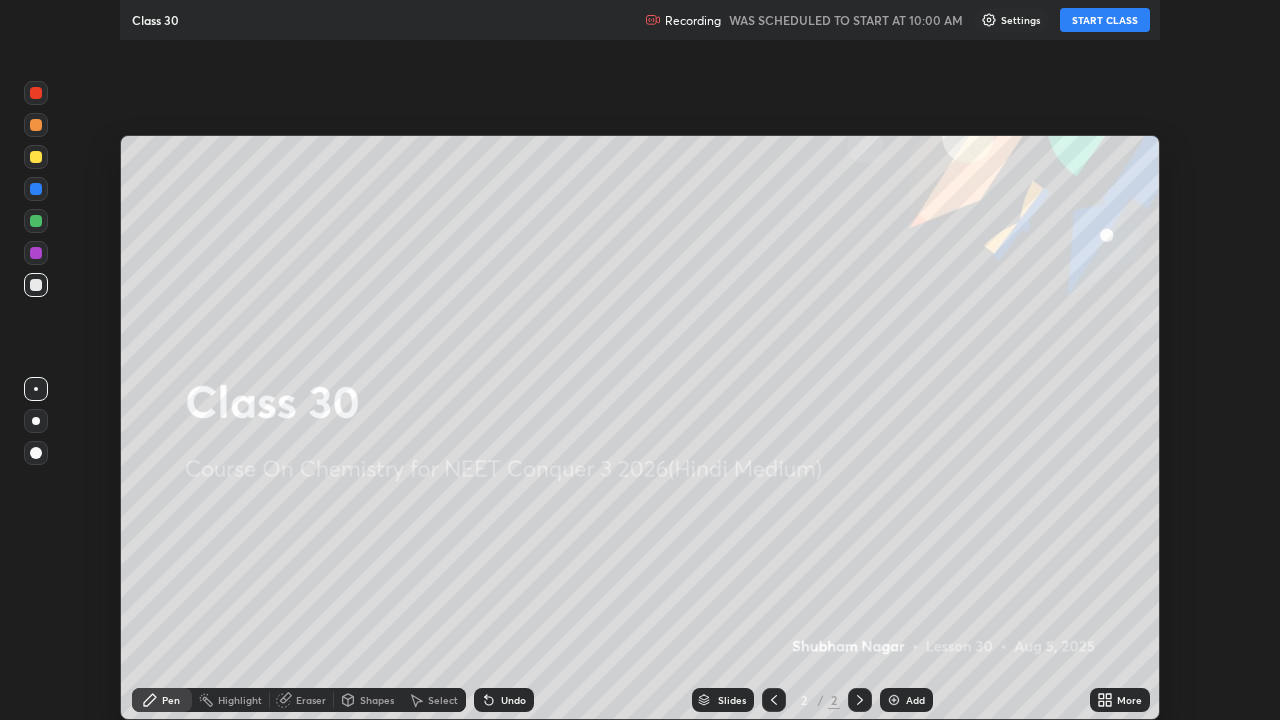 scroll, scrollTop: 99280, scrollLeft: 98720, axis: both 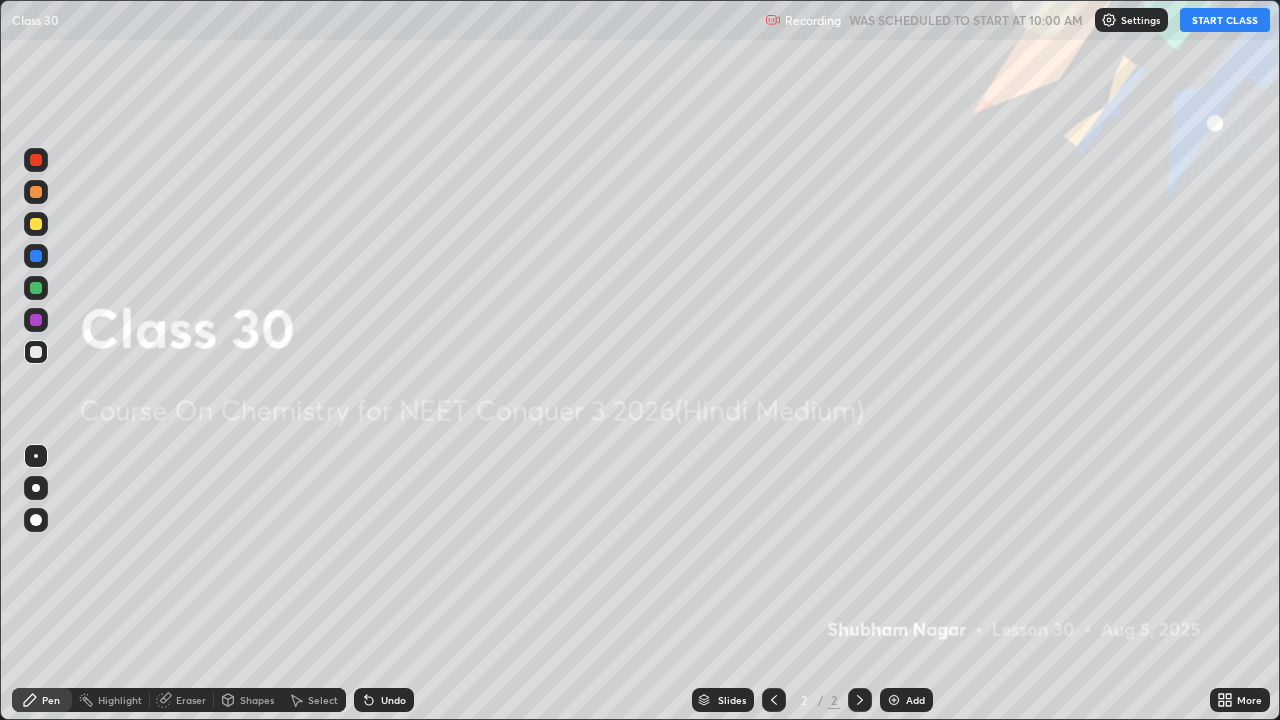 click on "START CLASS" at bounding box center (1225, 20) 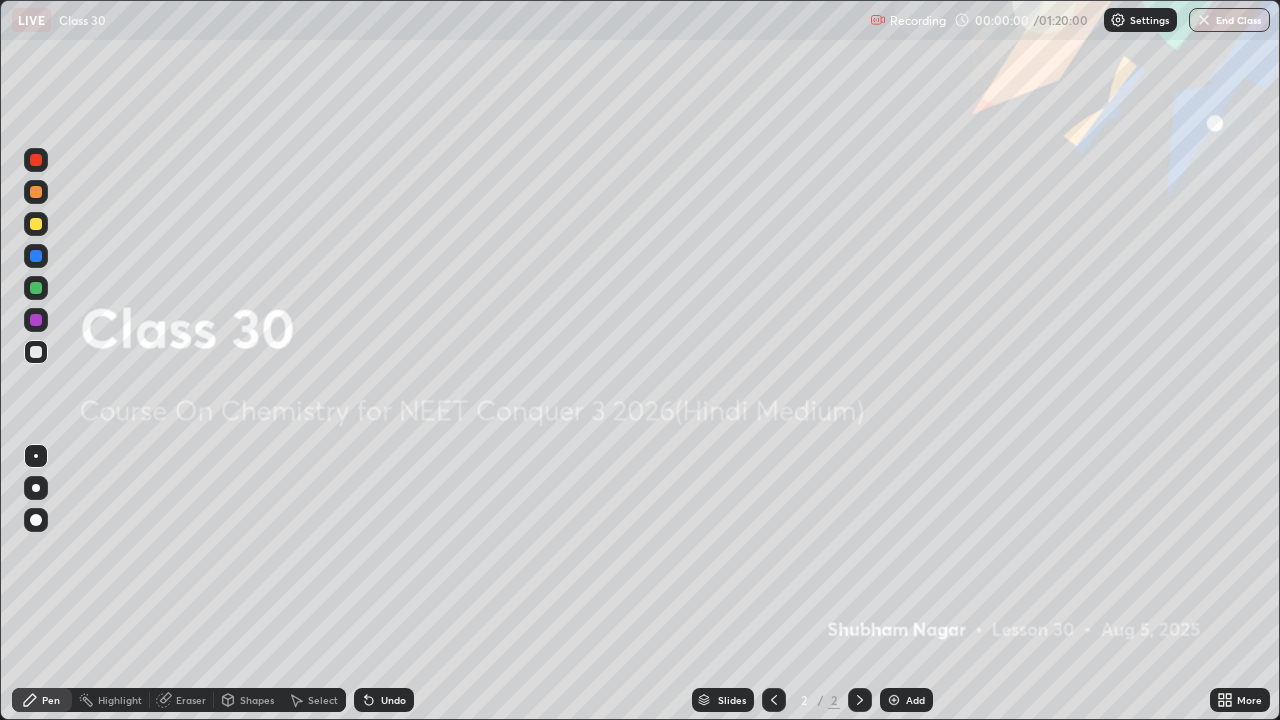 click on "Add" at bounding box center [906, 700] 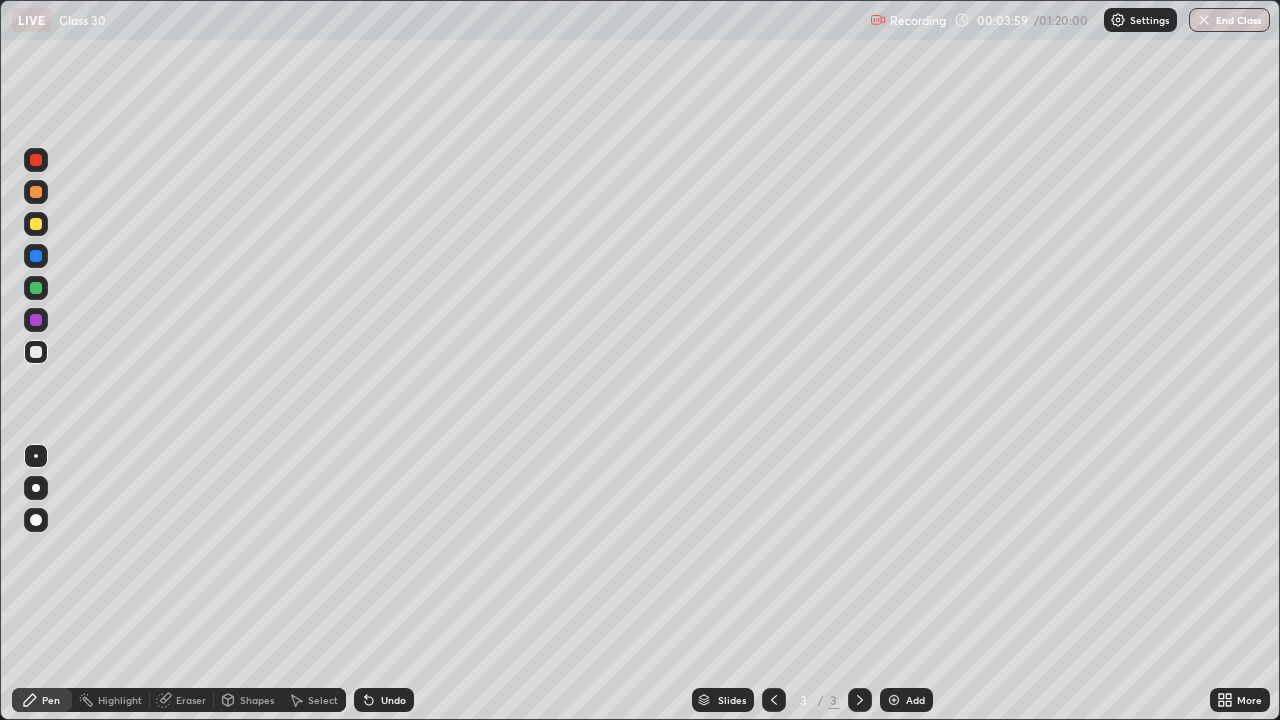 click on "Slides 3 / 3 Add" at bounding box center (812, 700) 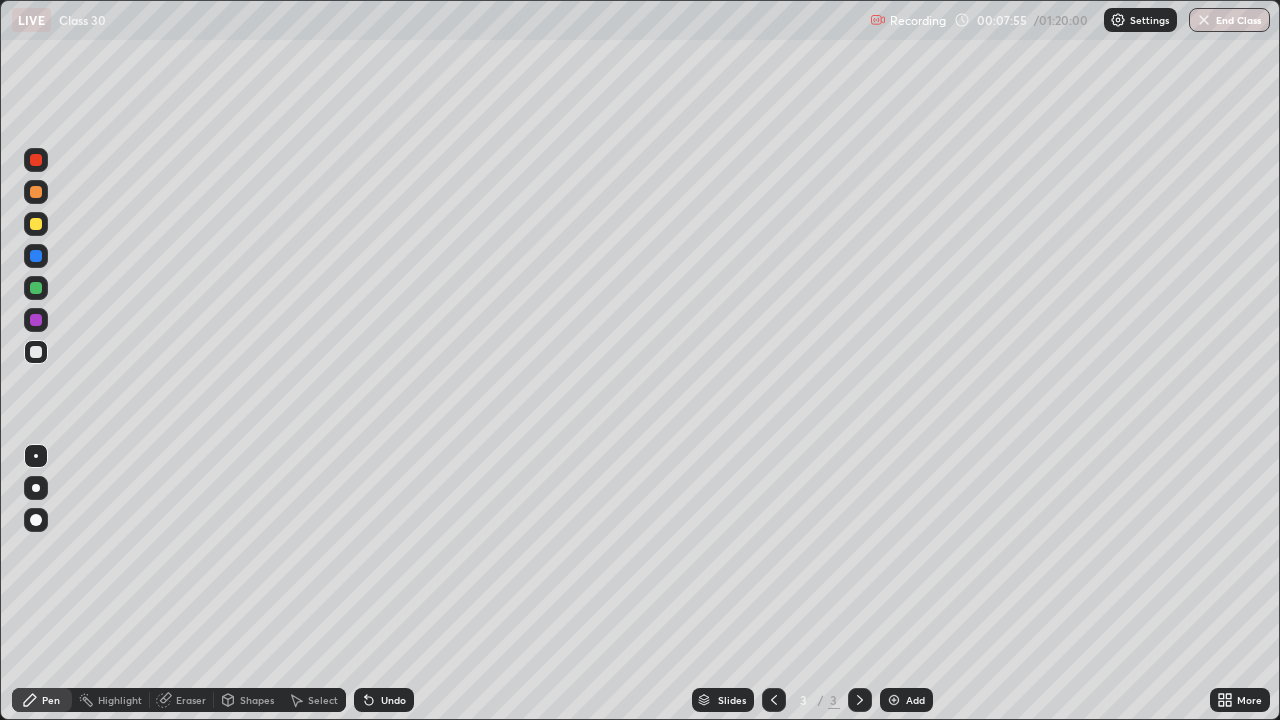 click on "Eraser" at bounding box center (191, 700) 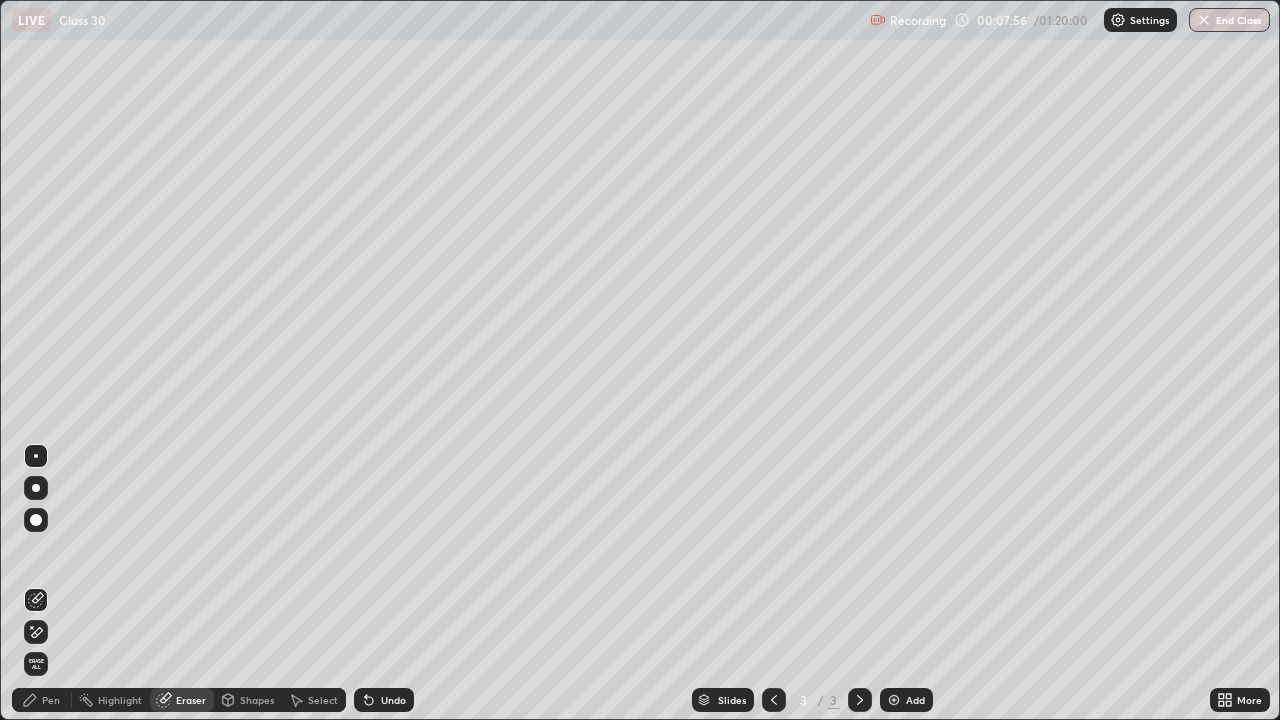 click at bounding box center [36, 520] 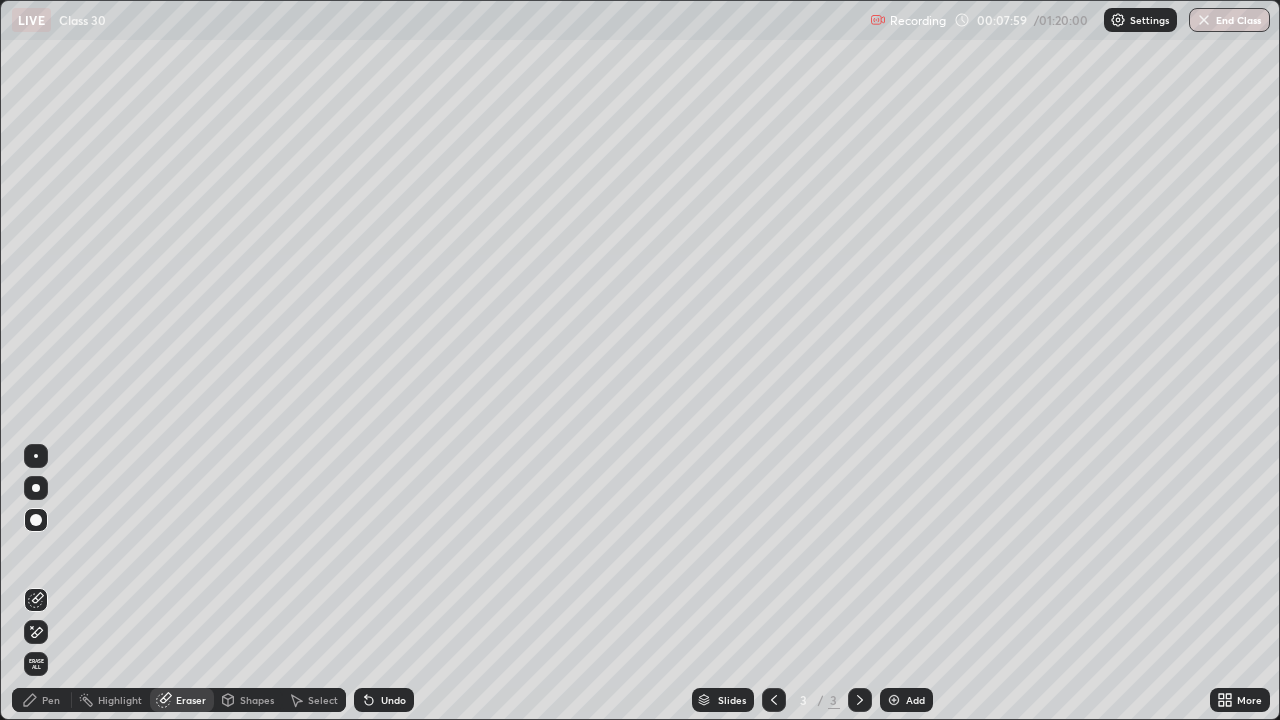 click on "Pen" at bounding box center (42, 700) 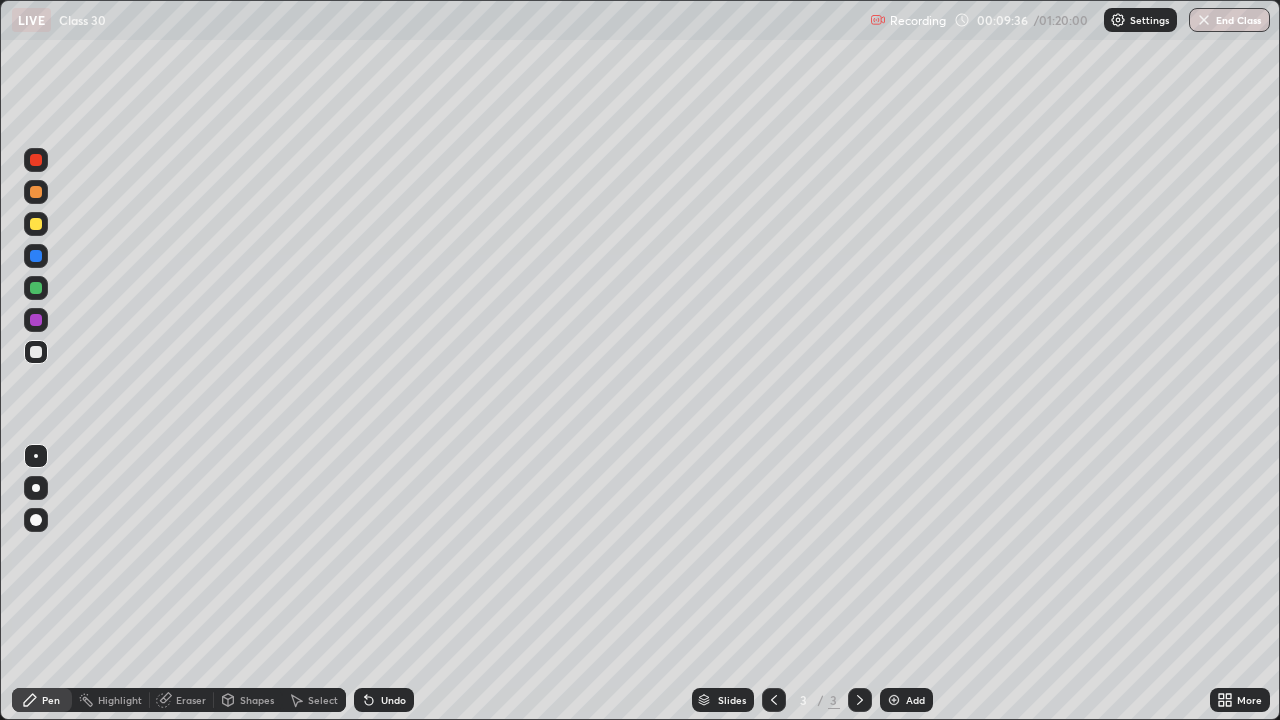 click at bounding box center [36, 488] 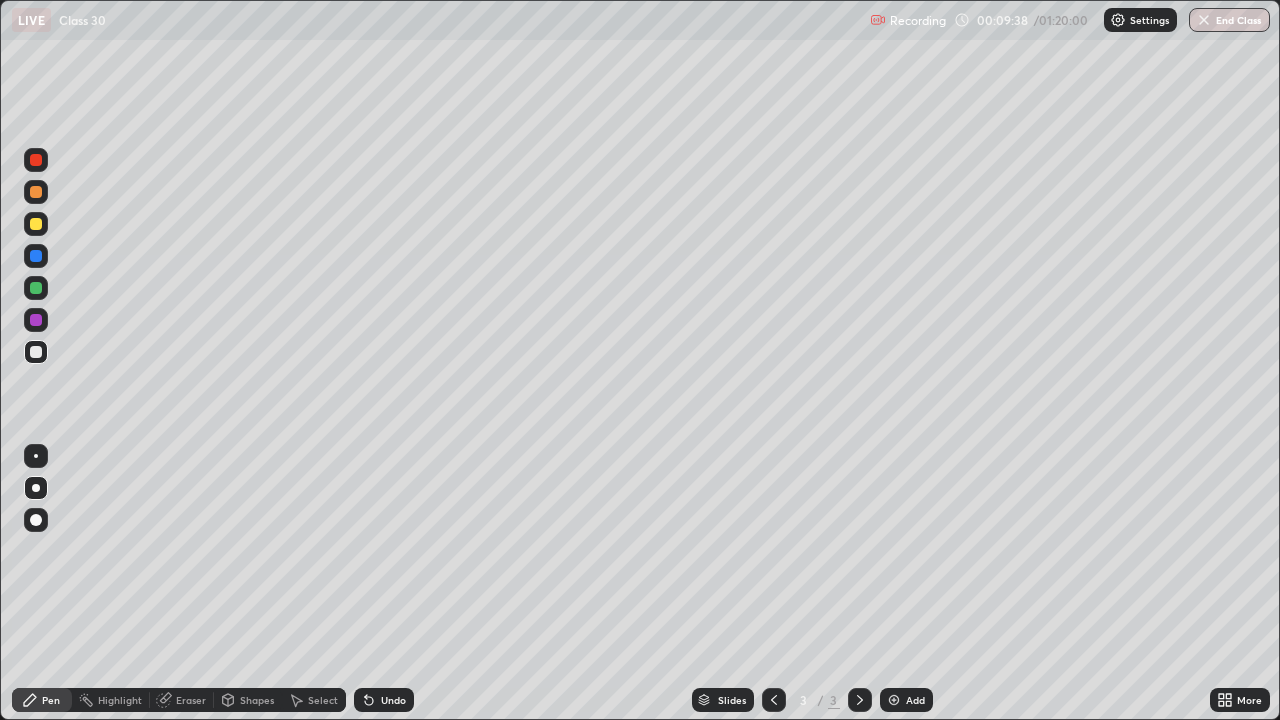 click at bounding box center (36, 224) 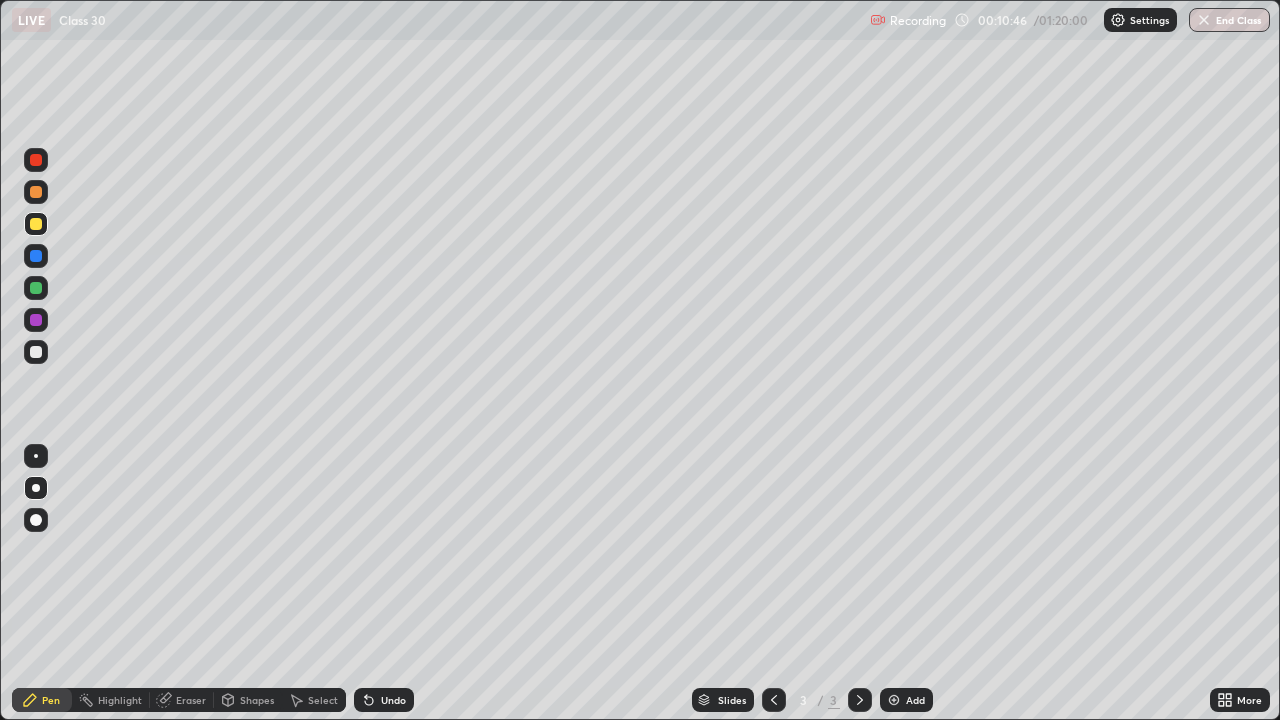 click at bounding box center (36, 288) 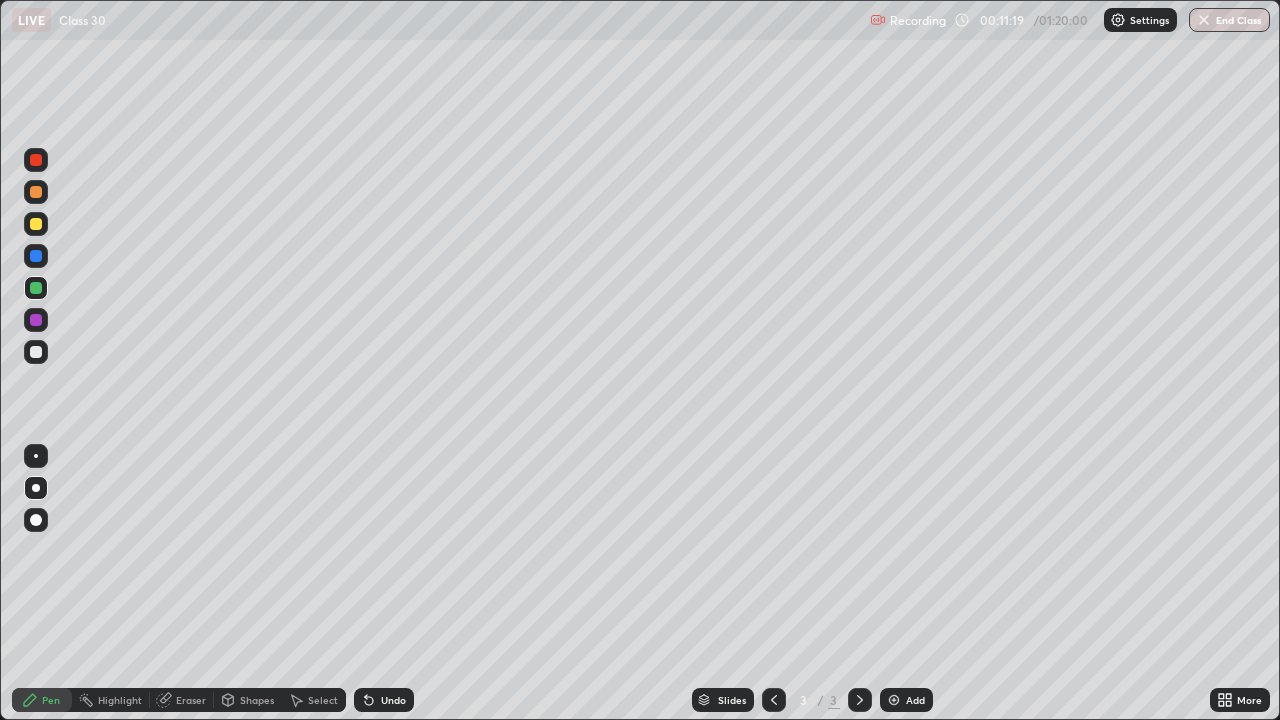 click at bounding box center [36, 352] 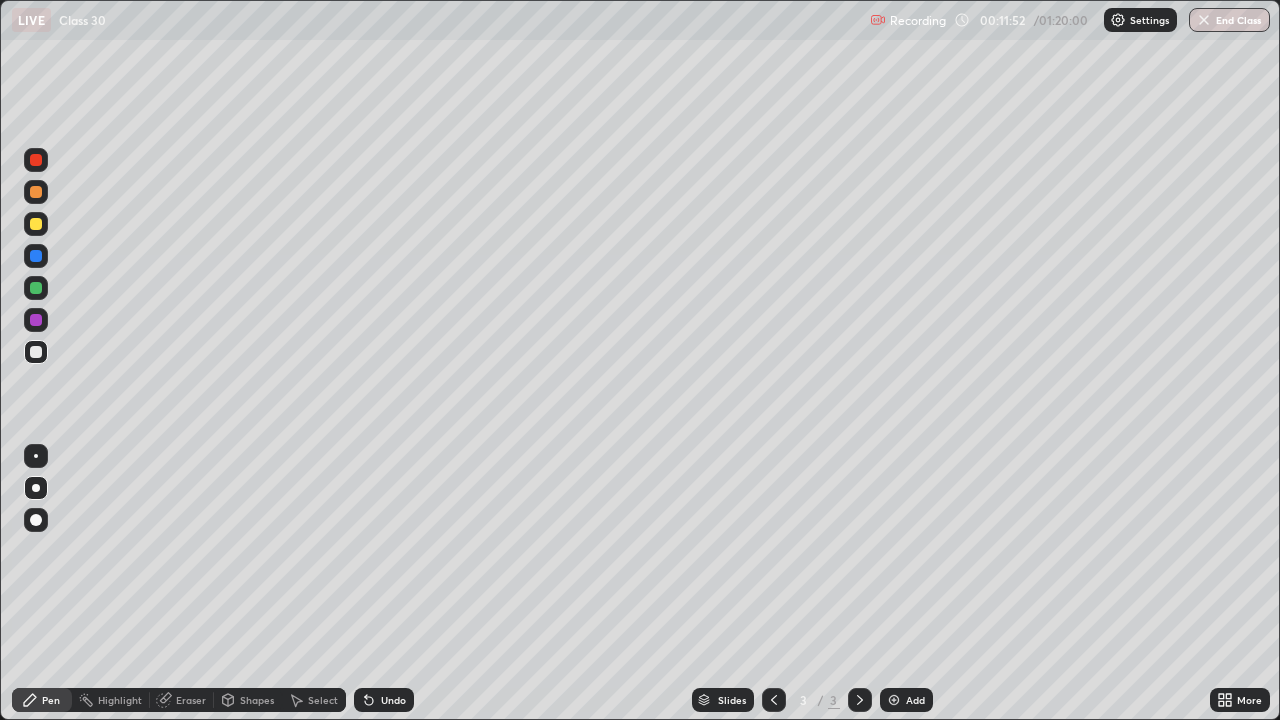 click at bounding box center [36, 352] 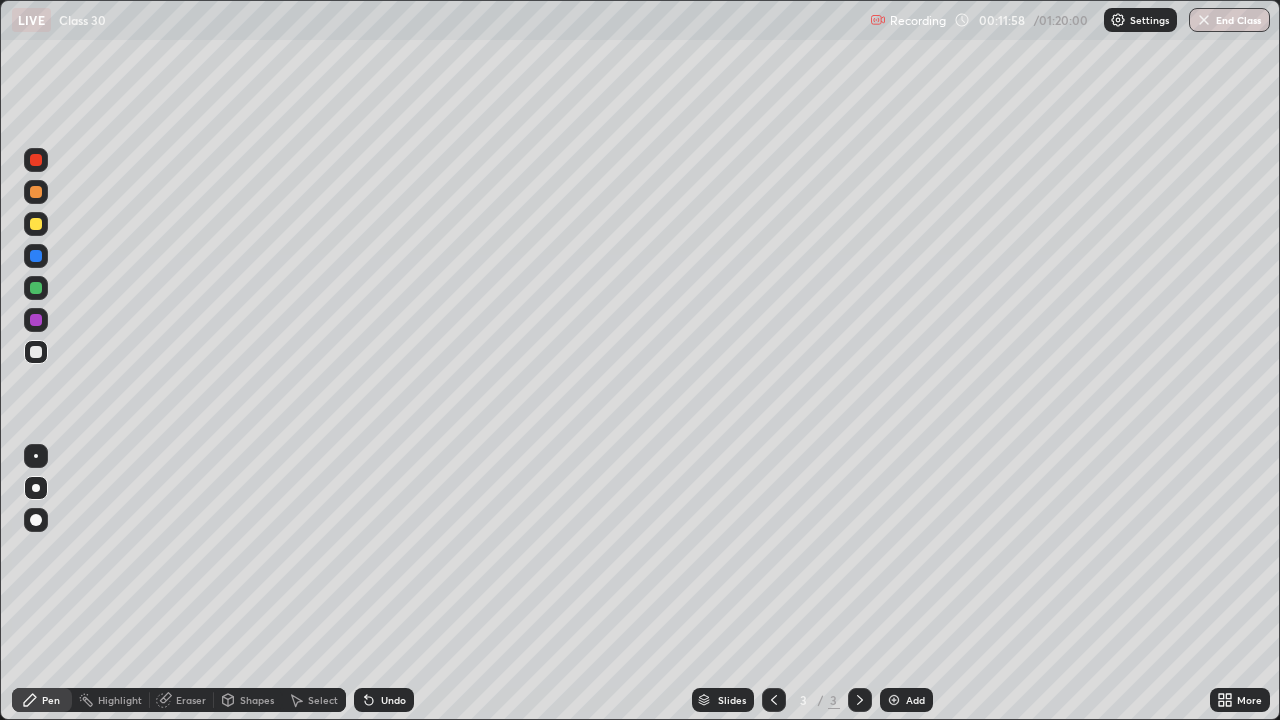 click at bounding box center (36, 288) 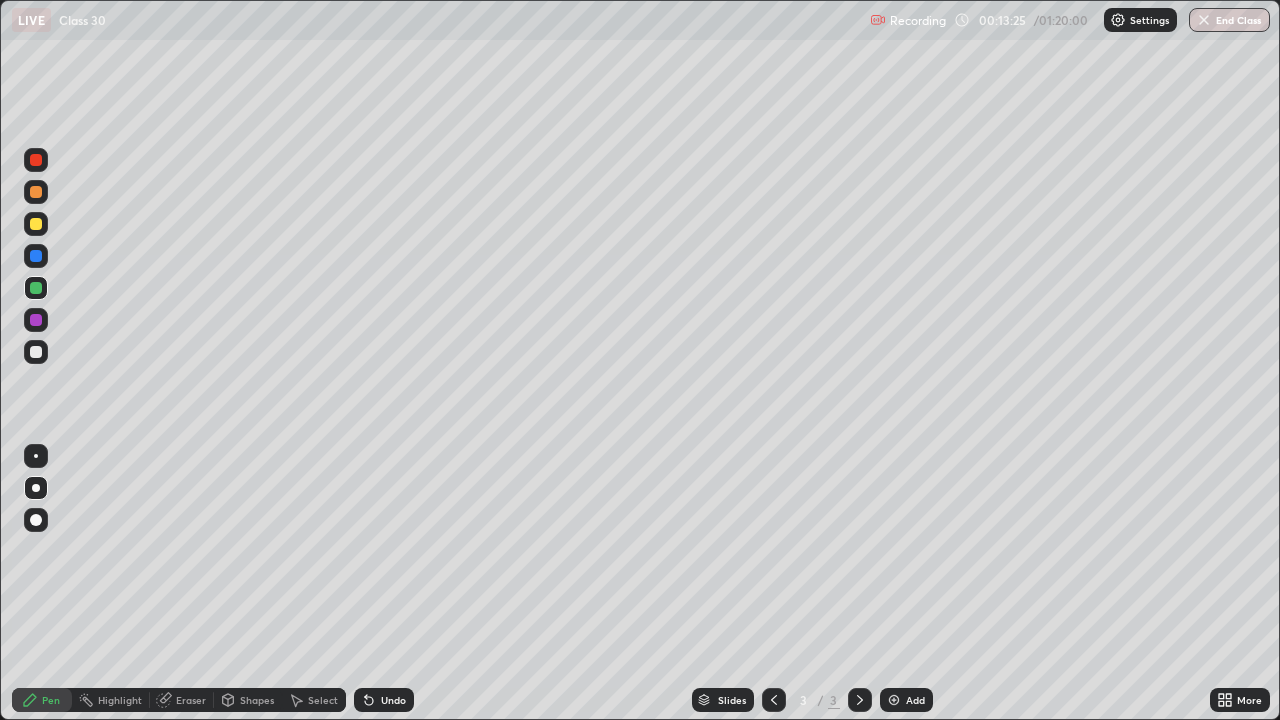 click at bounding box center (894, 700) 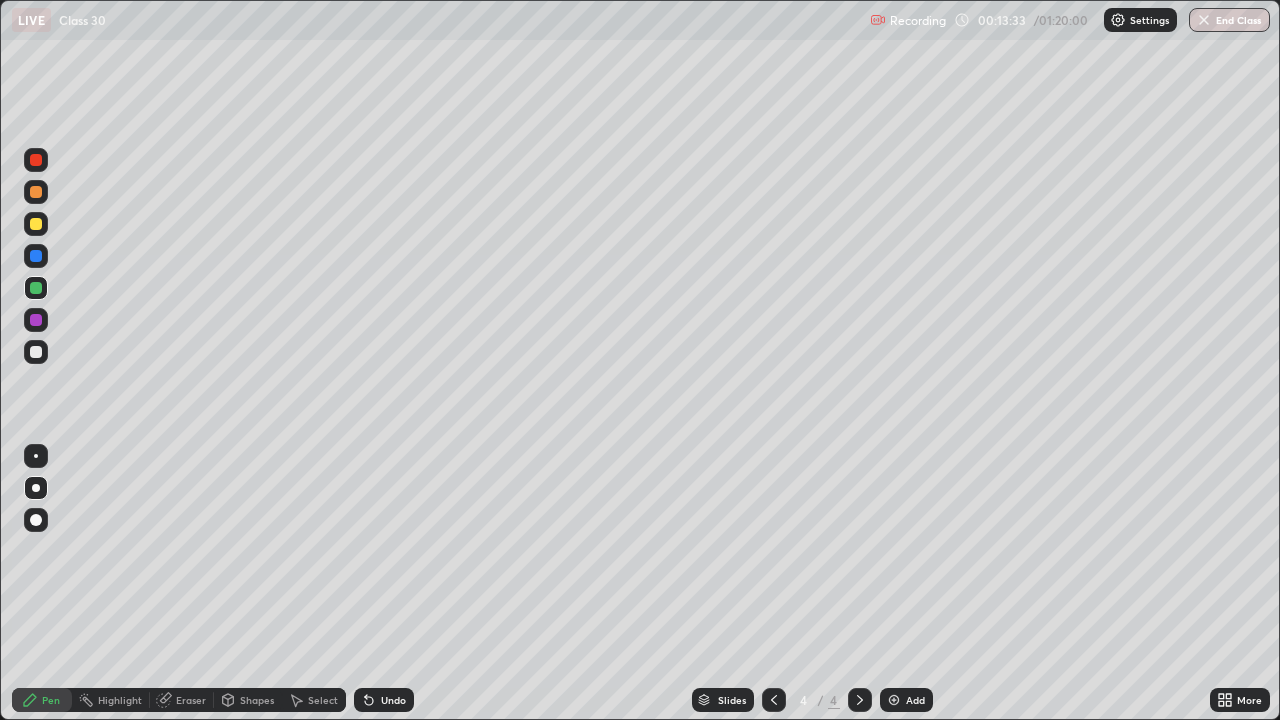 click on "Undo" at bounding box center [384, 700] 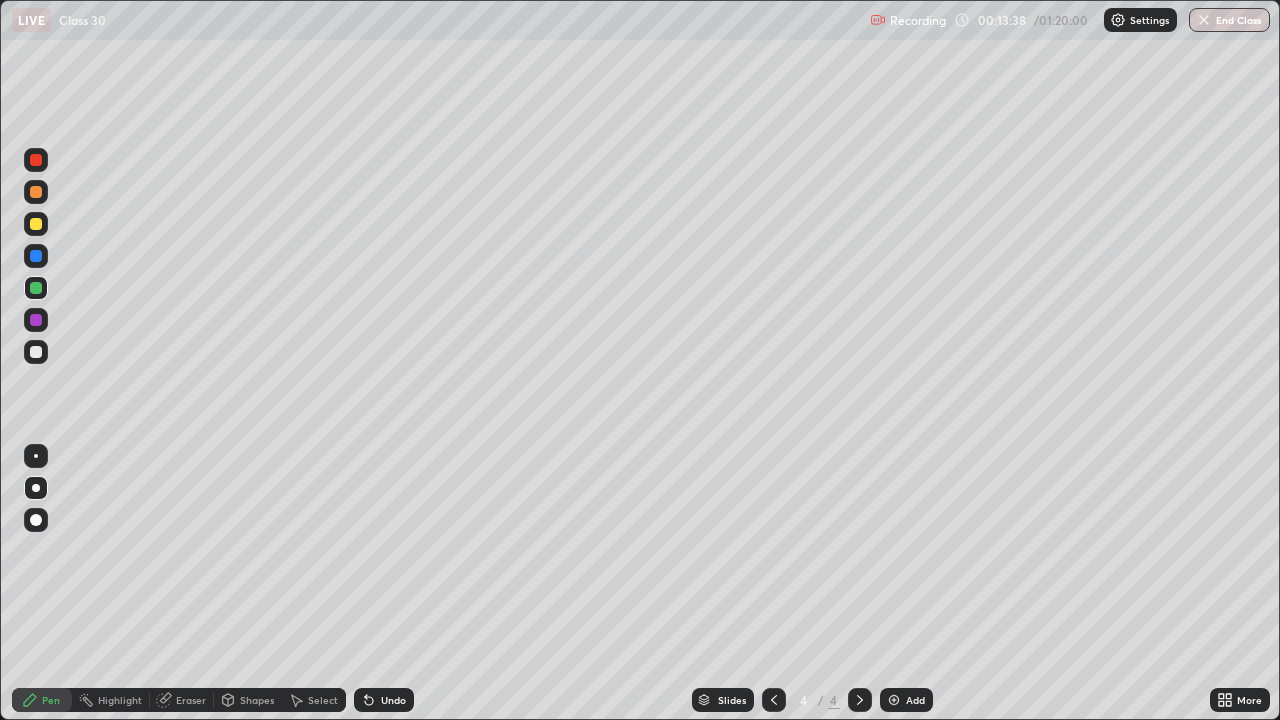 click at bounding box center [36, 352] 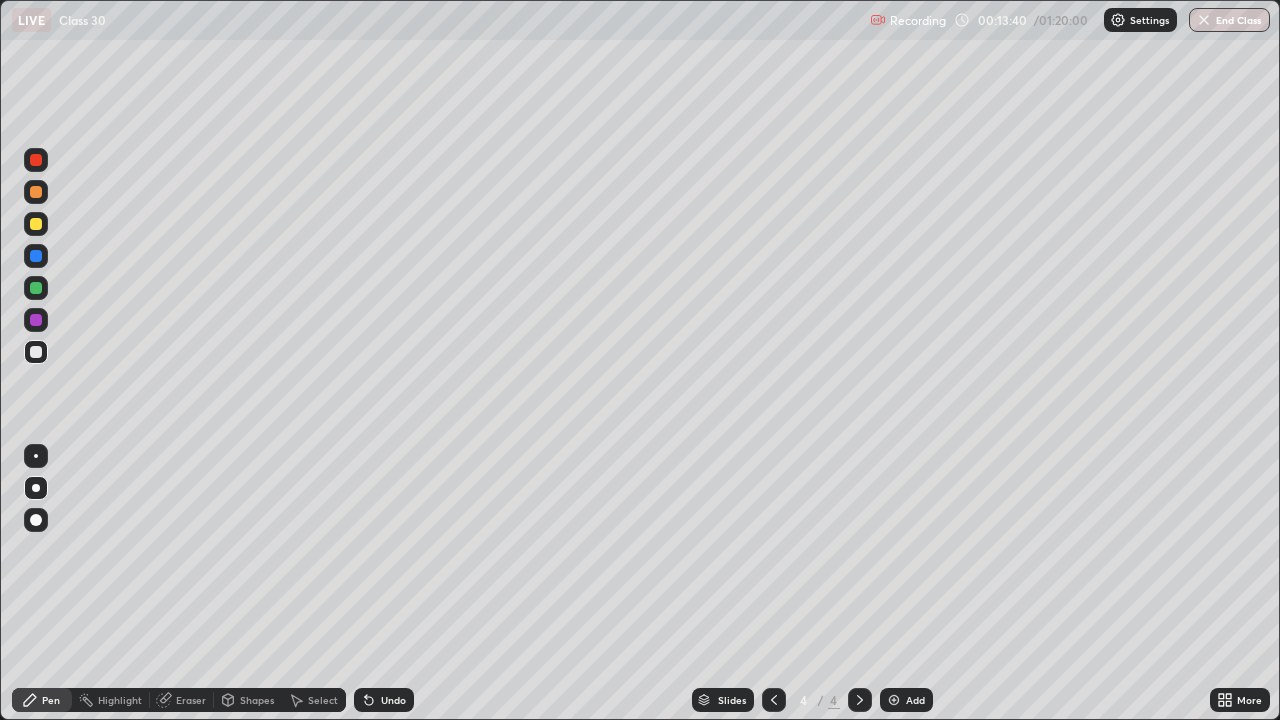 click at bounding box center [36, 288] 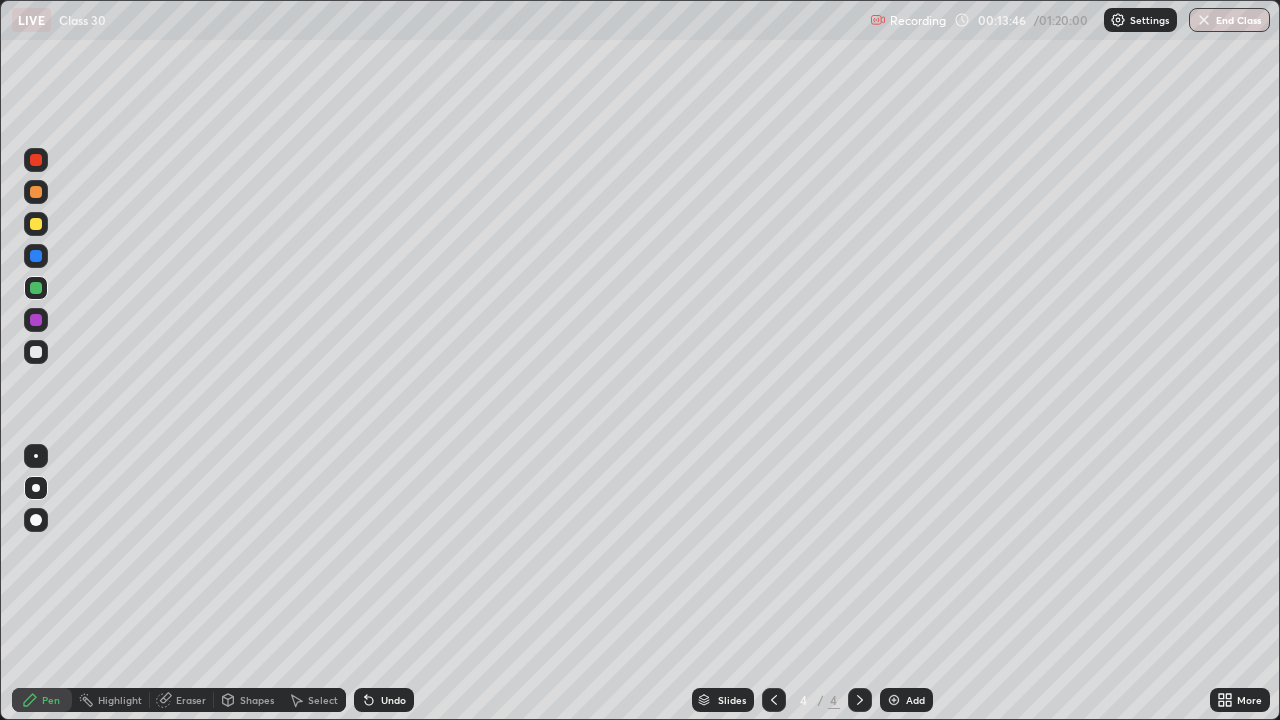 click on "Undo" at bounding box center (384, 700) 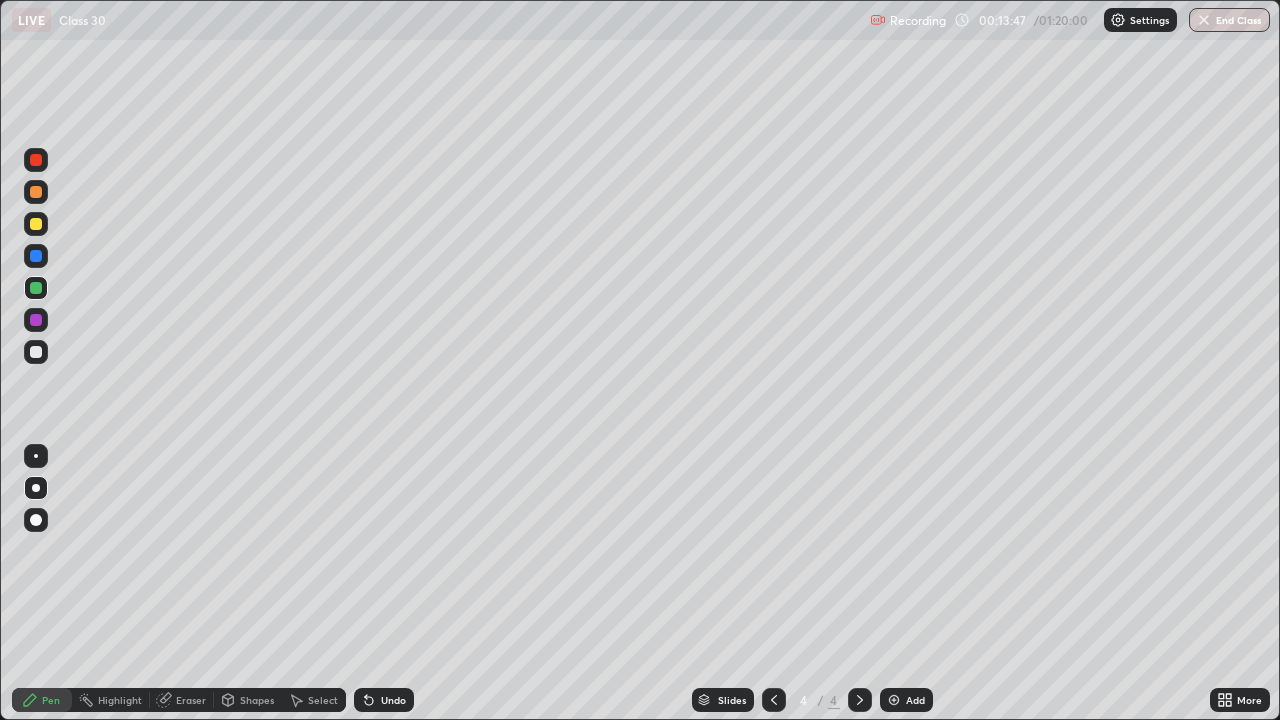 click at bounding box center [36, 352] 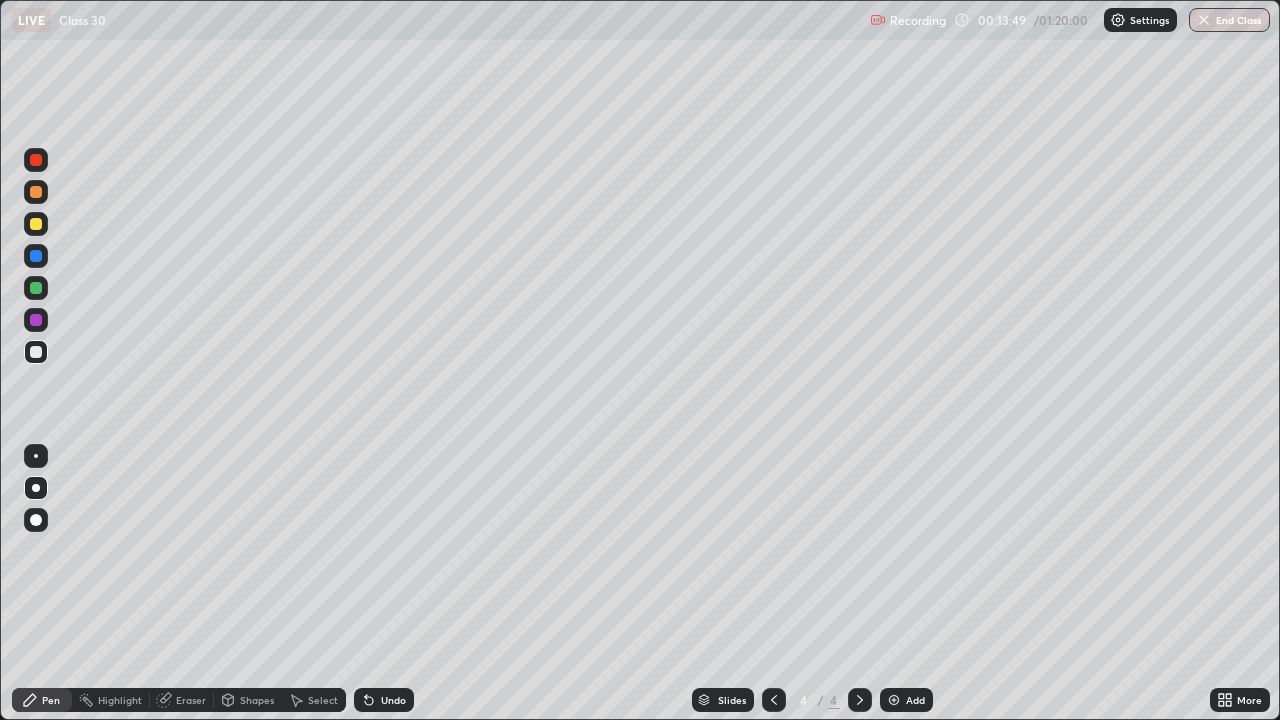 click on "Select" at bounding box center (323, 700) 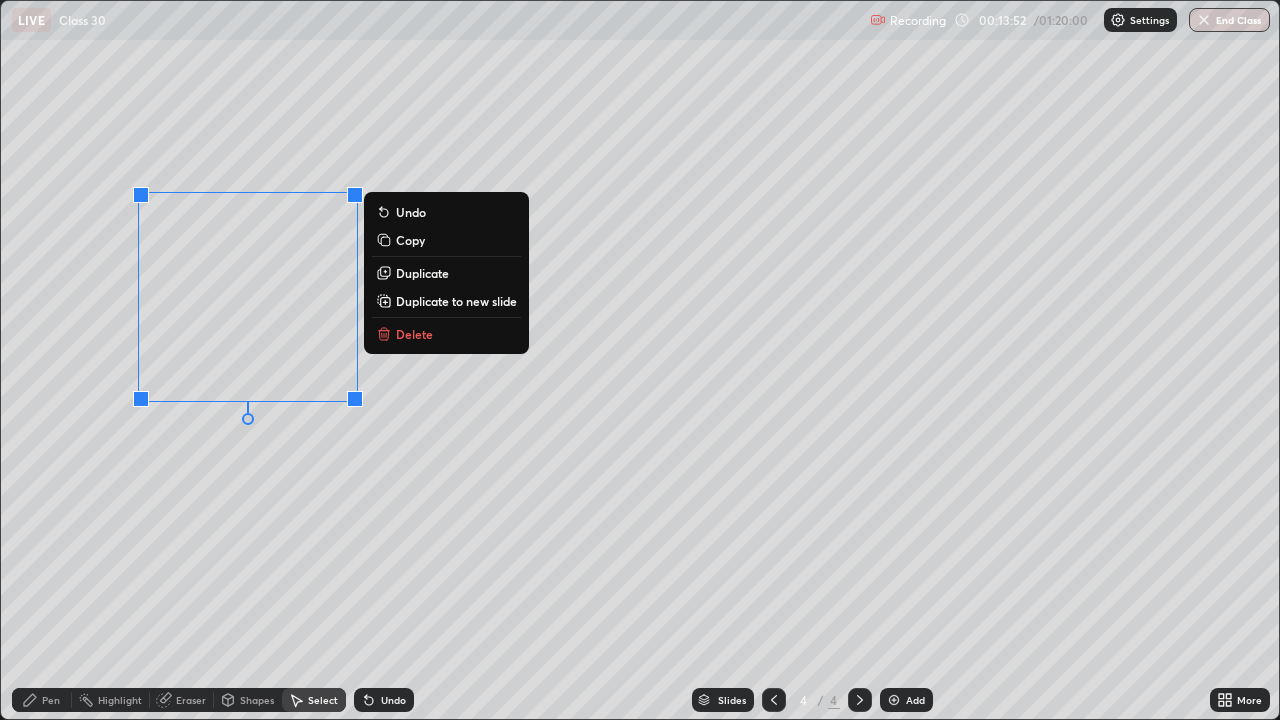 click on "Duplicate" at bounding box center (422, 273) 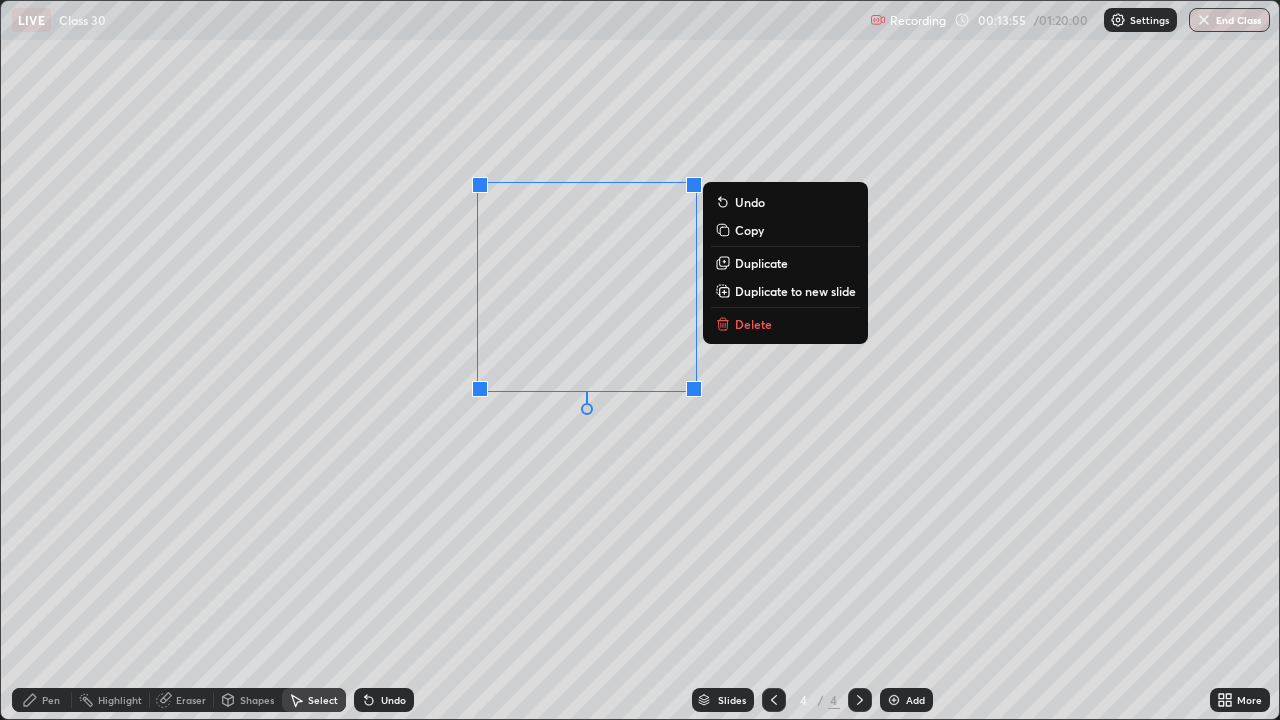 click on "Pen" at bounding box center [51, 700] 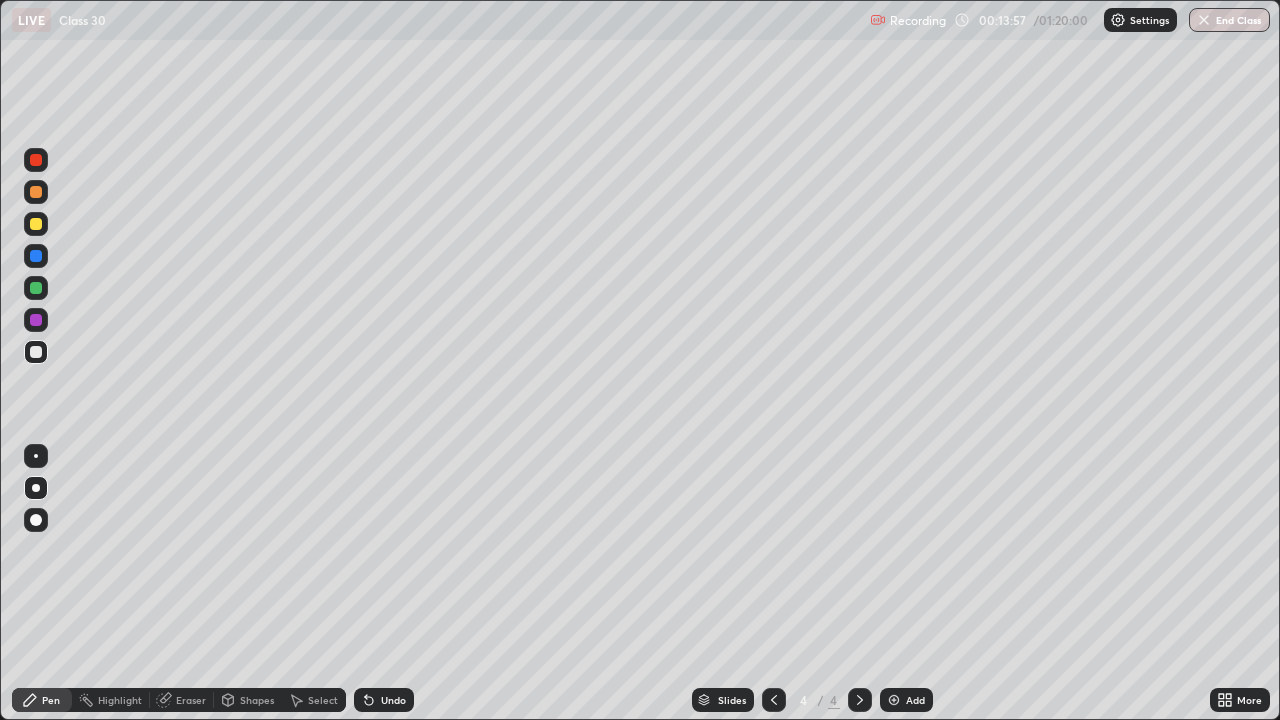 click at bounding box center [36, 320] 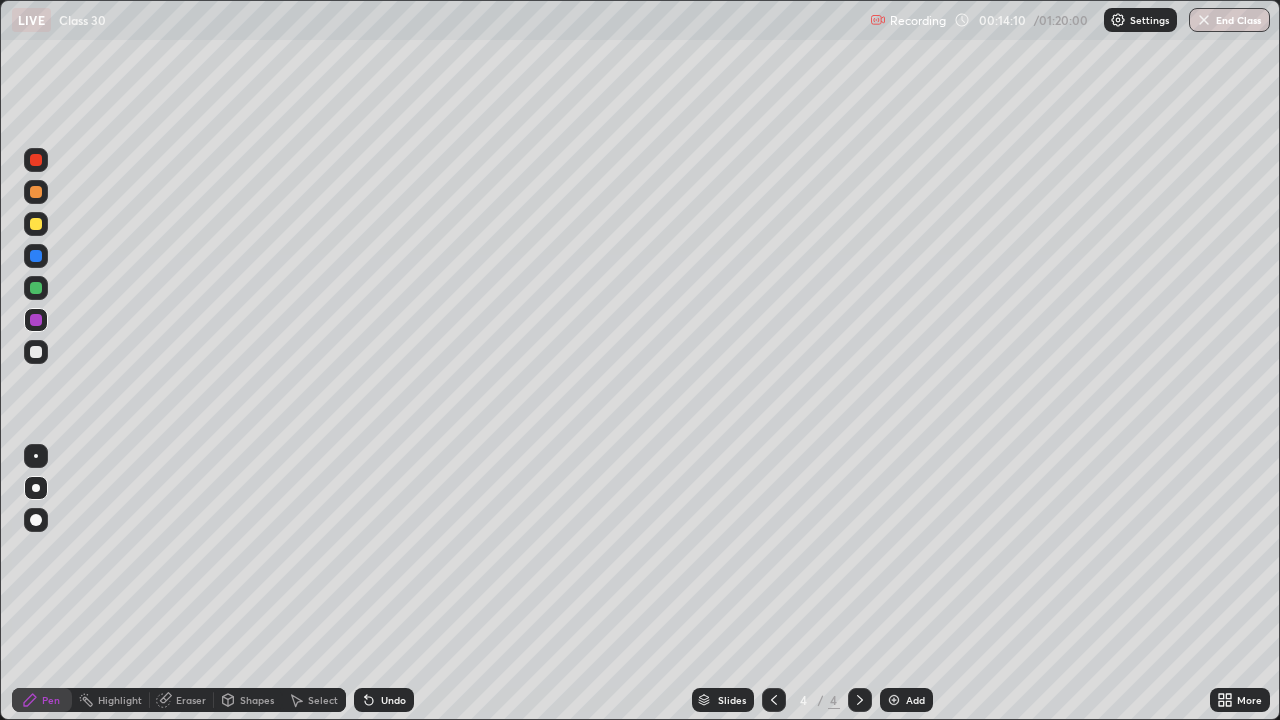 click at bounding box center [36, 256] 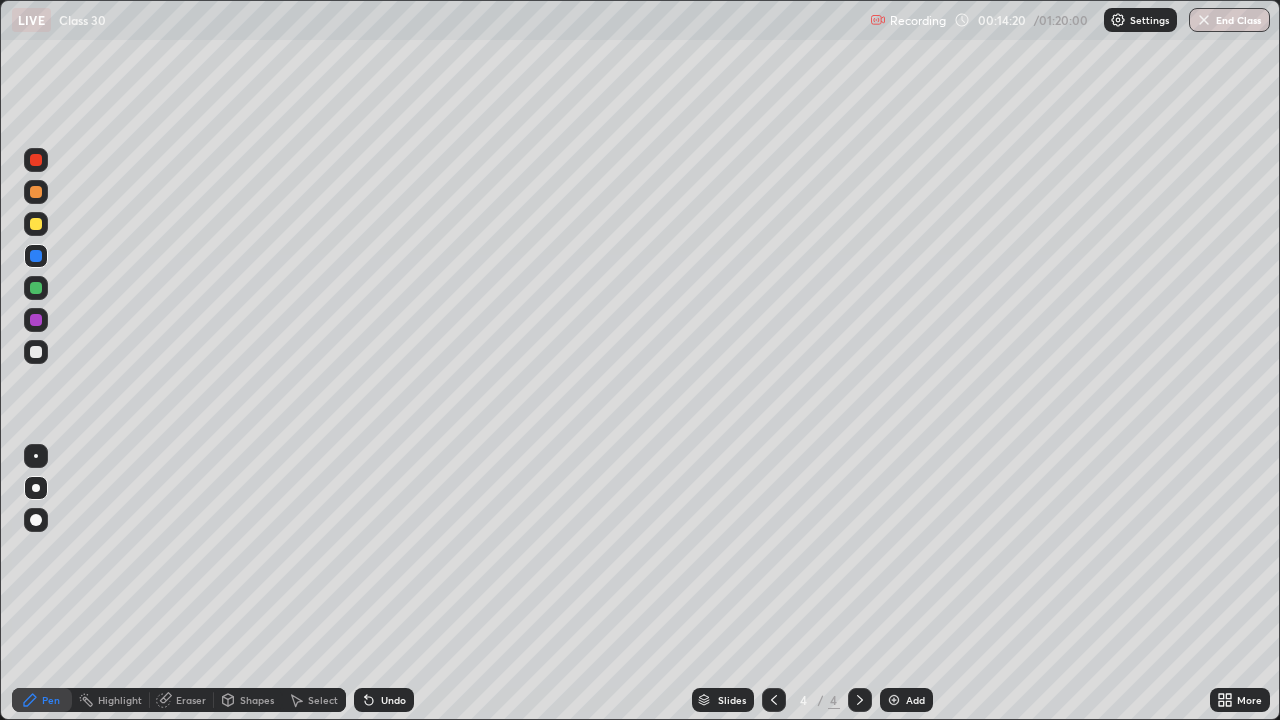 click at bounding box center [36, 224] 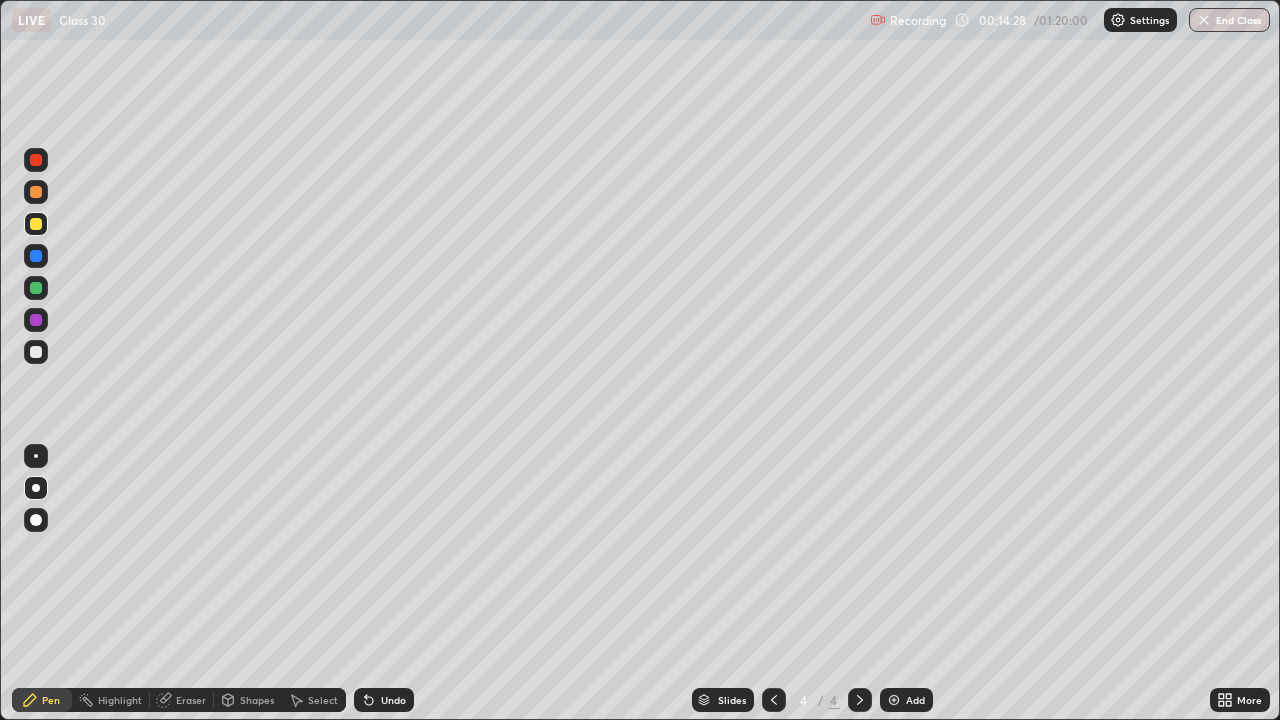 click on "Eraser" at bounding box center [182, 700] 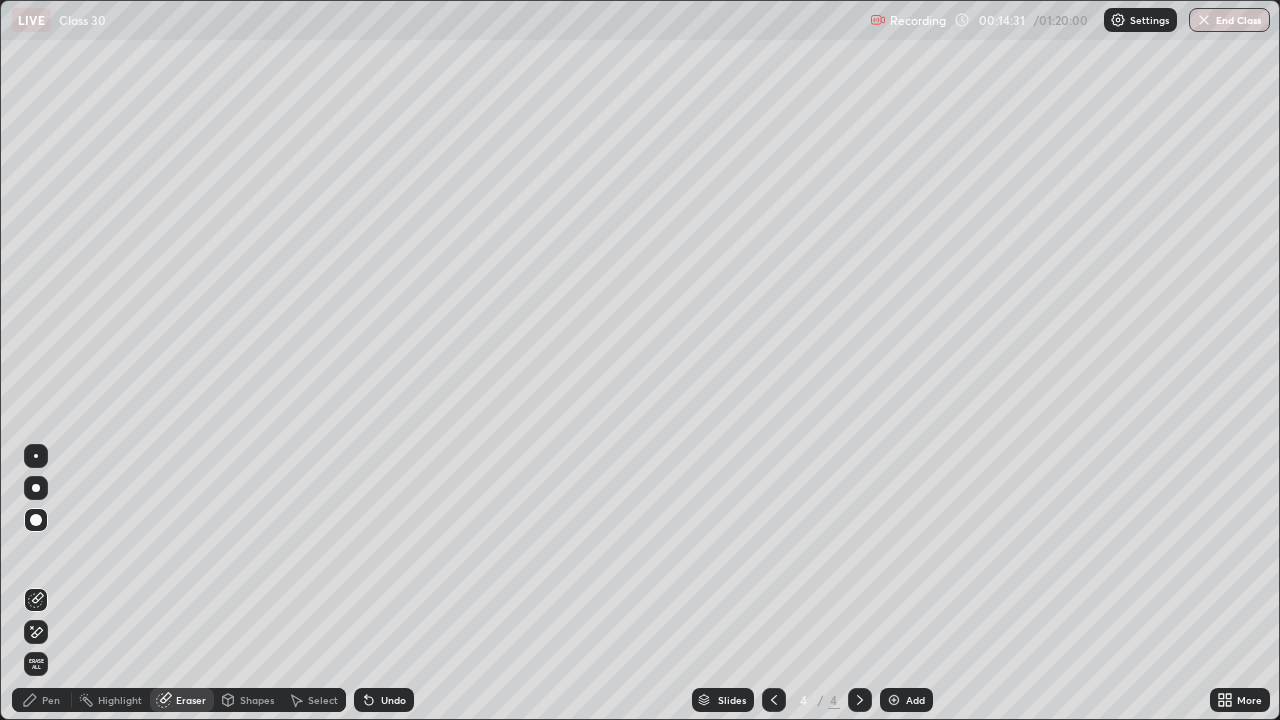 click on "Pen" at bounding box center (51, 700) 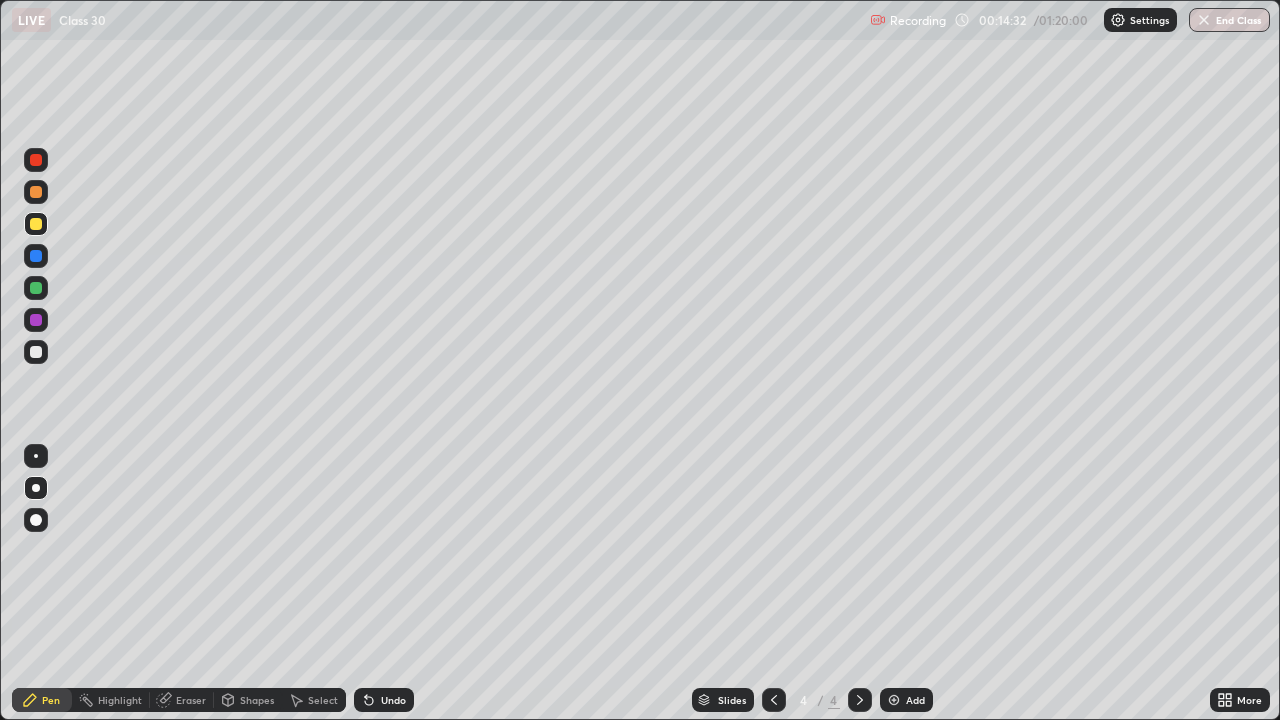 click at bounding box center (36, 256) 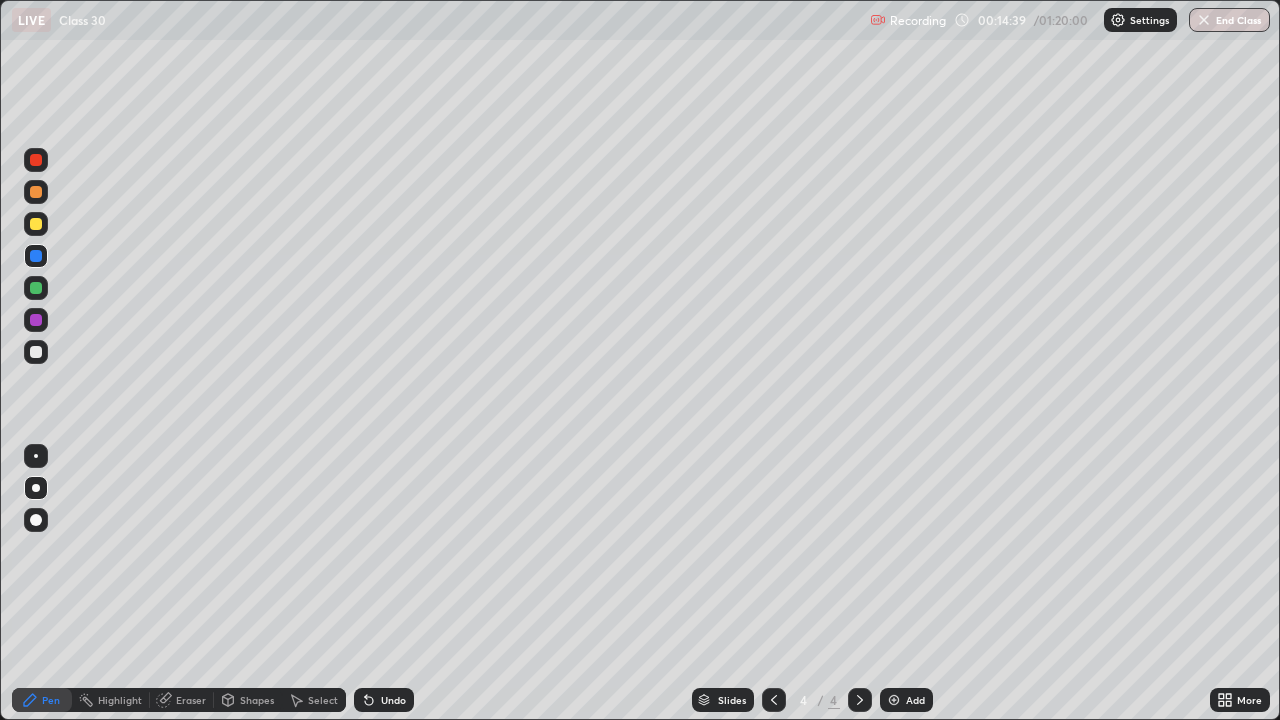 click at bounding box center (36, 224) 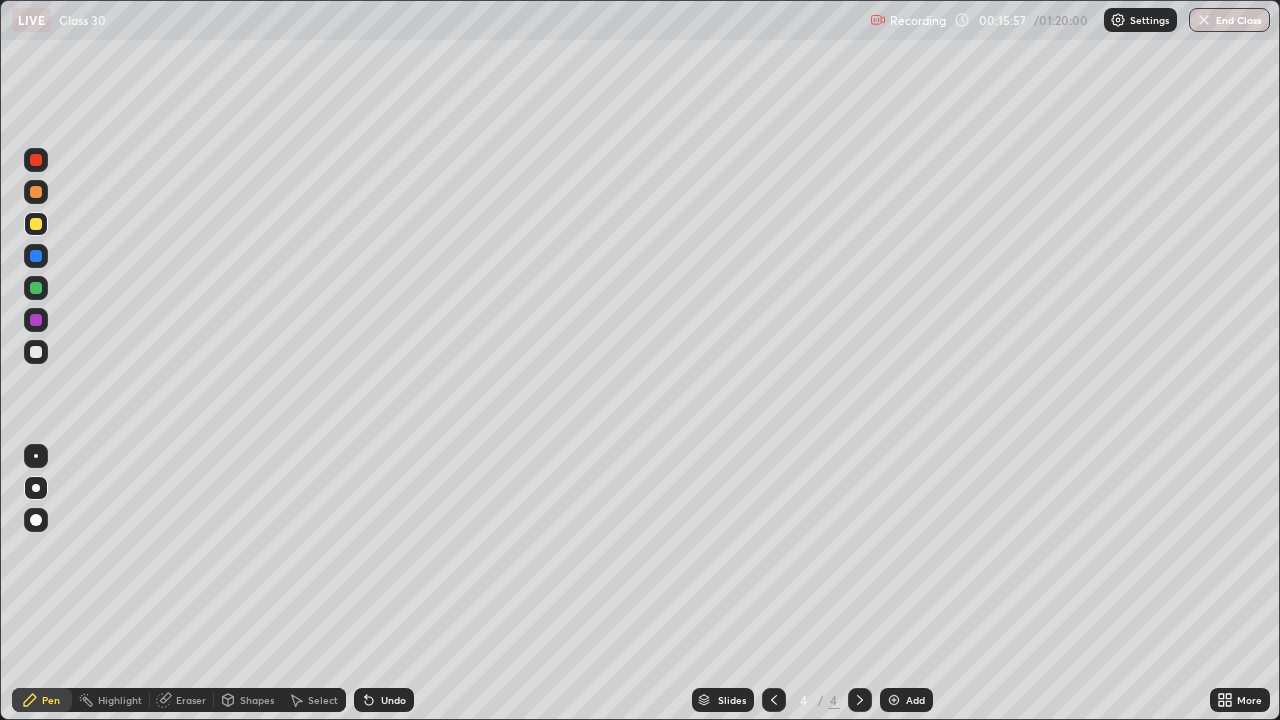 click at bounding box center [36, 352] 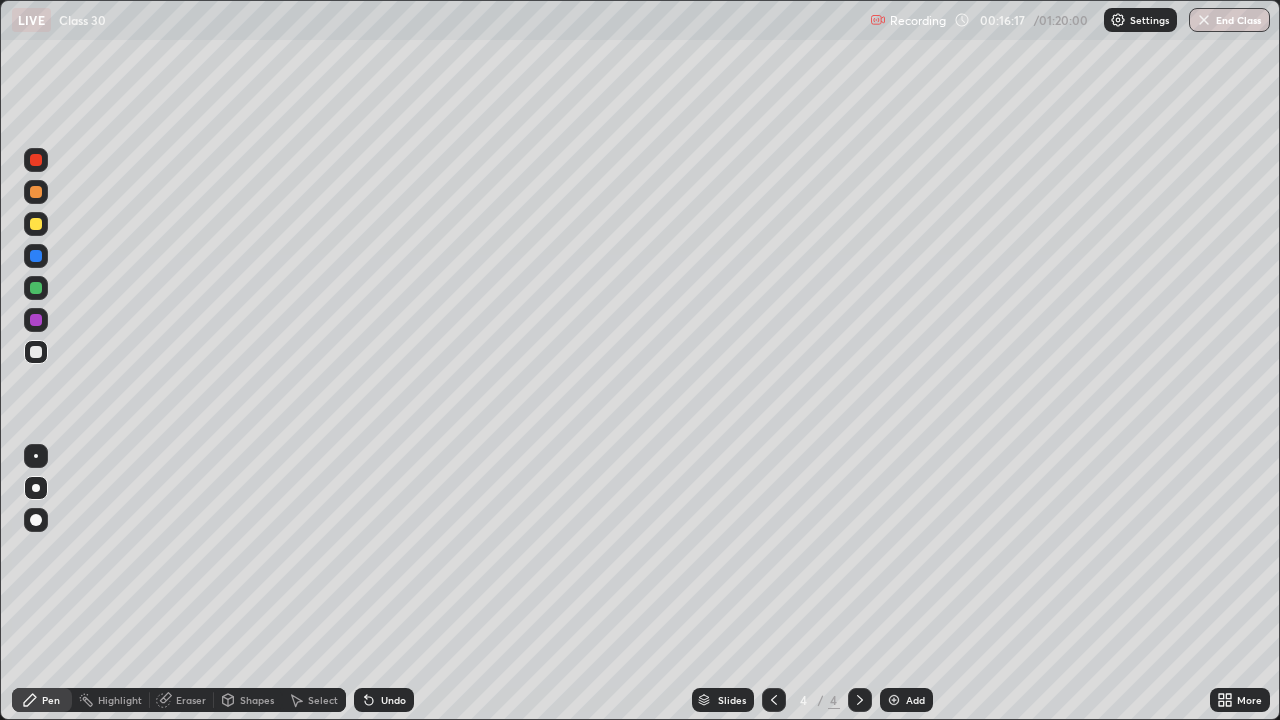 click 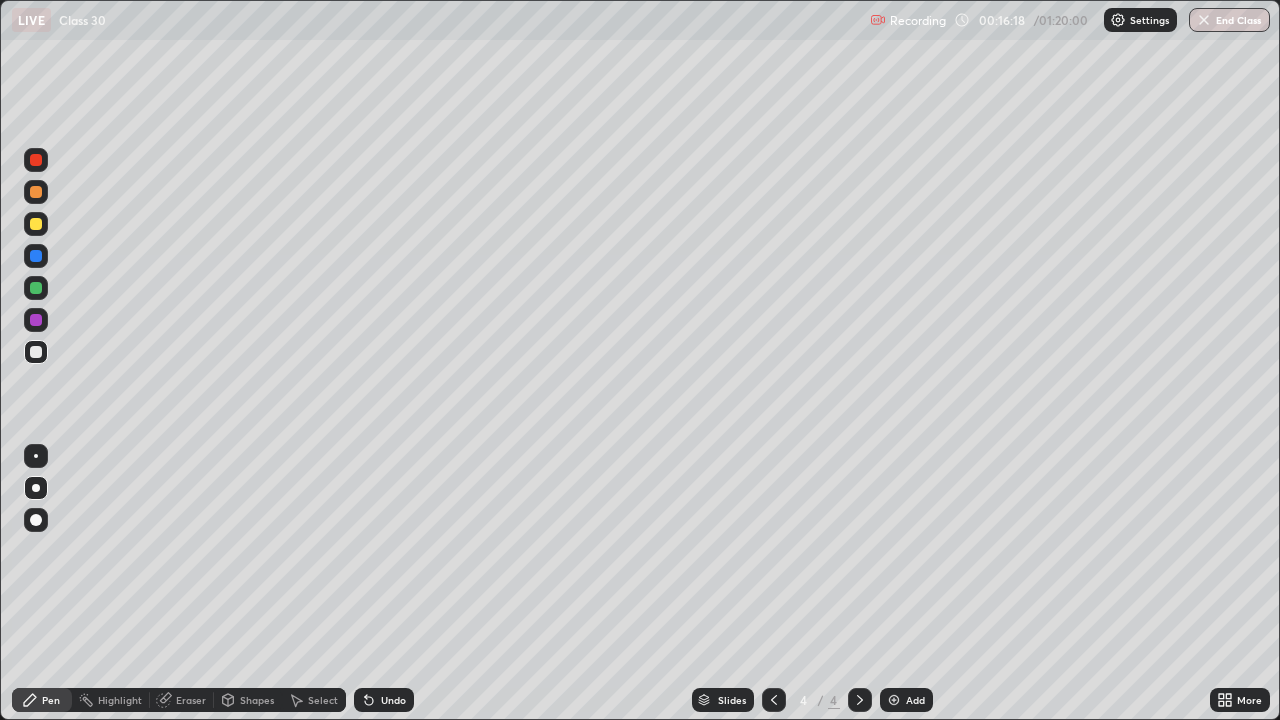 click 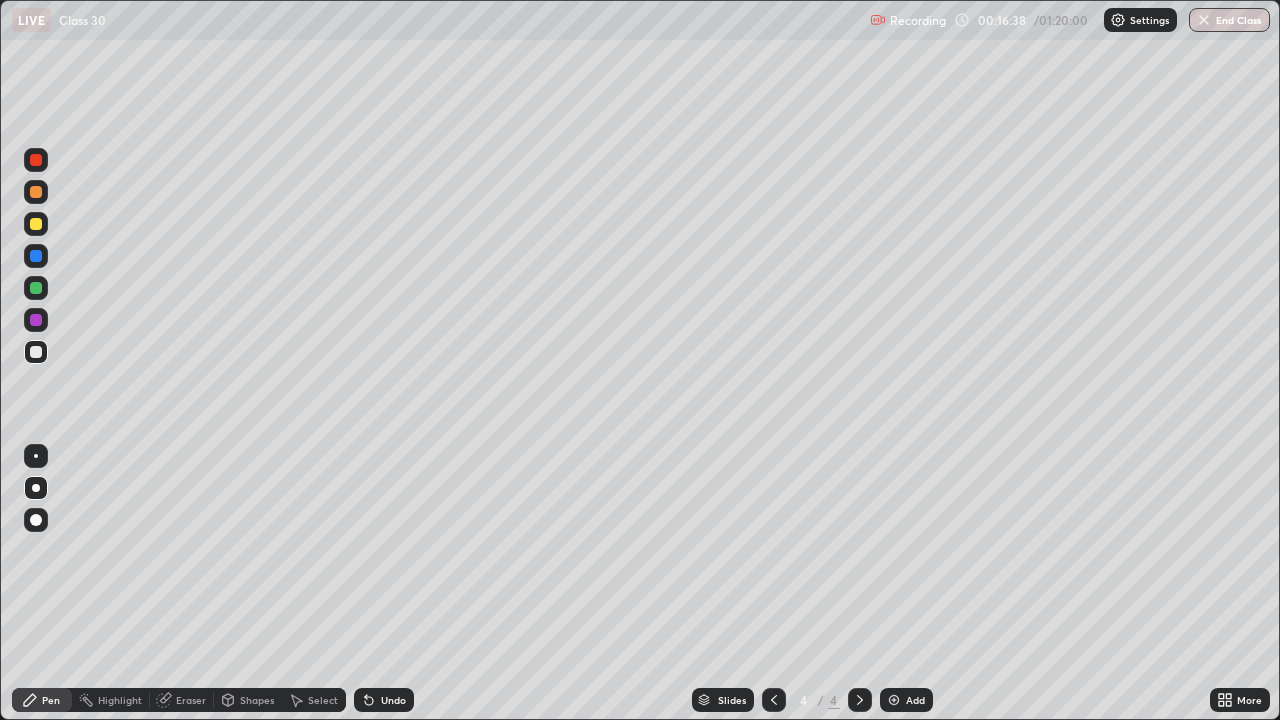 click 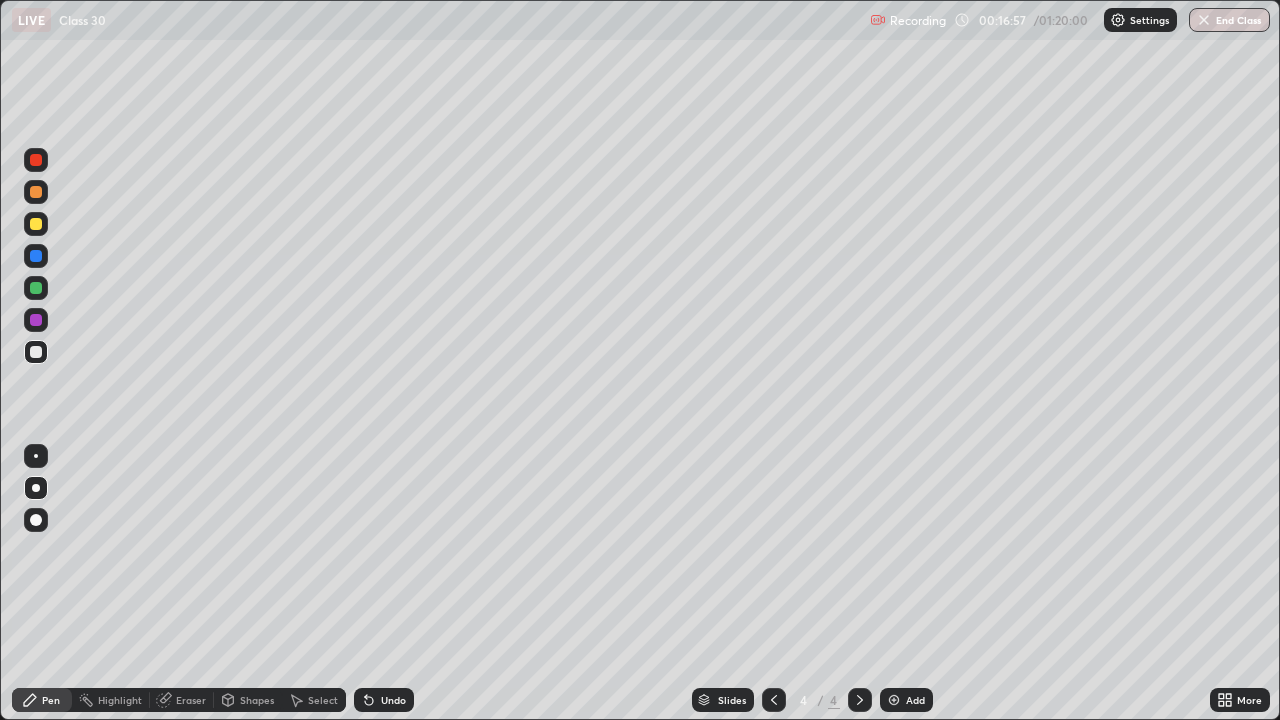 click at bounding box center [894, 700] 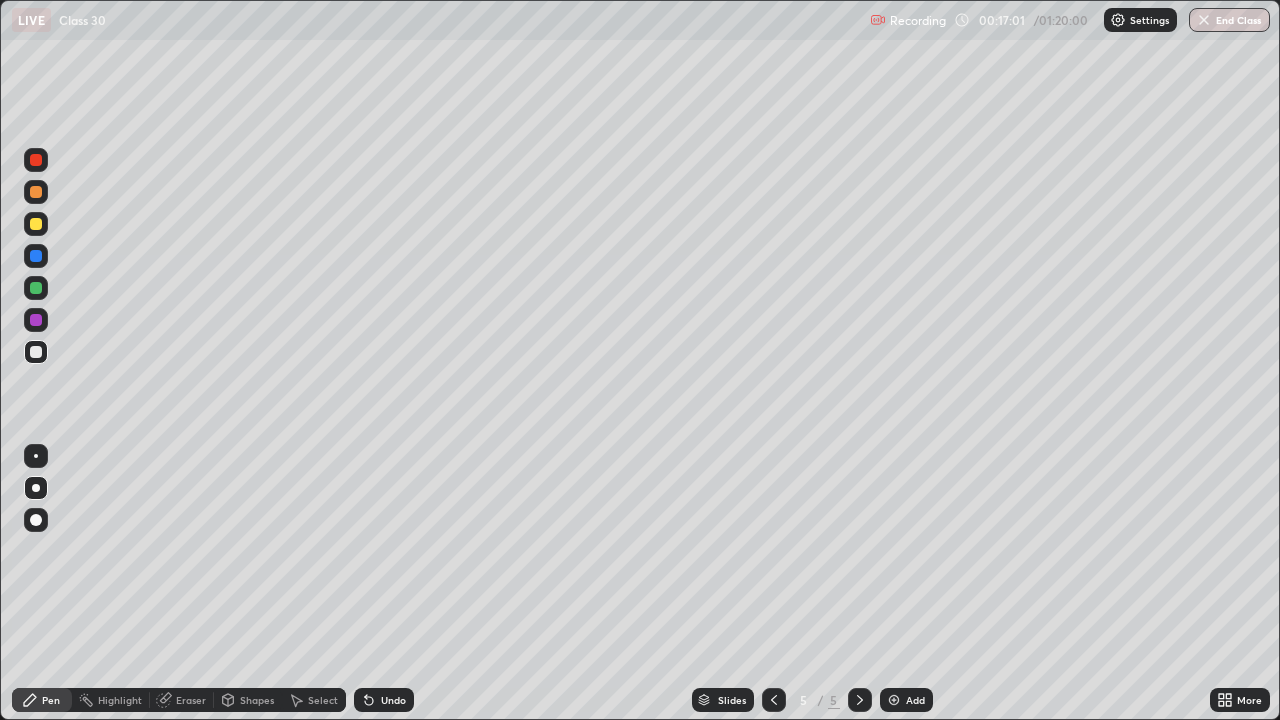 click on "Shapes" at bounding box center [257, 700] 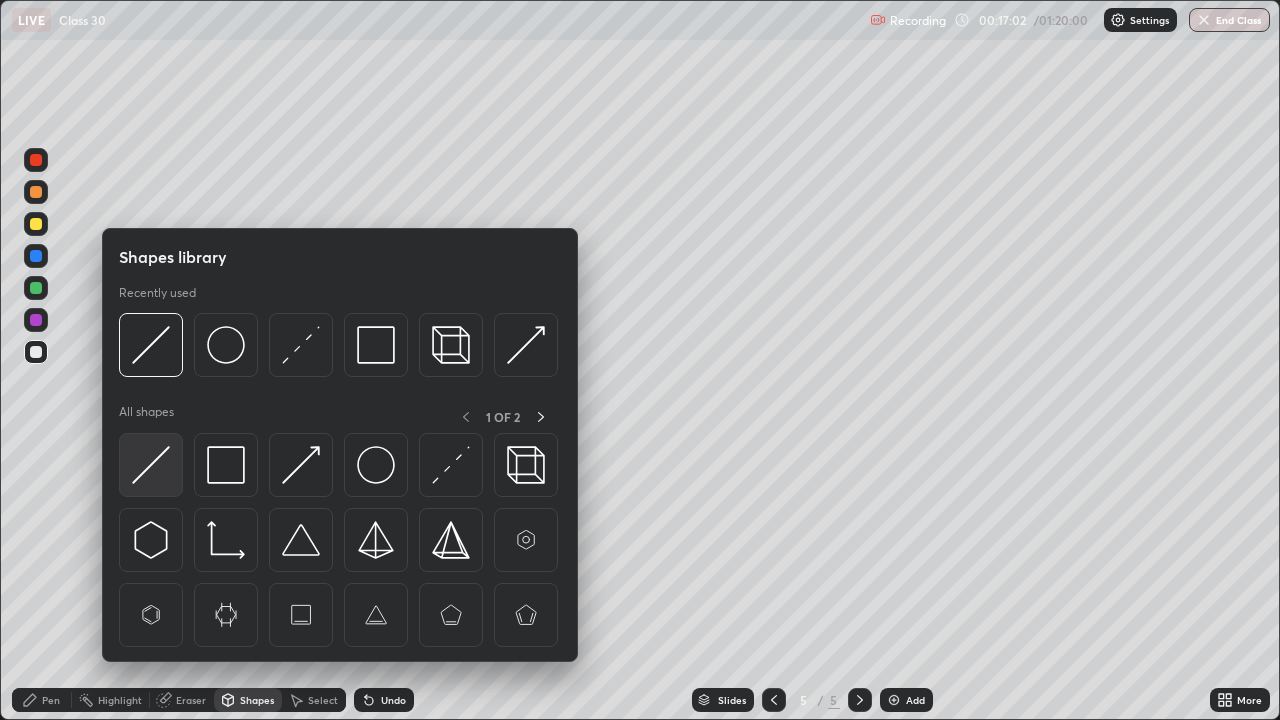 click at bounding box center [151, 465] 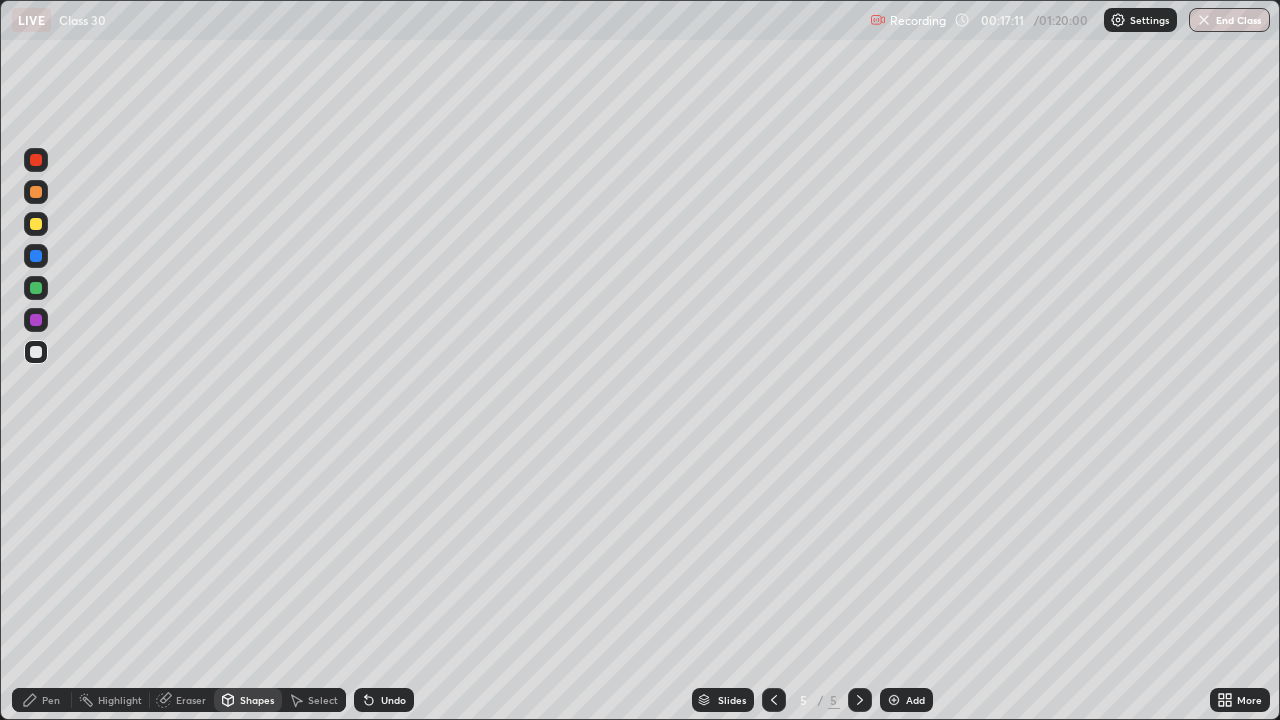 click 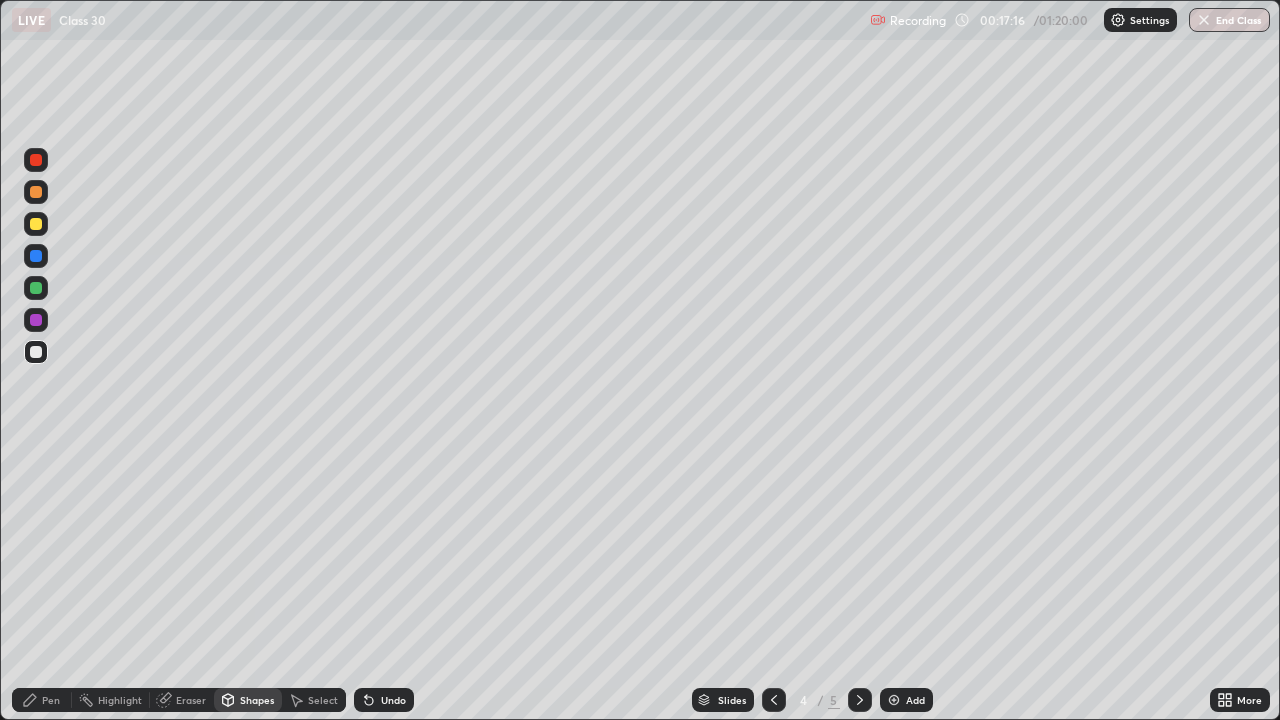 click at bounding box center [36, 352] 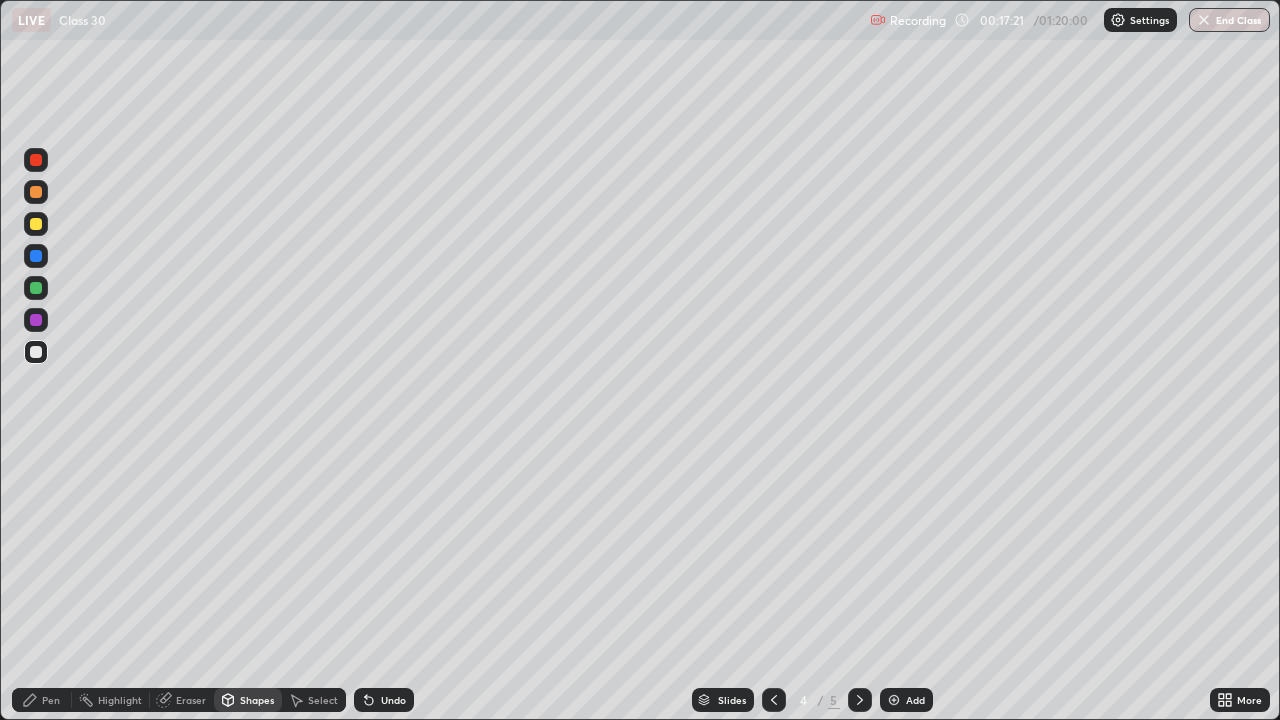 click on "Pen" at bounding box center [51, 700] 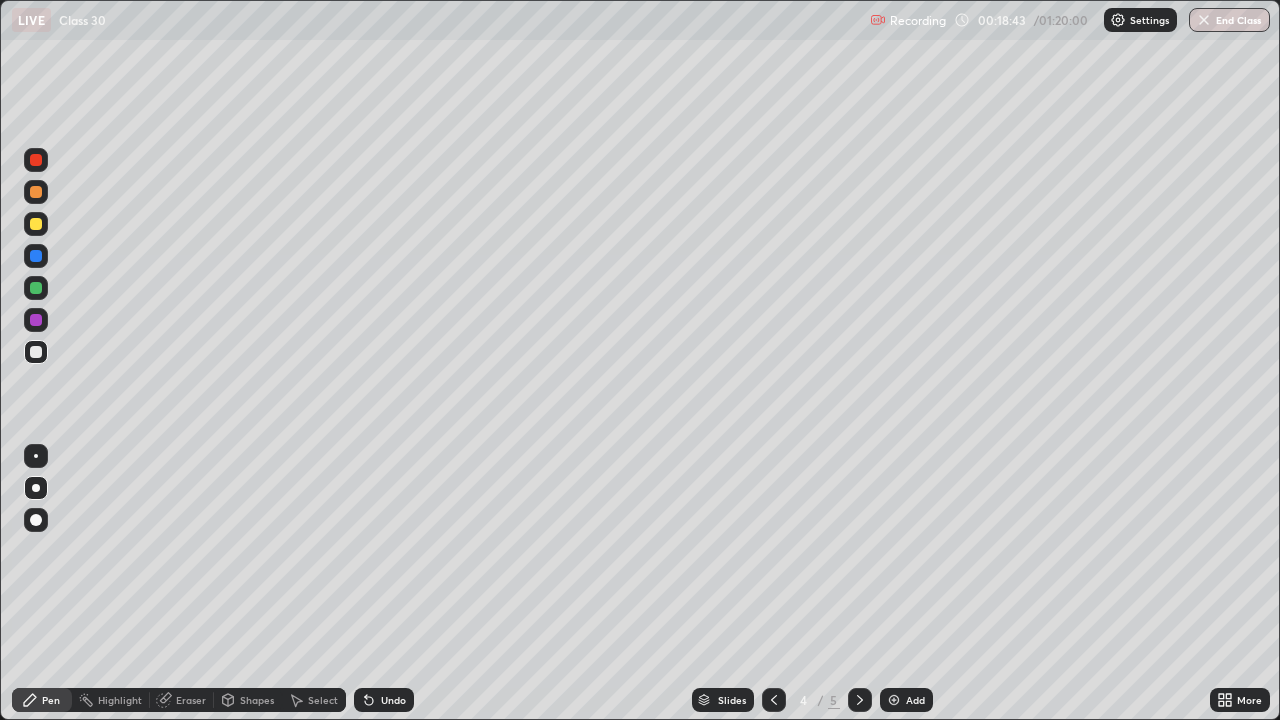 click 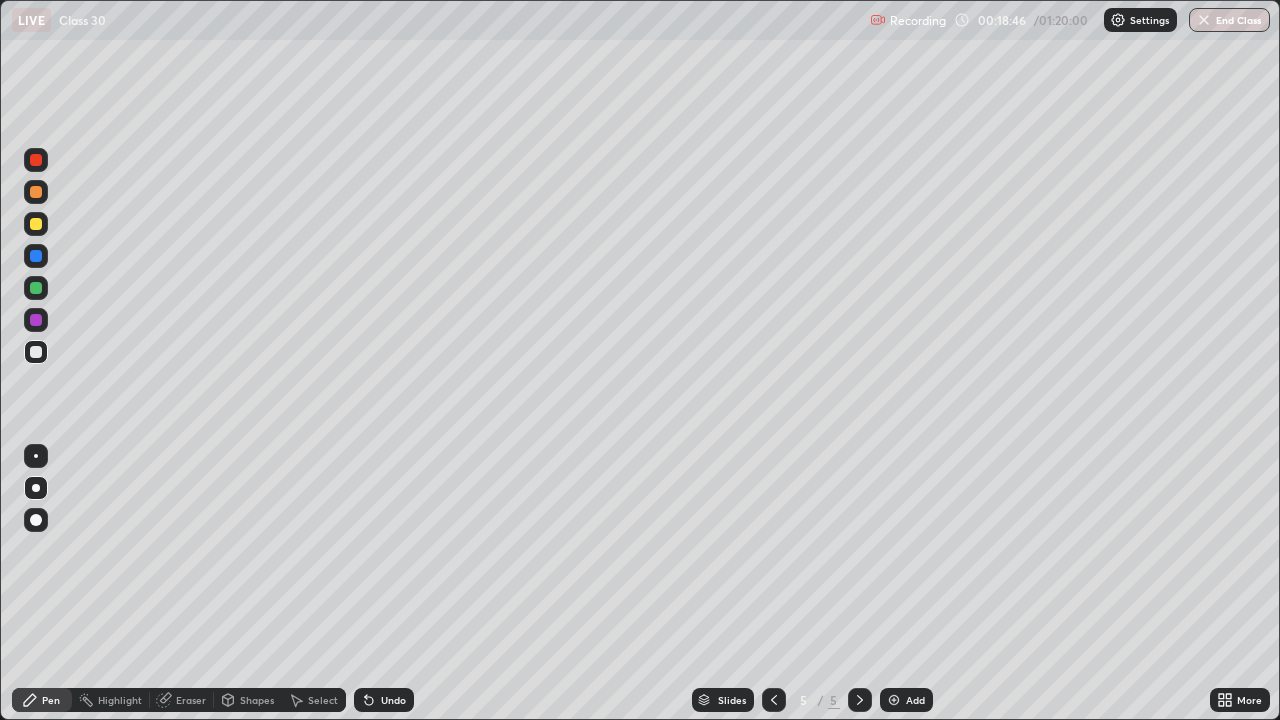click at bounding box center [36, 352] 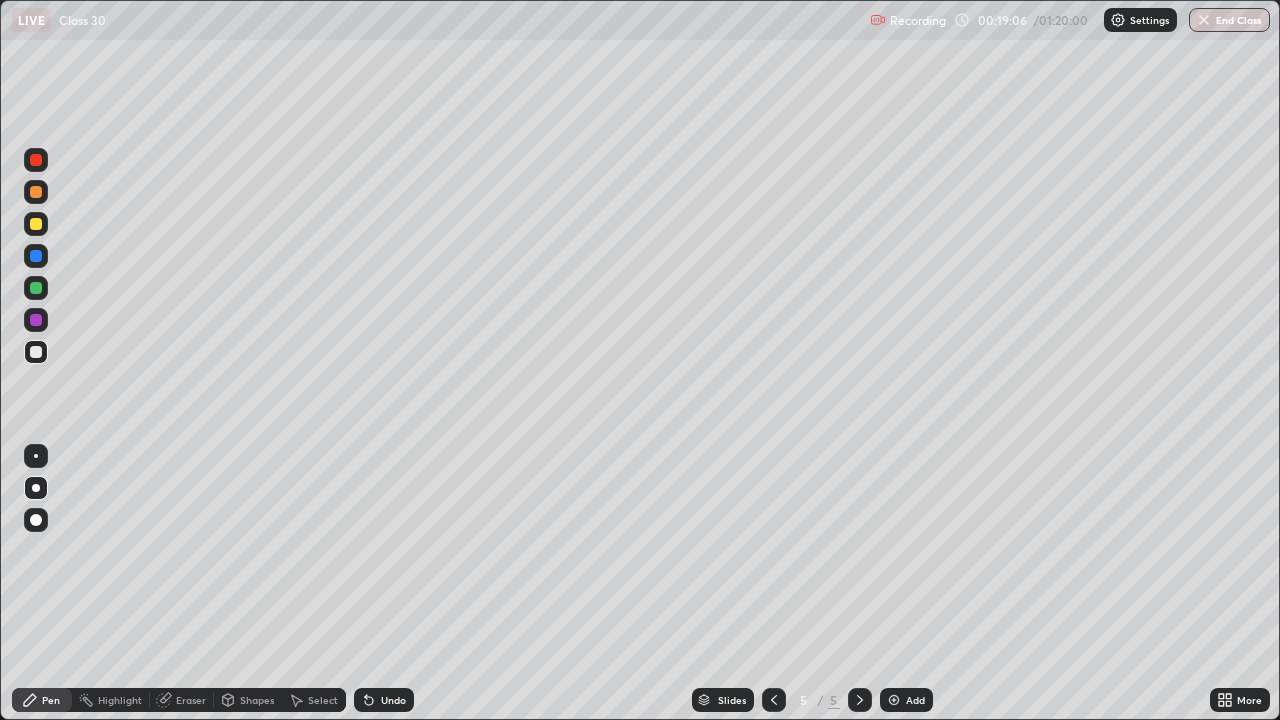 click at bounding box center [36, 288] 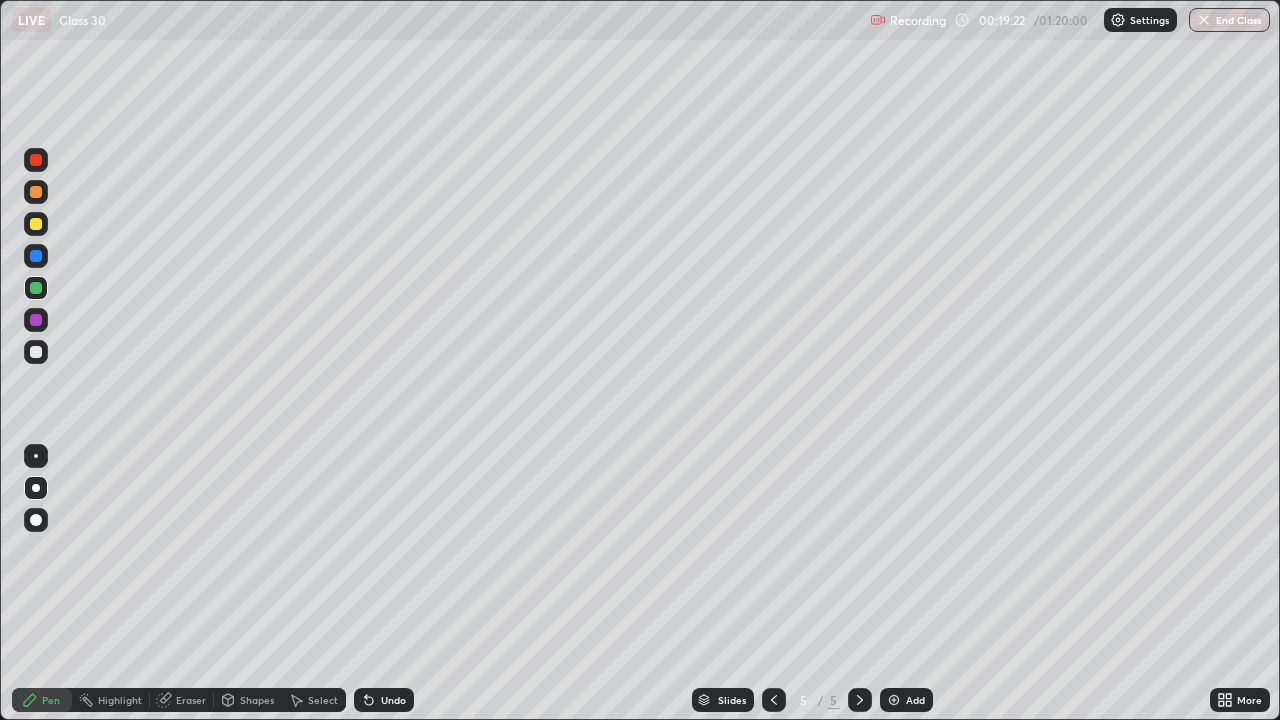 click at bounding box center (36, 352) 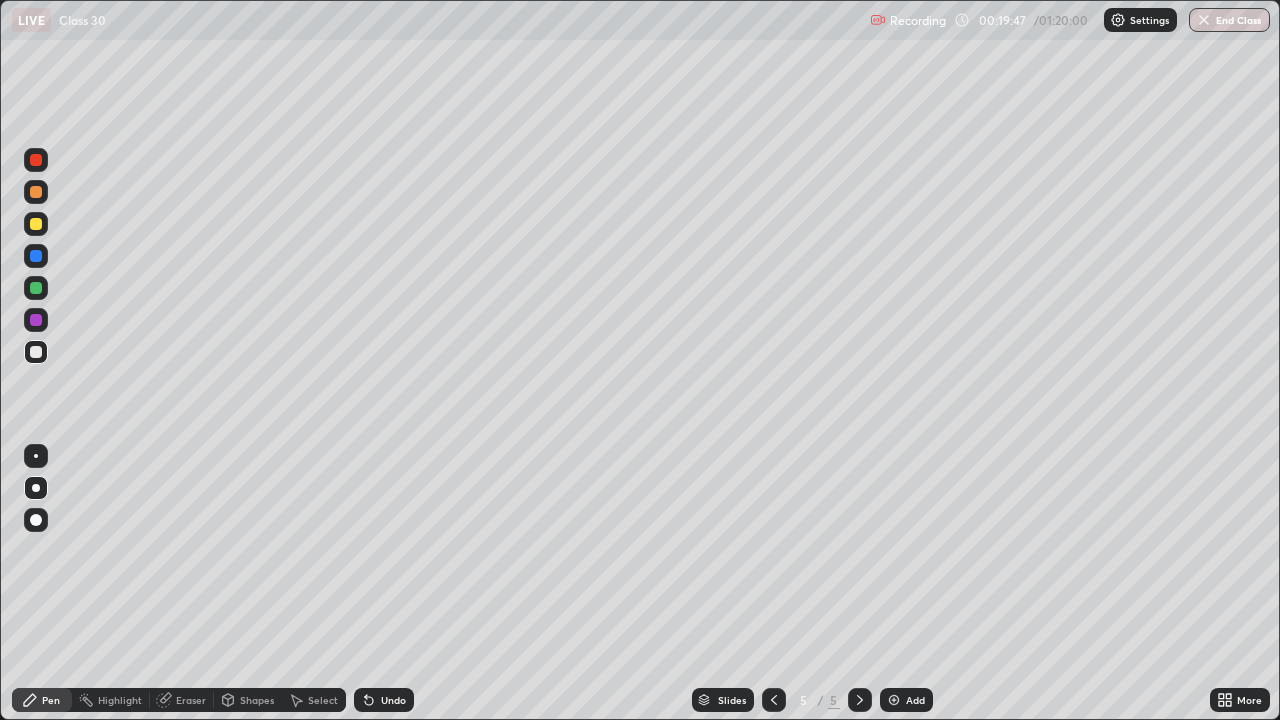 click at bounding box center (36, 224) 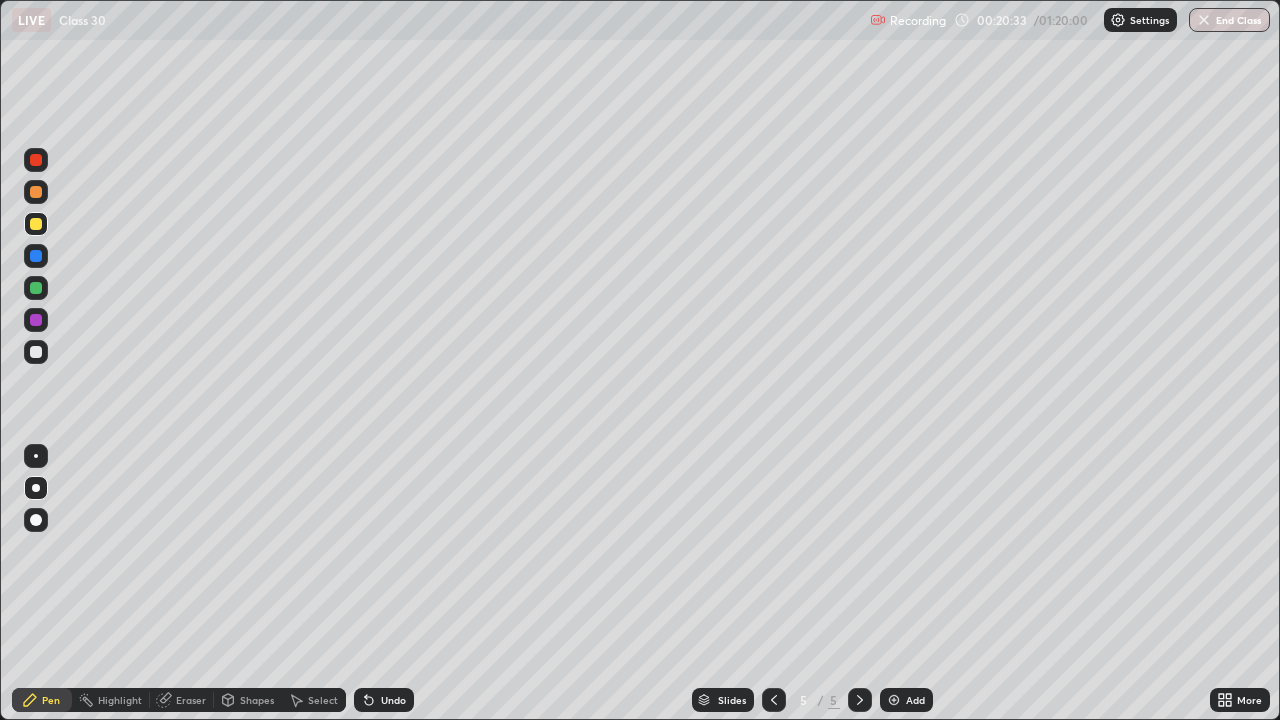click on "Undo" at bounding box center [384, 700] 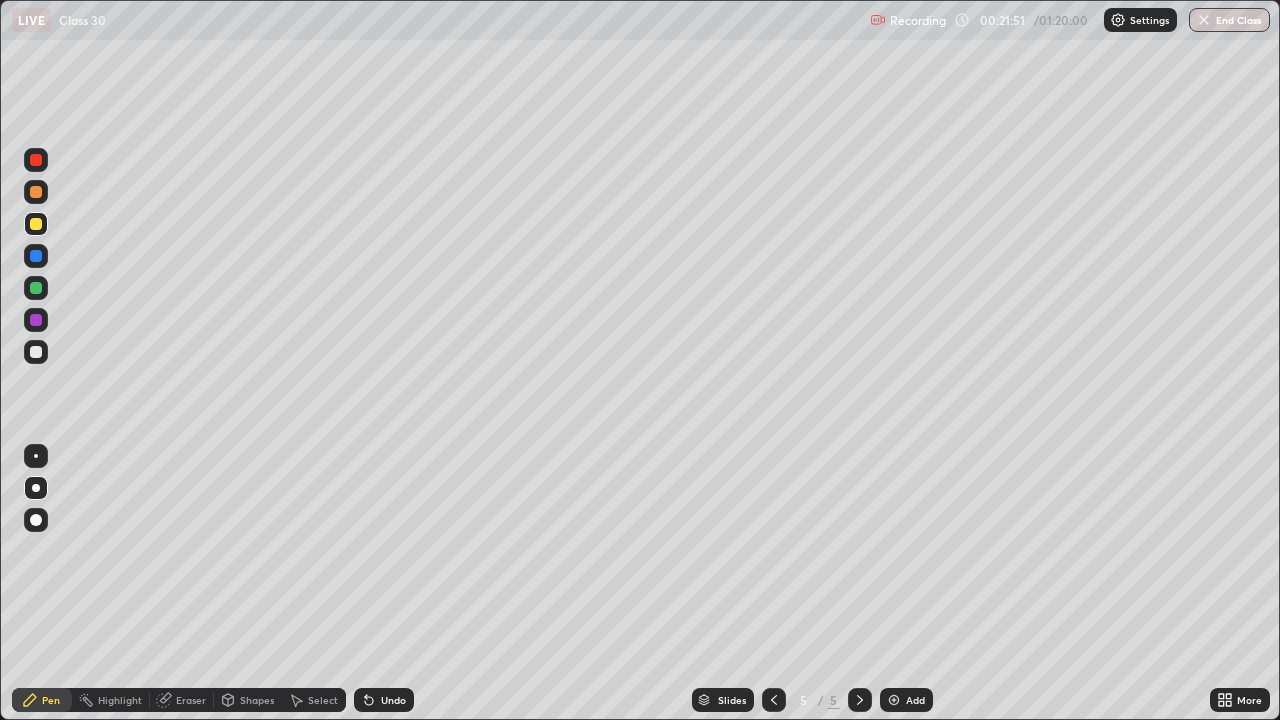 click 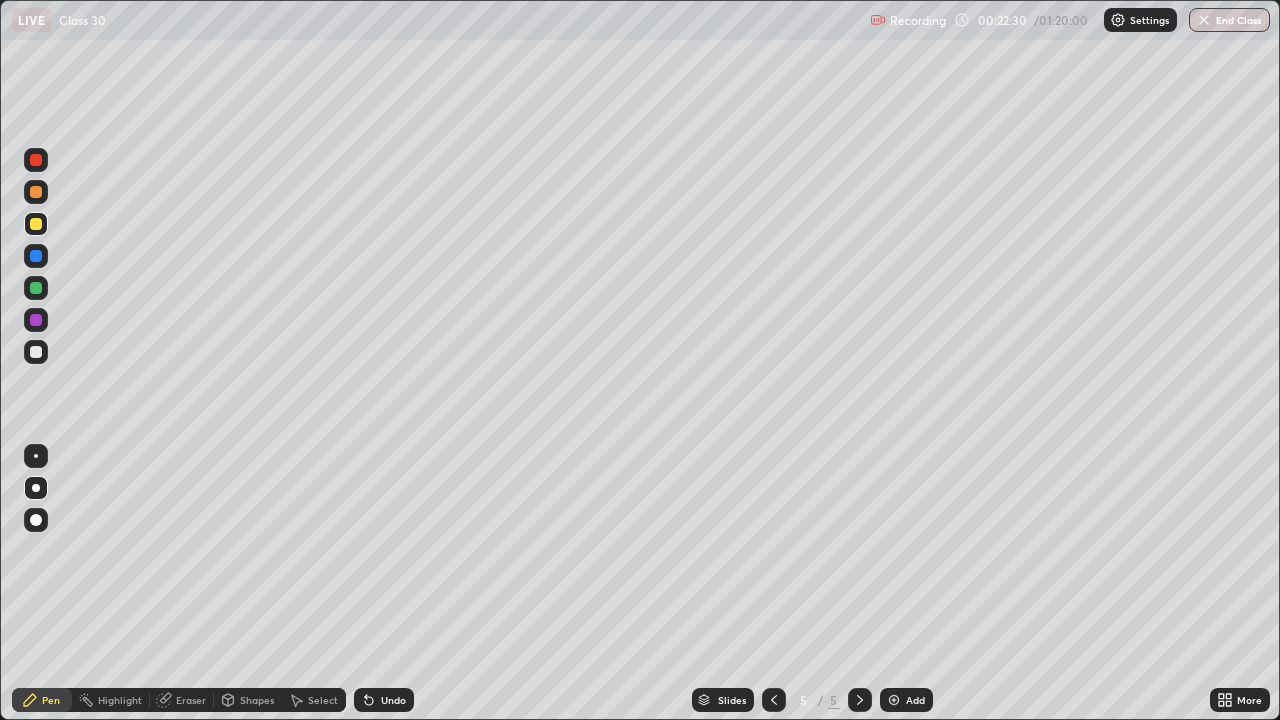 click 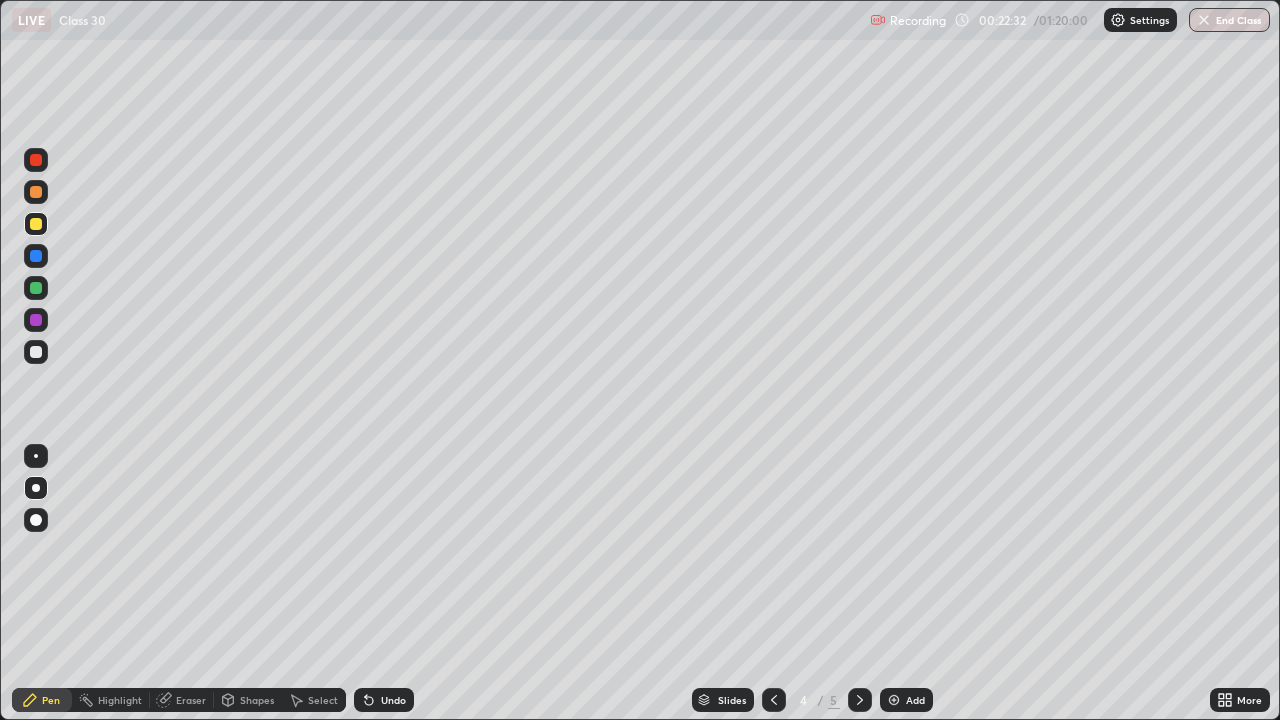 click 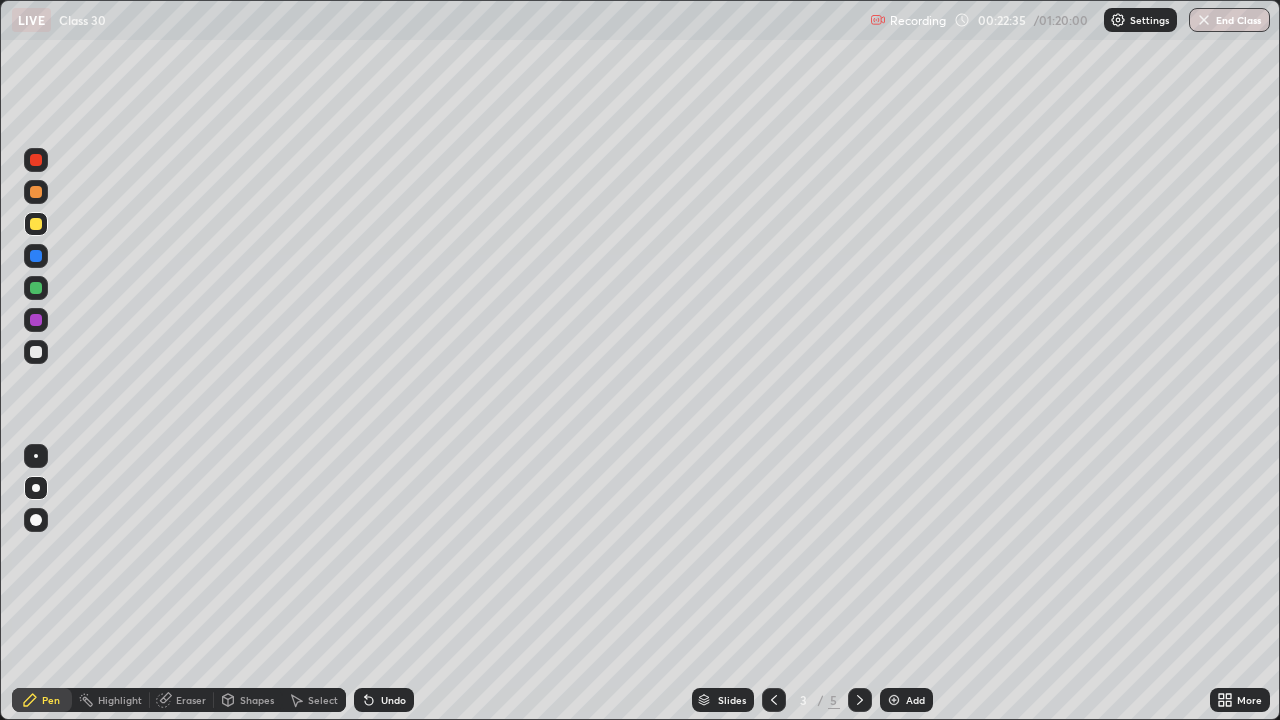 click 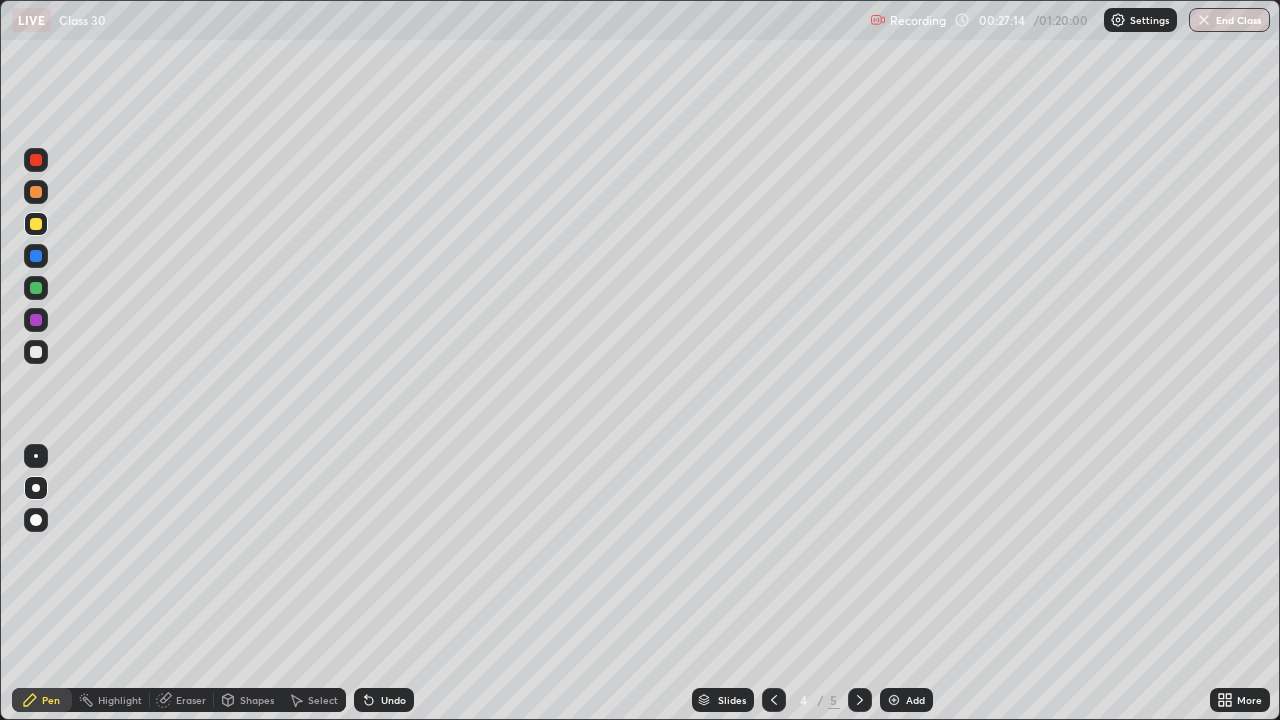 click 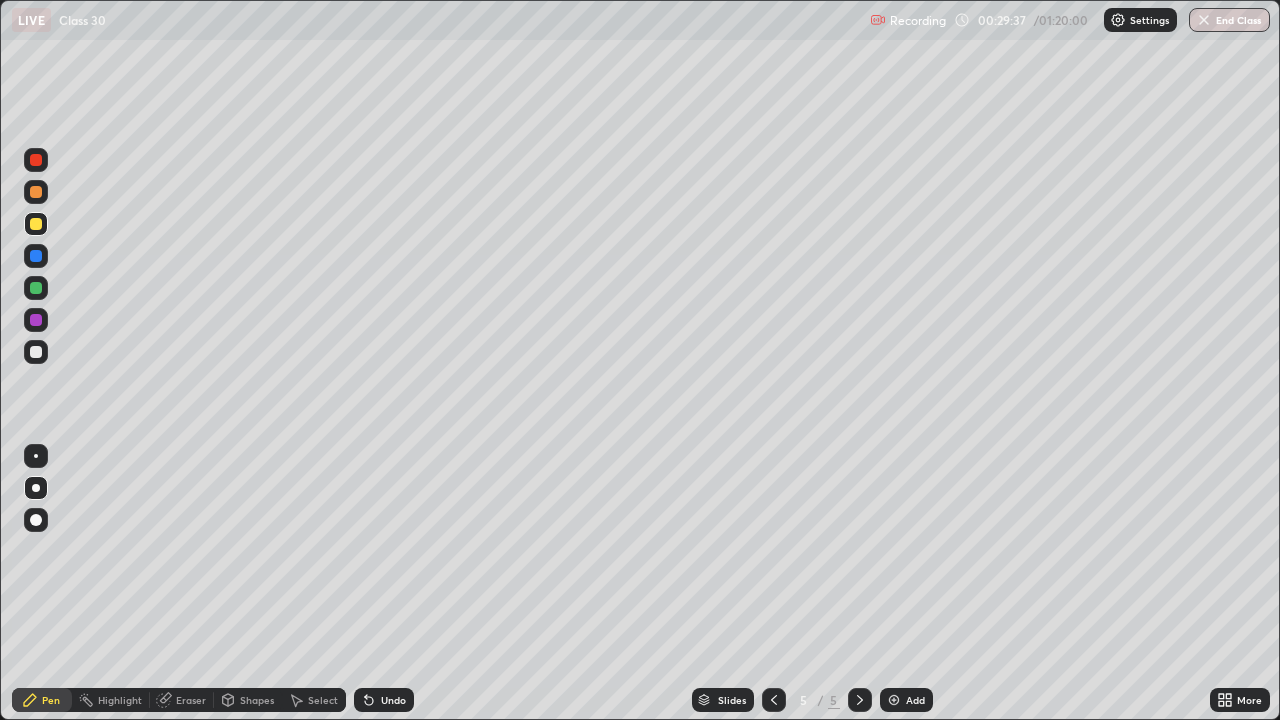 click at bounding box center (894, 700) 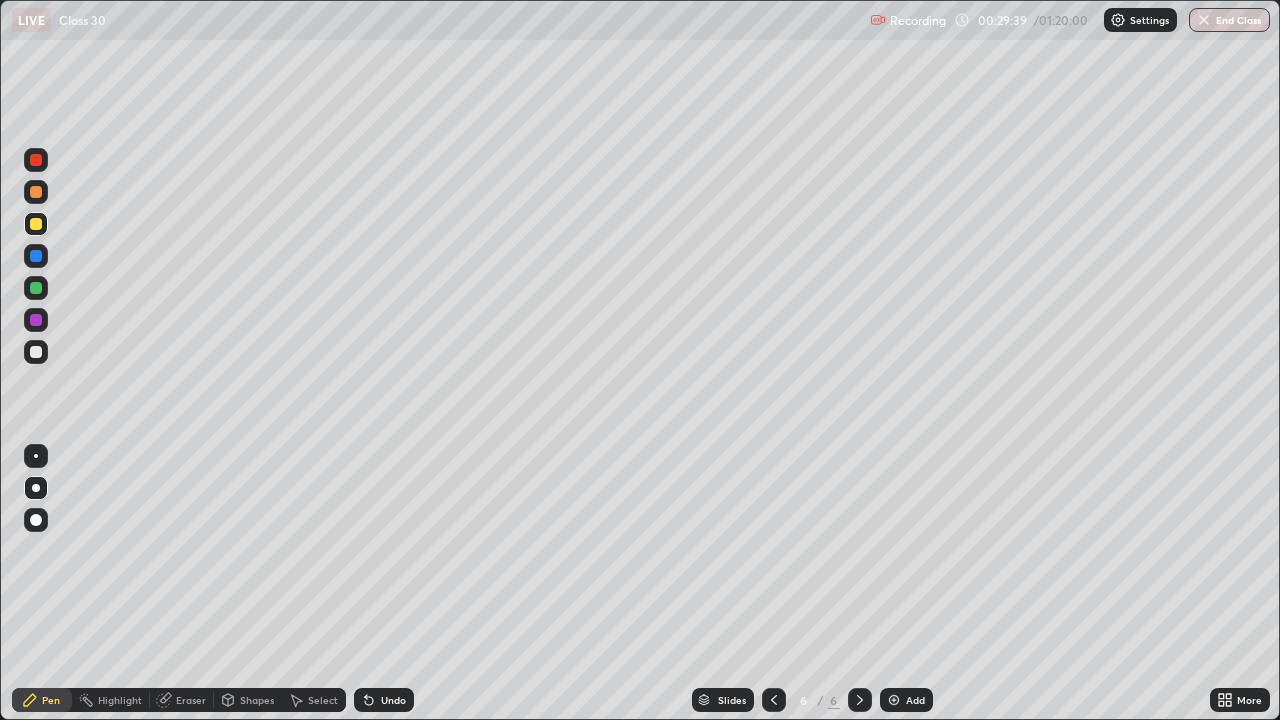 click at bounding box center (36, 224) 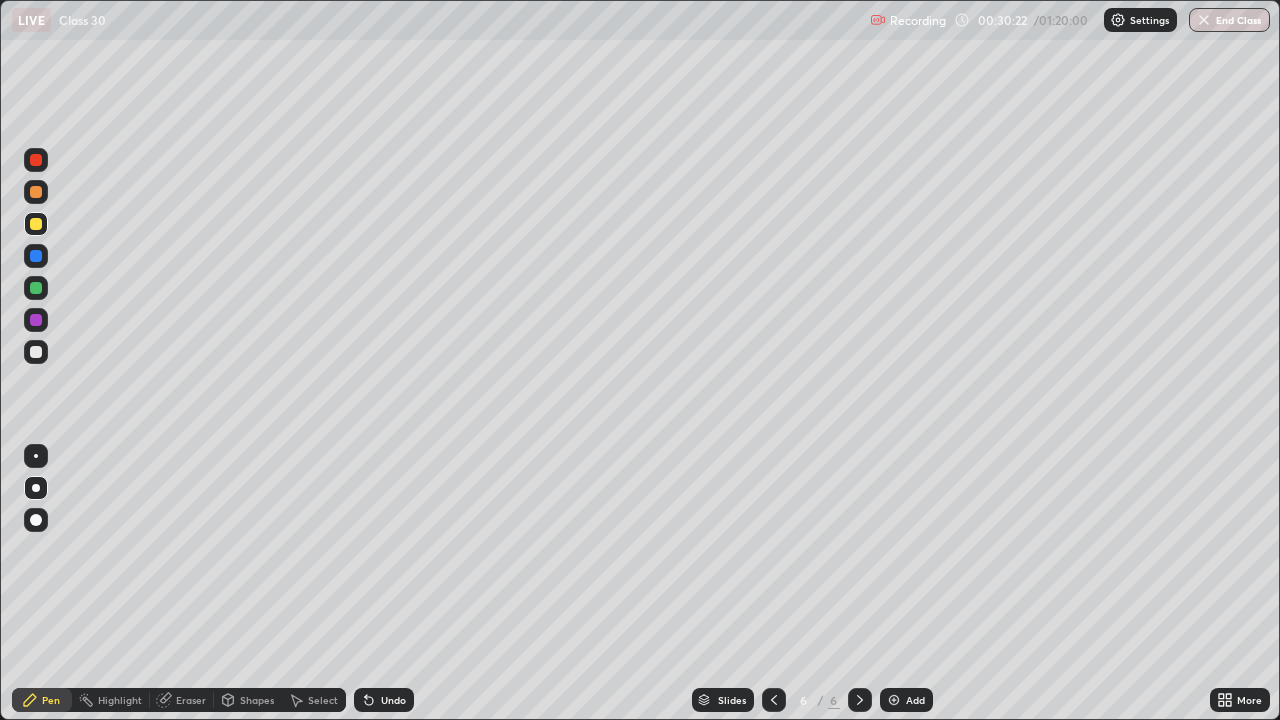 click at bounding box center [36, 288] 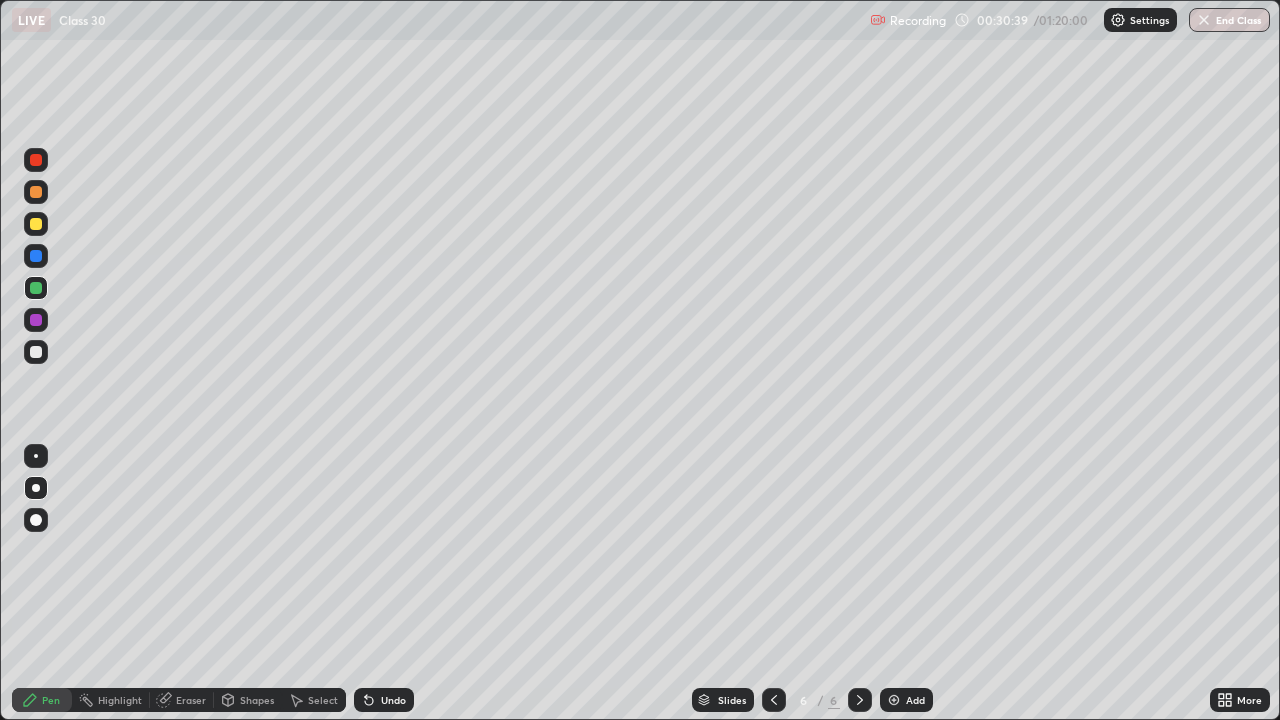 click 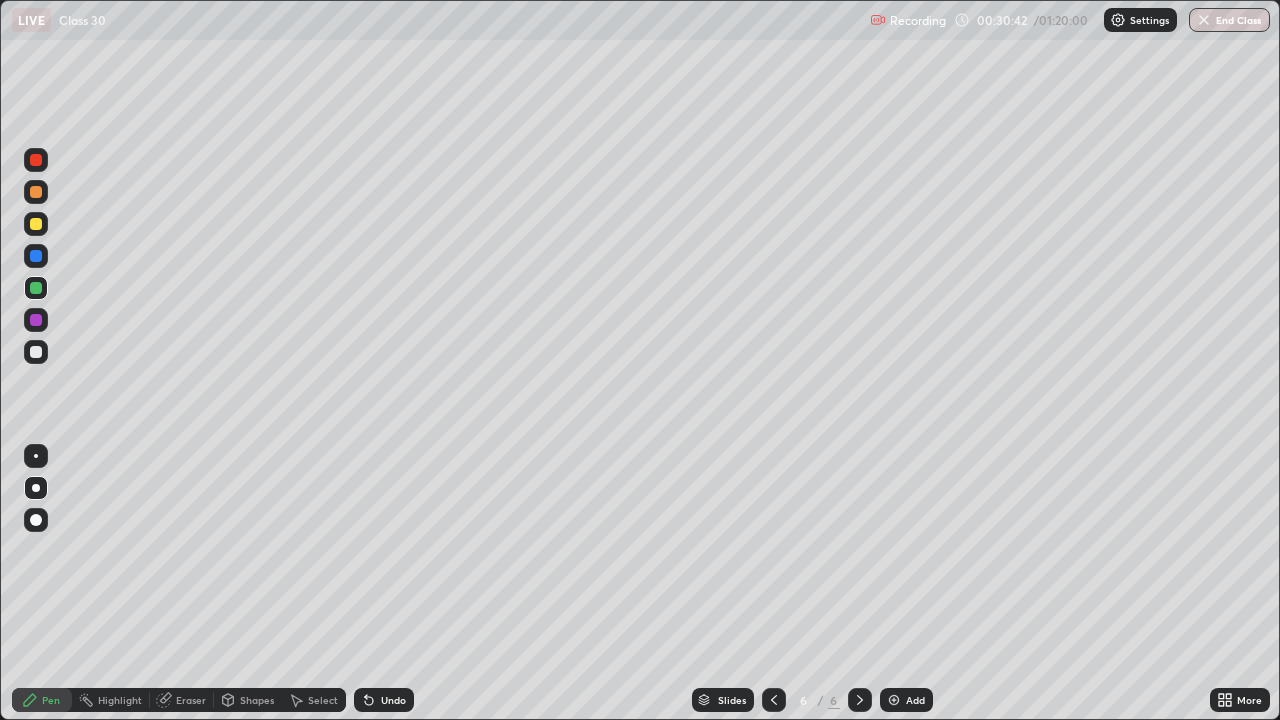 click on "Undo" at bounding box center (393, 700) 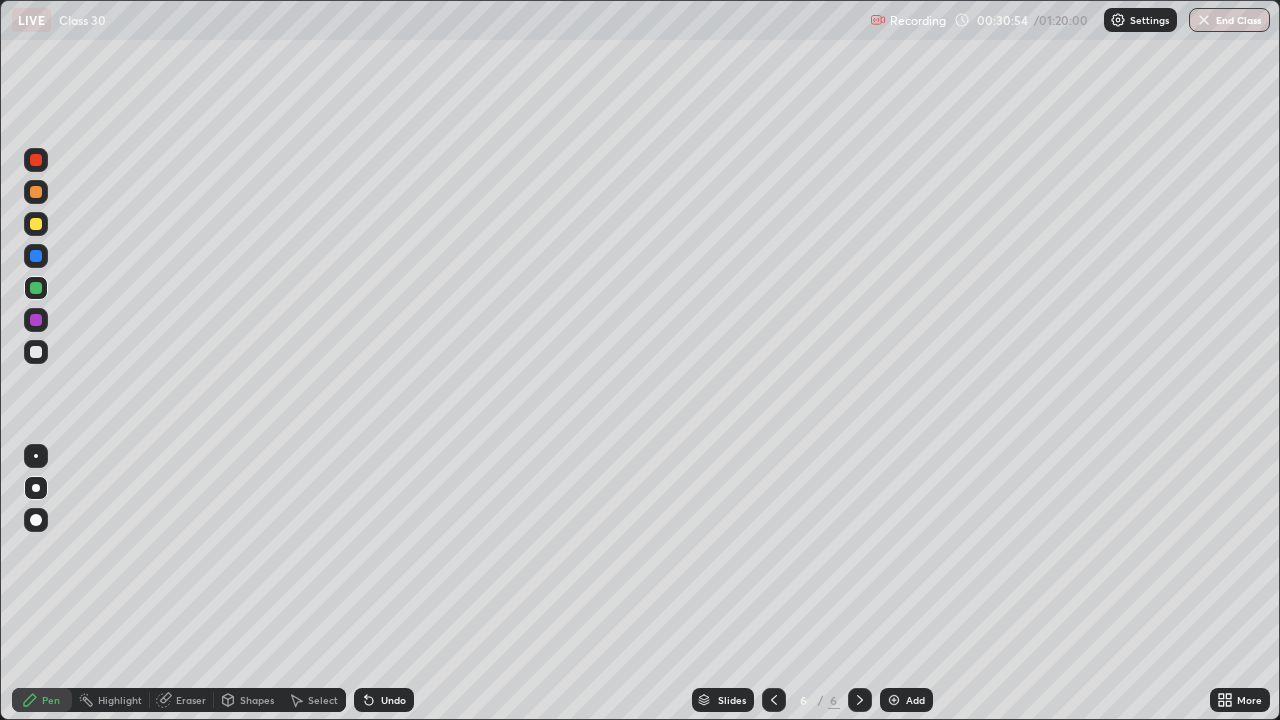 click at bounding box center [36, 352] 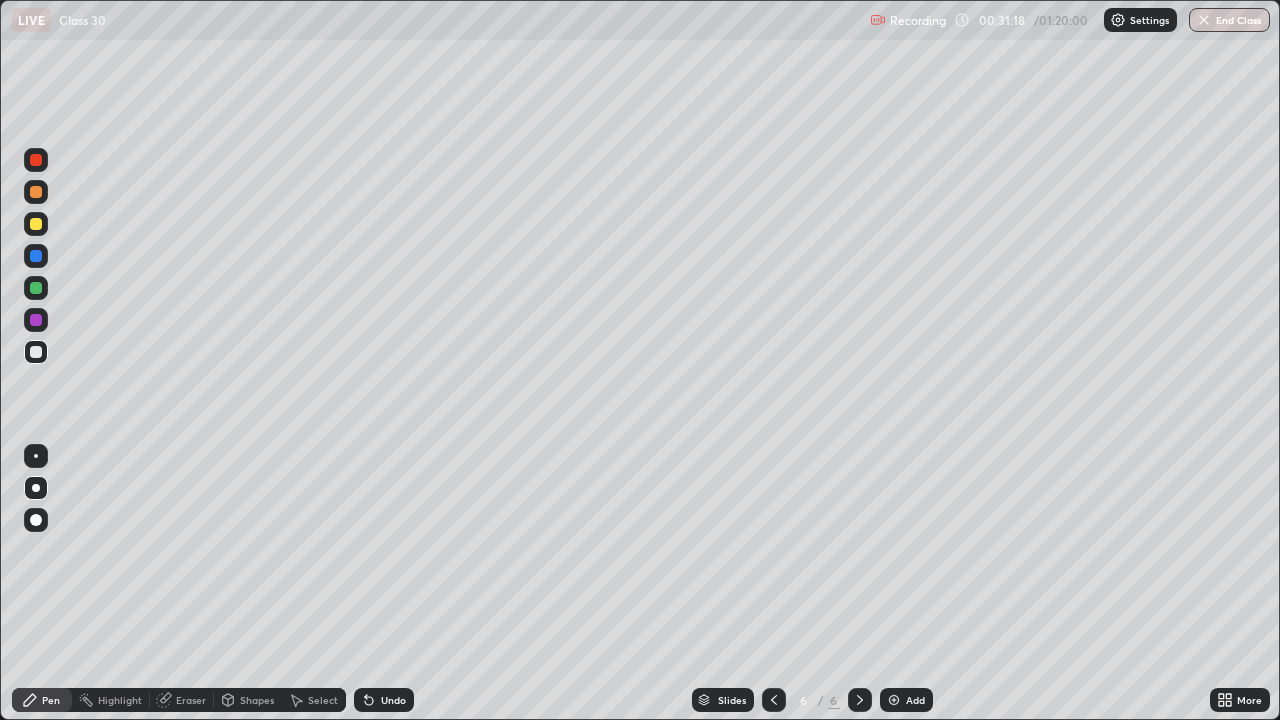 click 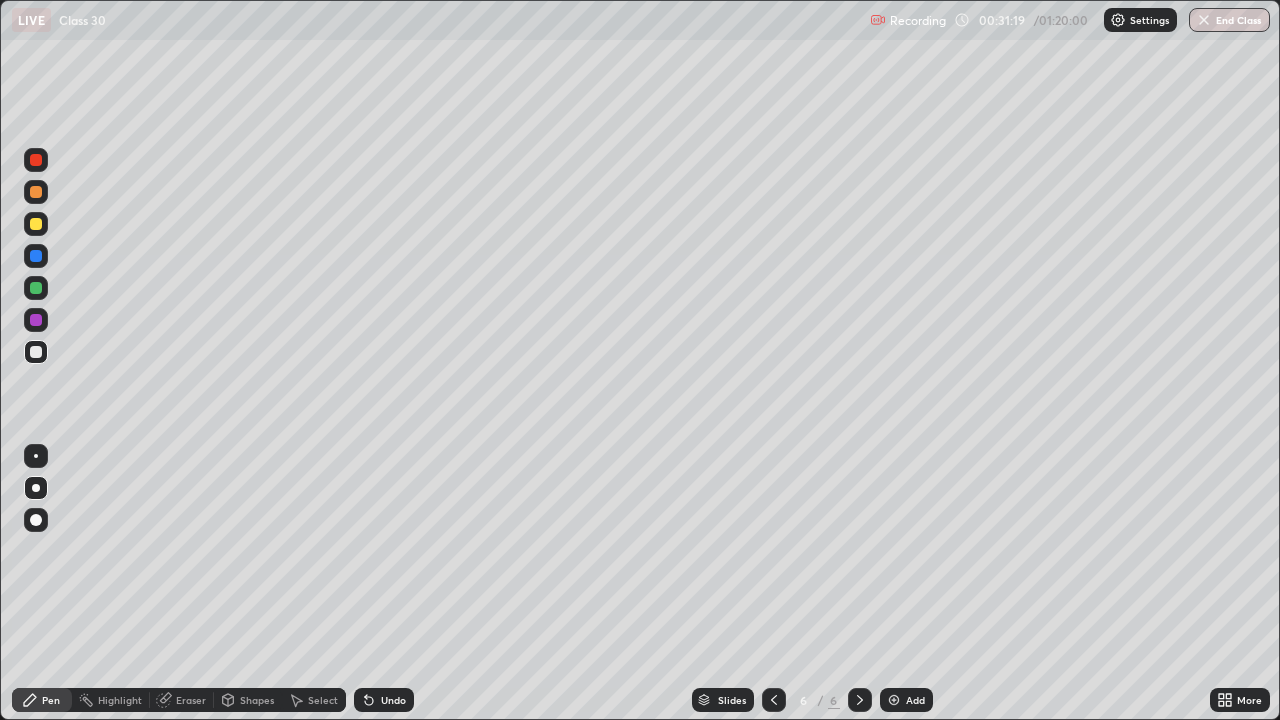 click 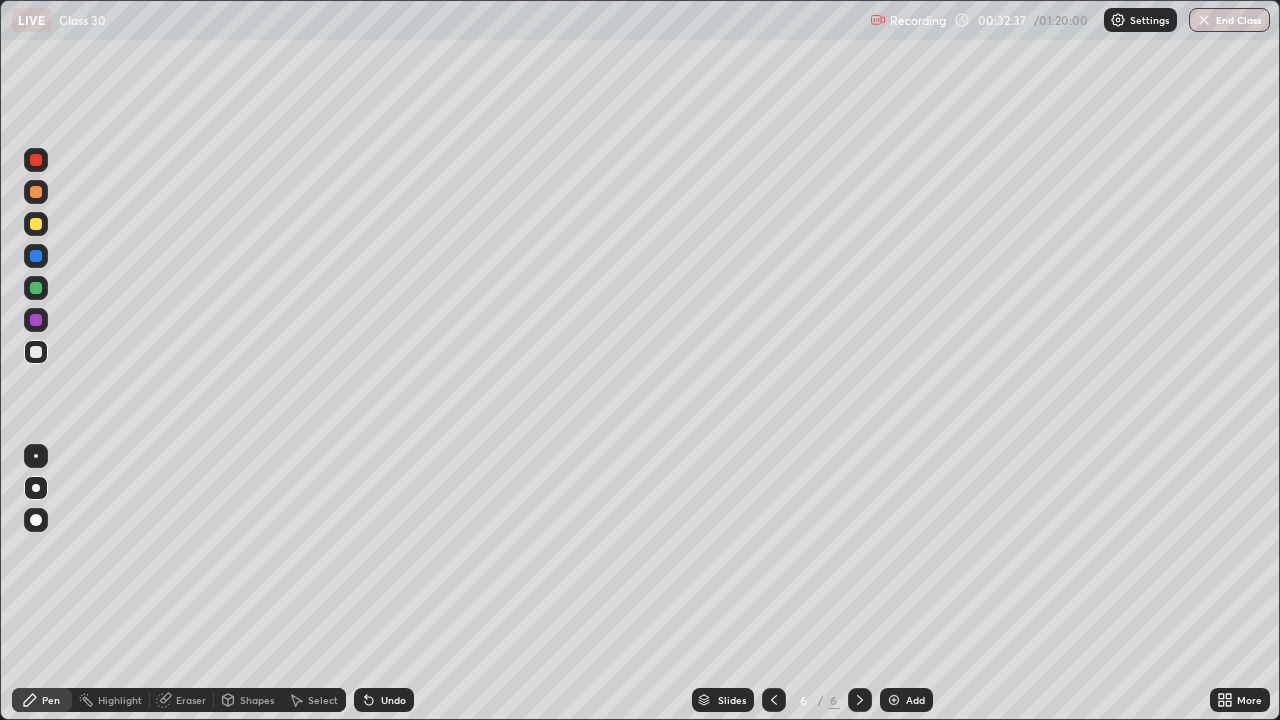 click on "Undo" at bounding box center (393, 700) 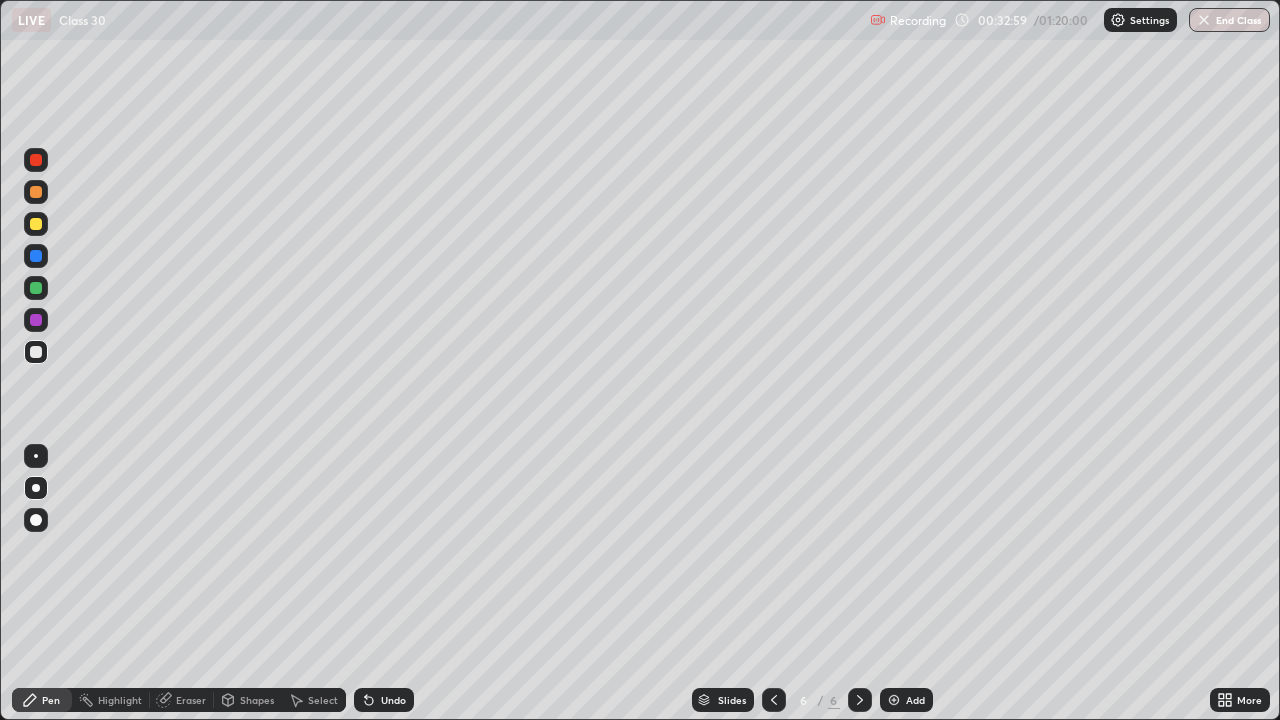 click at bounding box center (36, 320) 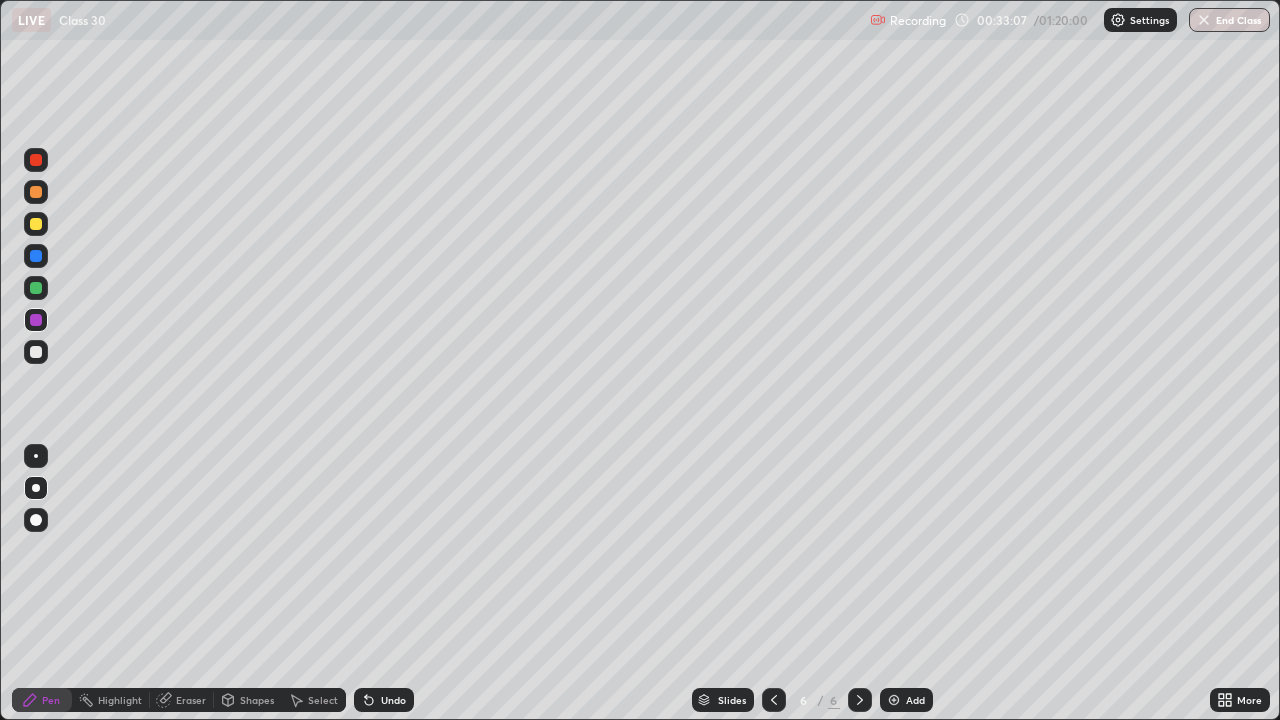 click at bounding box center [36, 288] 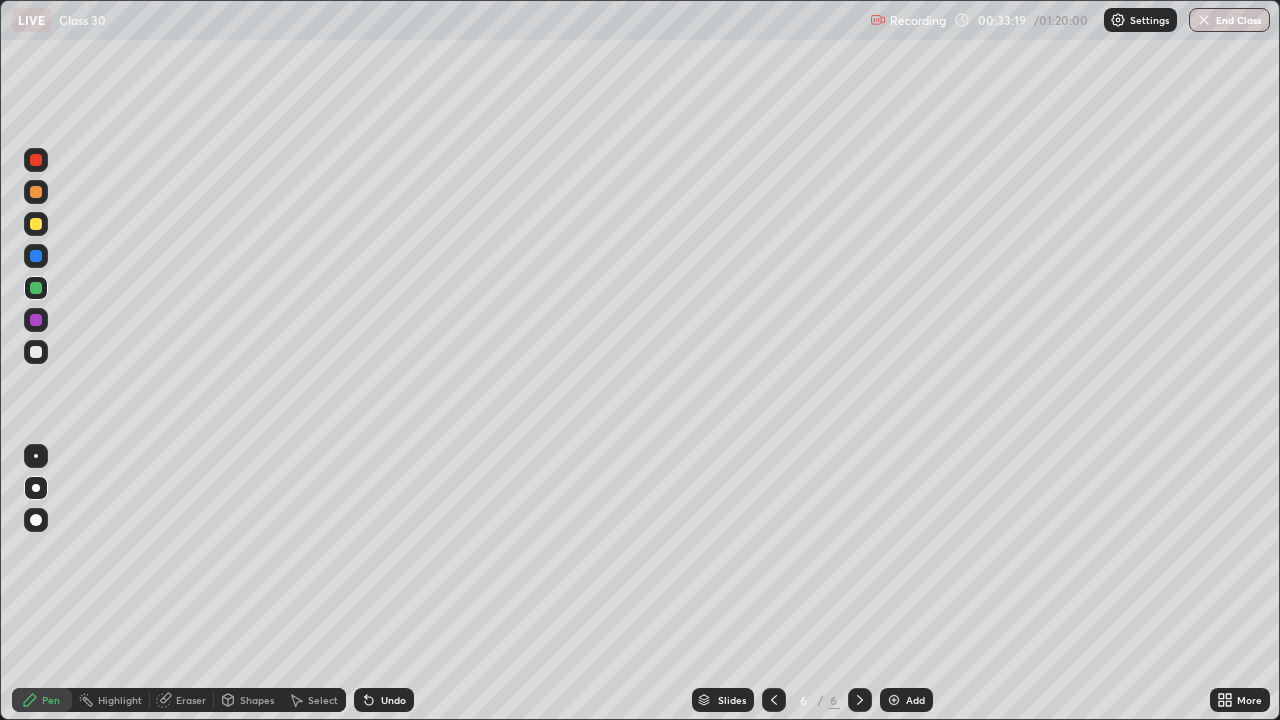 click 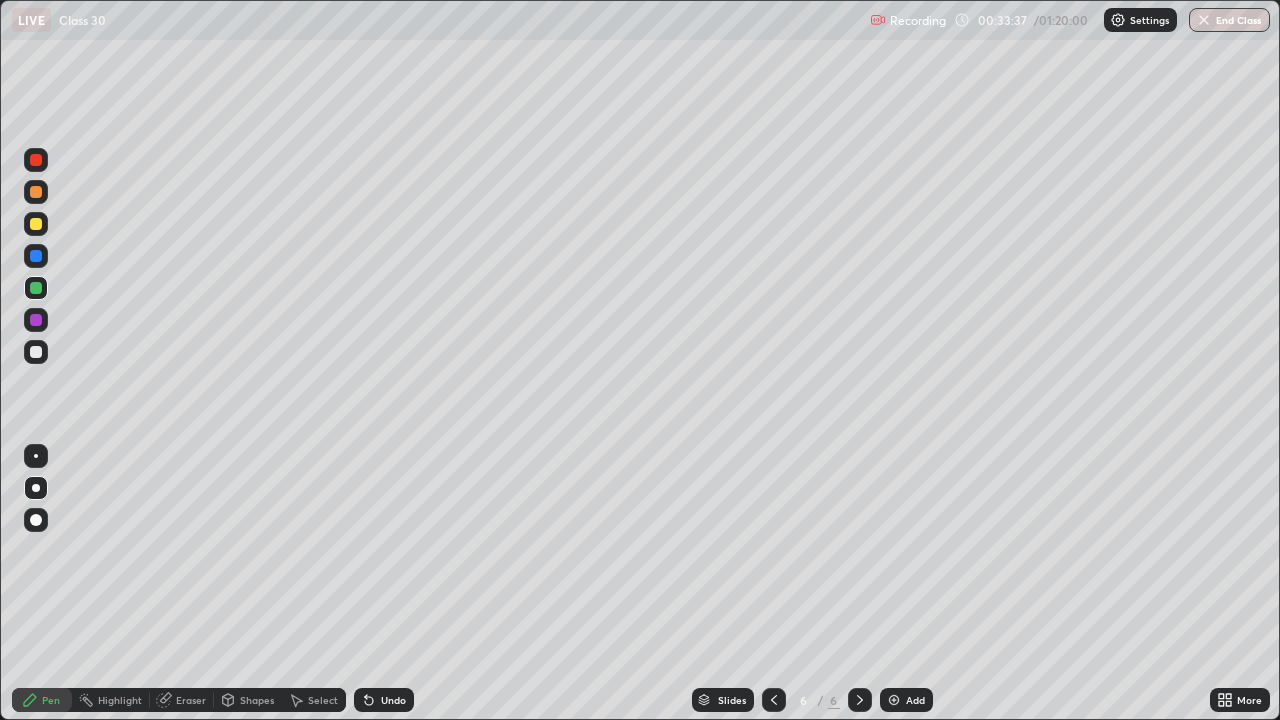 click at bounding box center [36, 352] 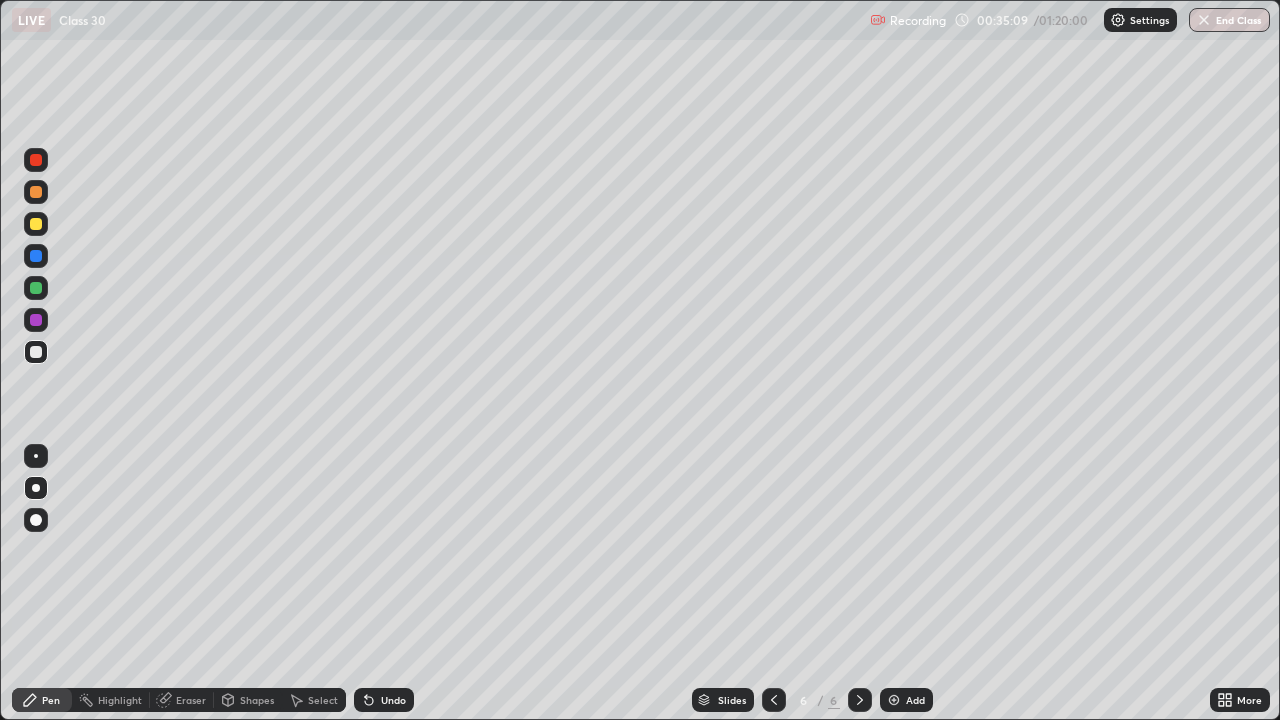 click on "Undo" at bounding box center (384, 700) 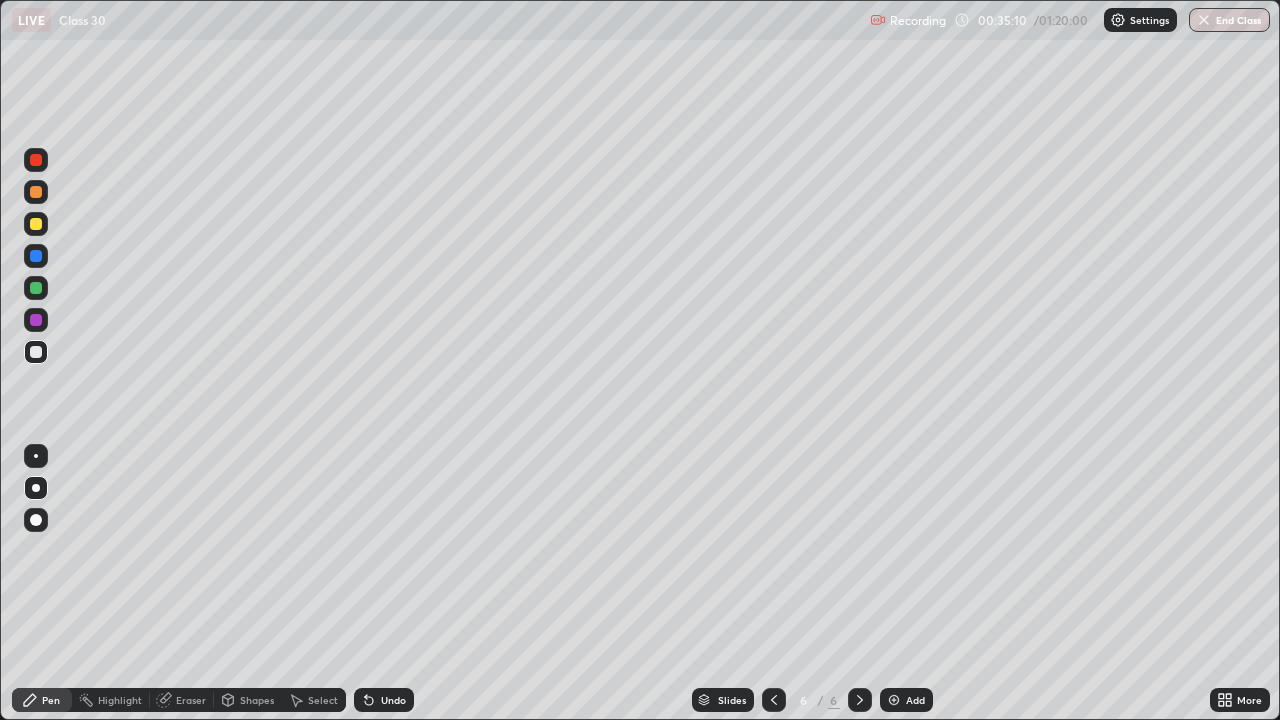 click on "Undo" at bounding box center (393, 700) 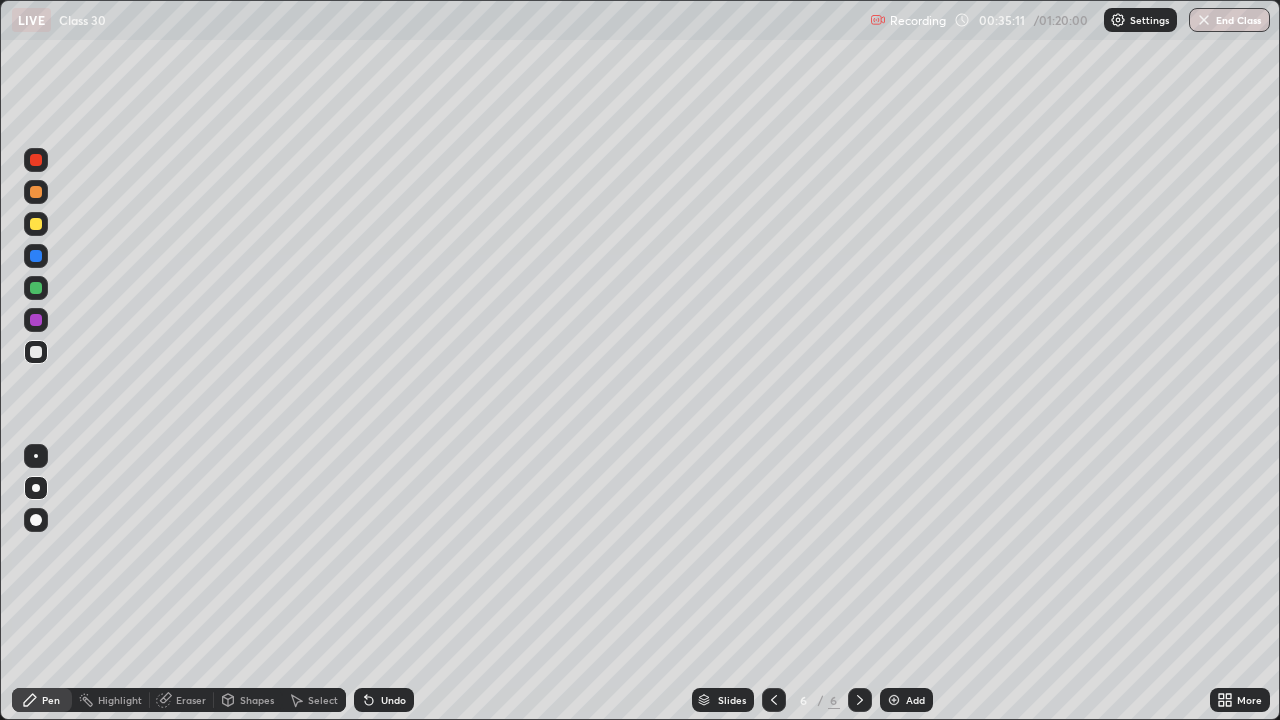 click on "Undo" at bounding box center [393, 700] 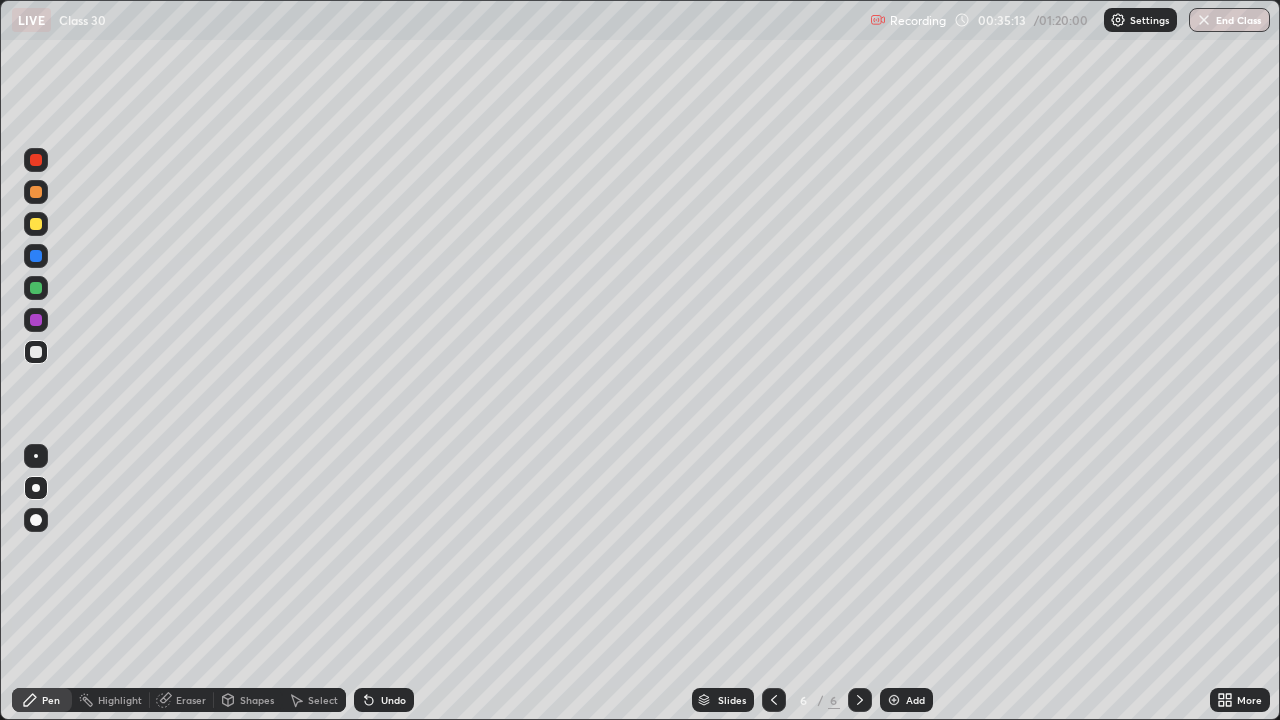 click 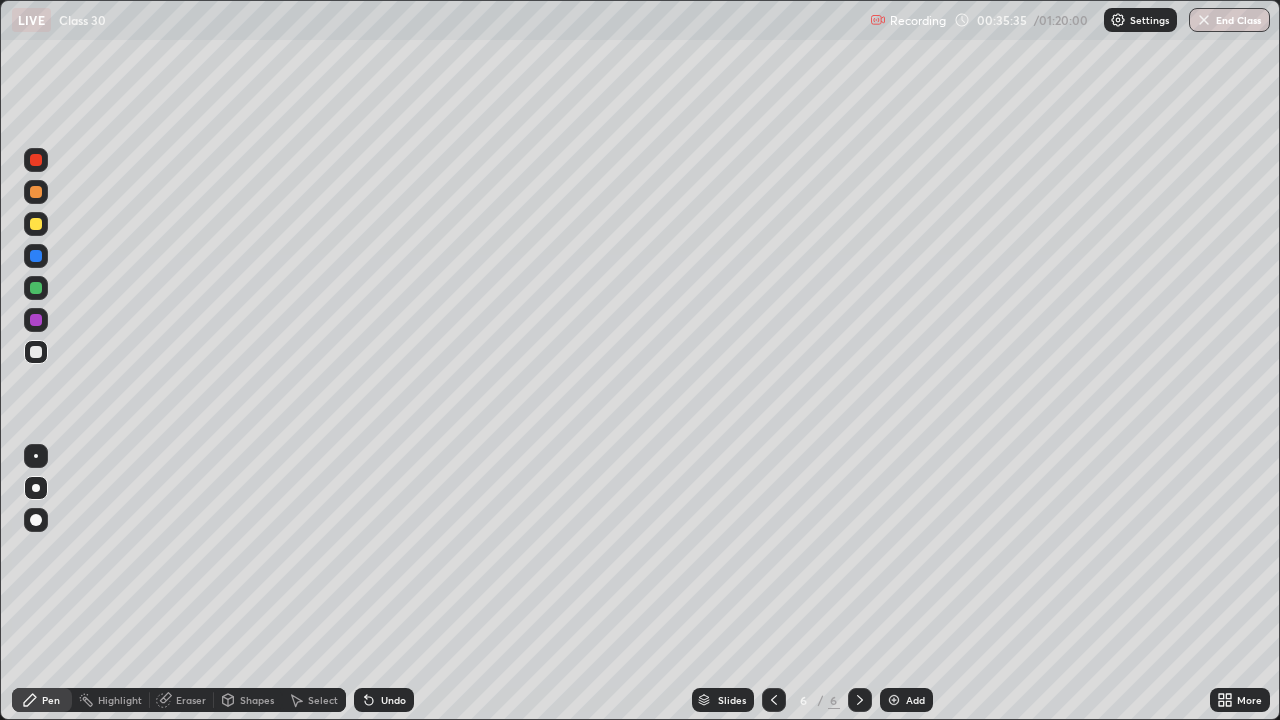 click on "Add" at bounding box center (906, 700) 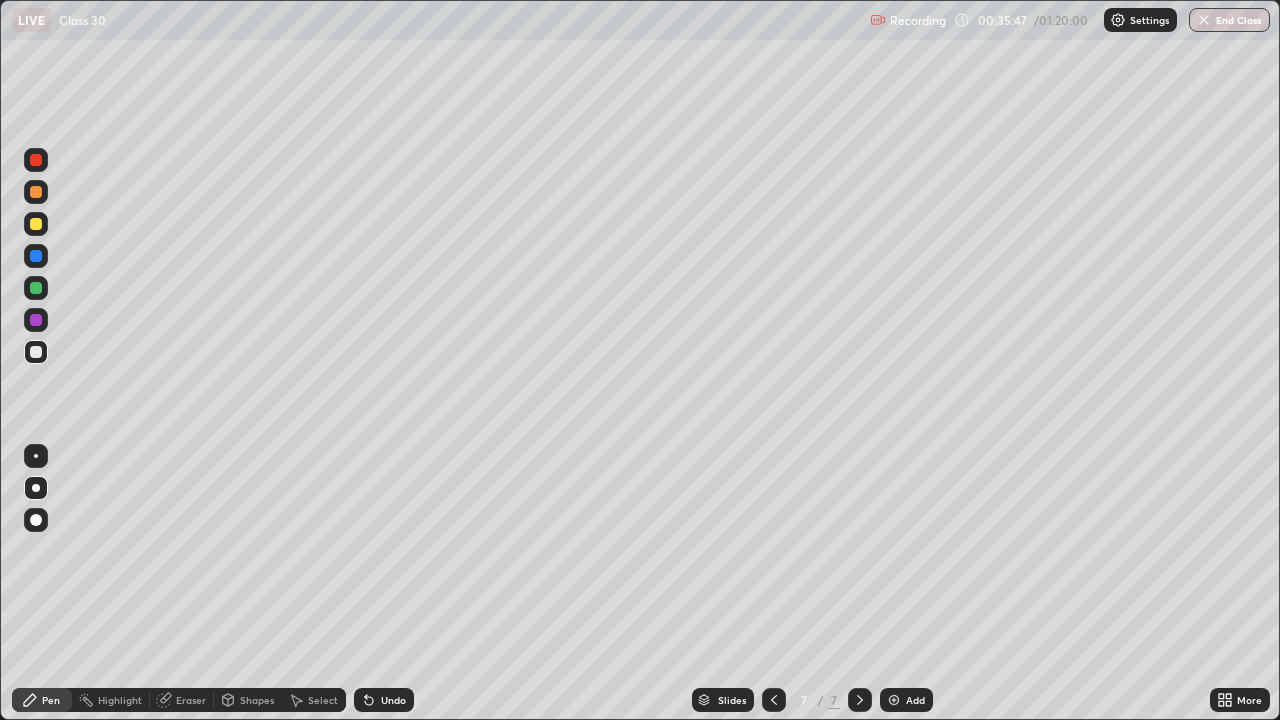 click 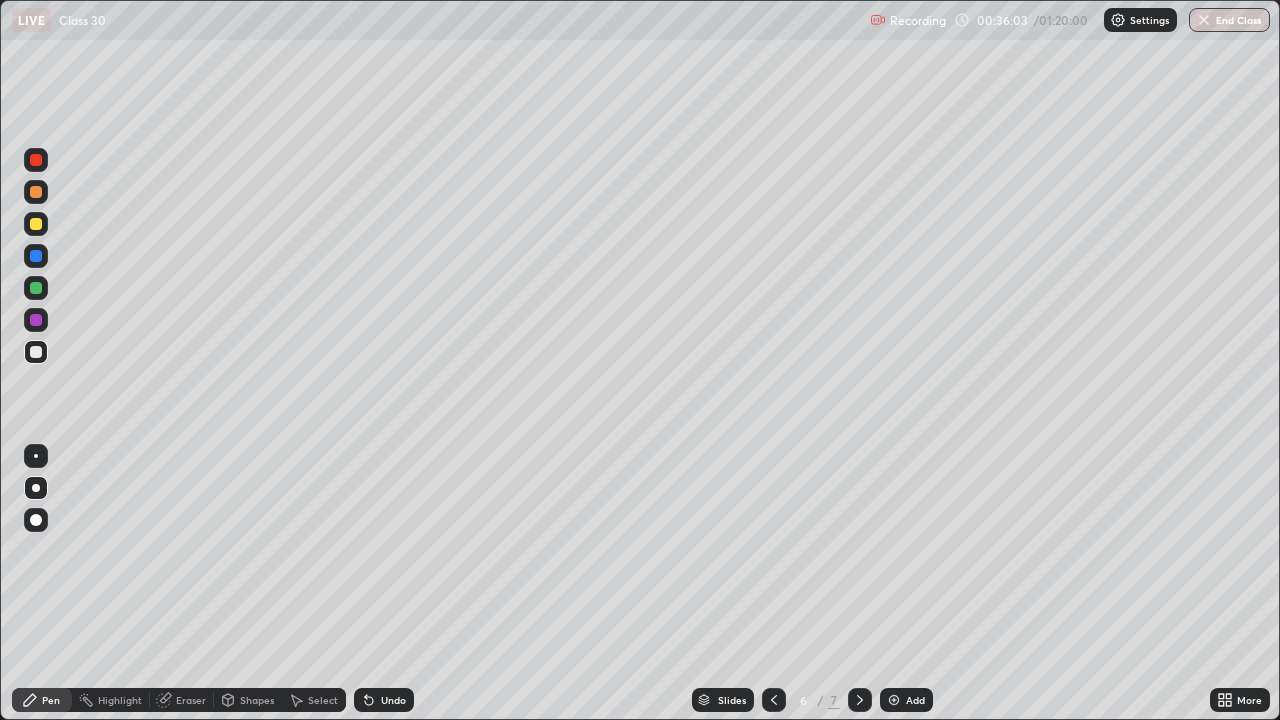 click on "Undo" at bounding box center (393, 700) 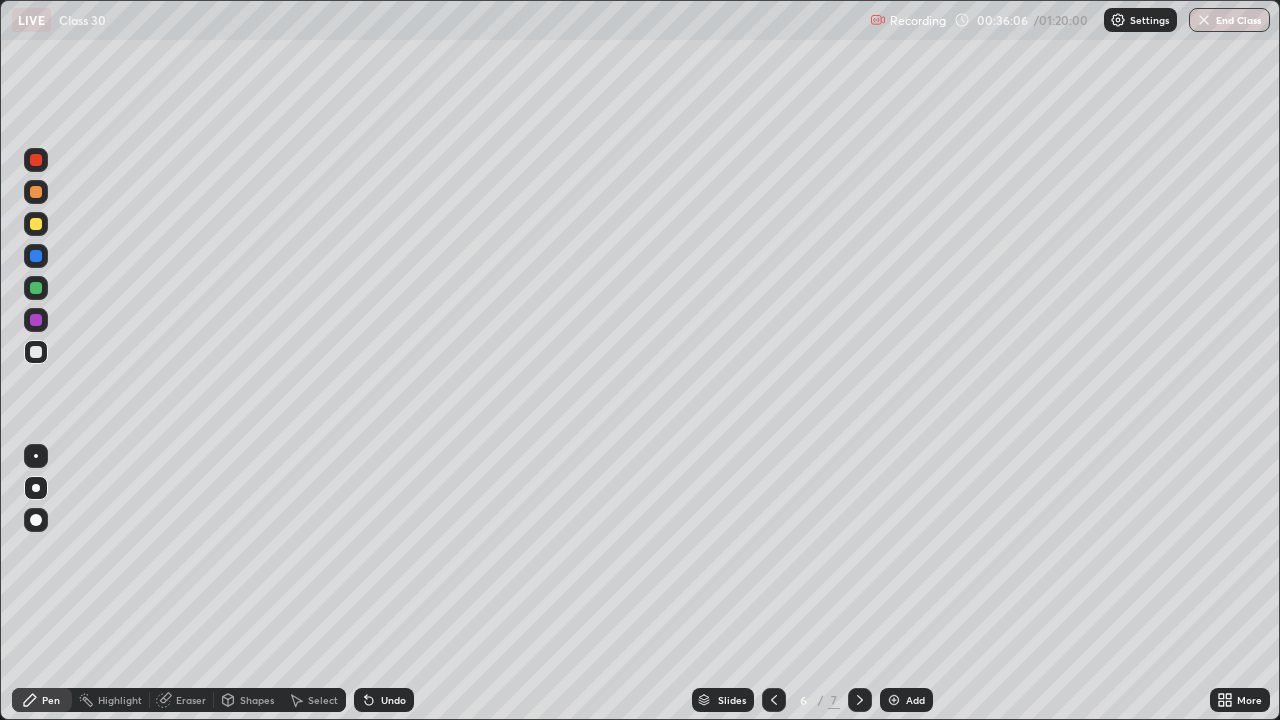 click 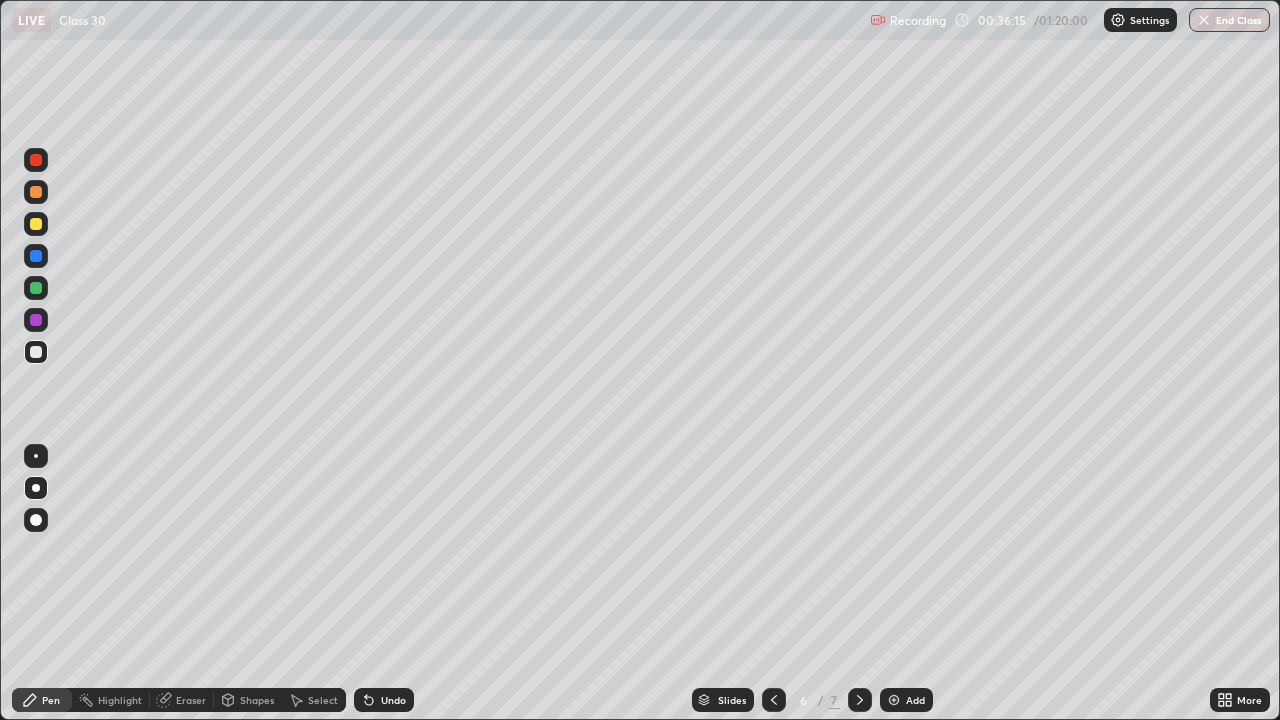 click on "Undo" at bounding box center (393, 700) 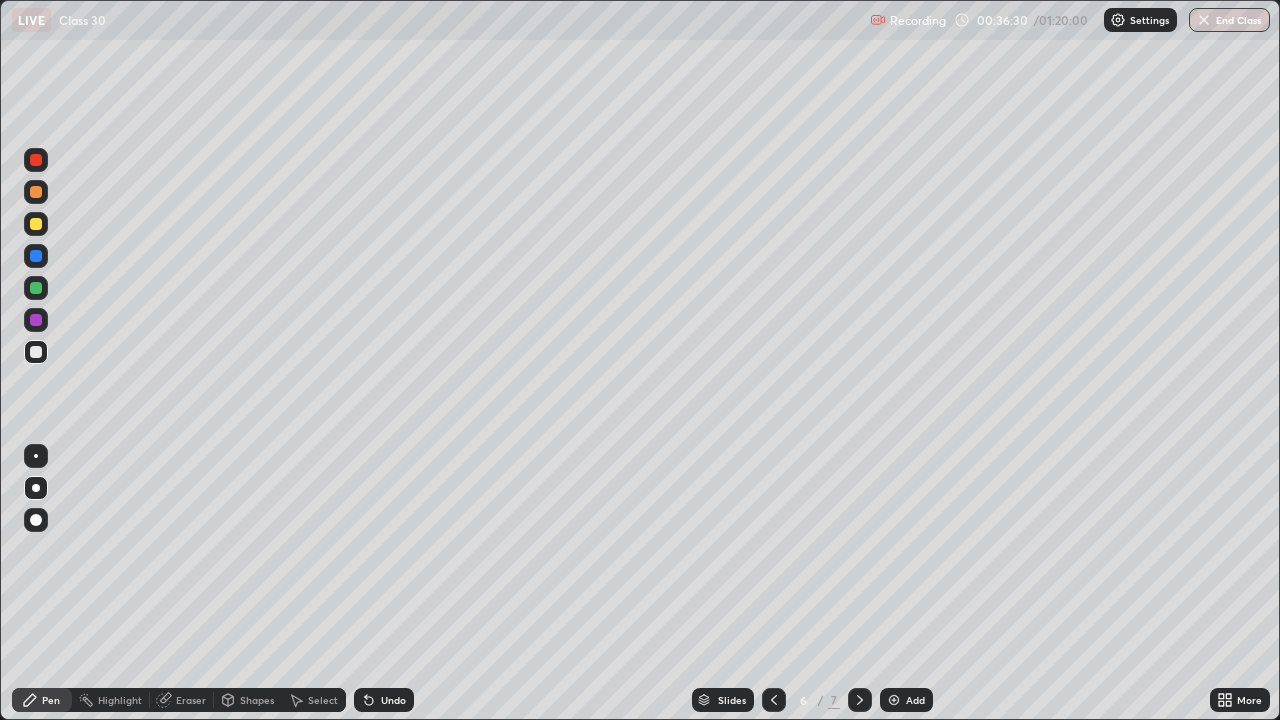 click on "Eraser" at bounding box center [191, 700] 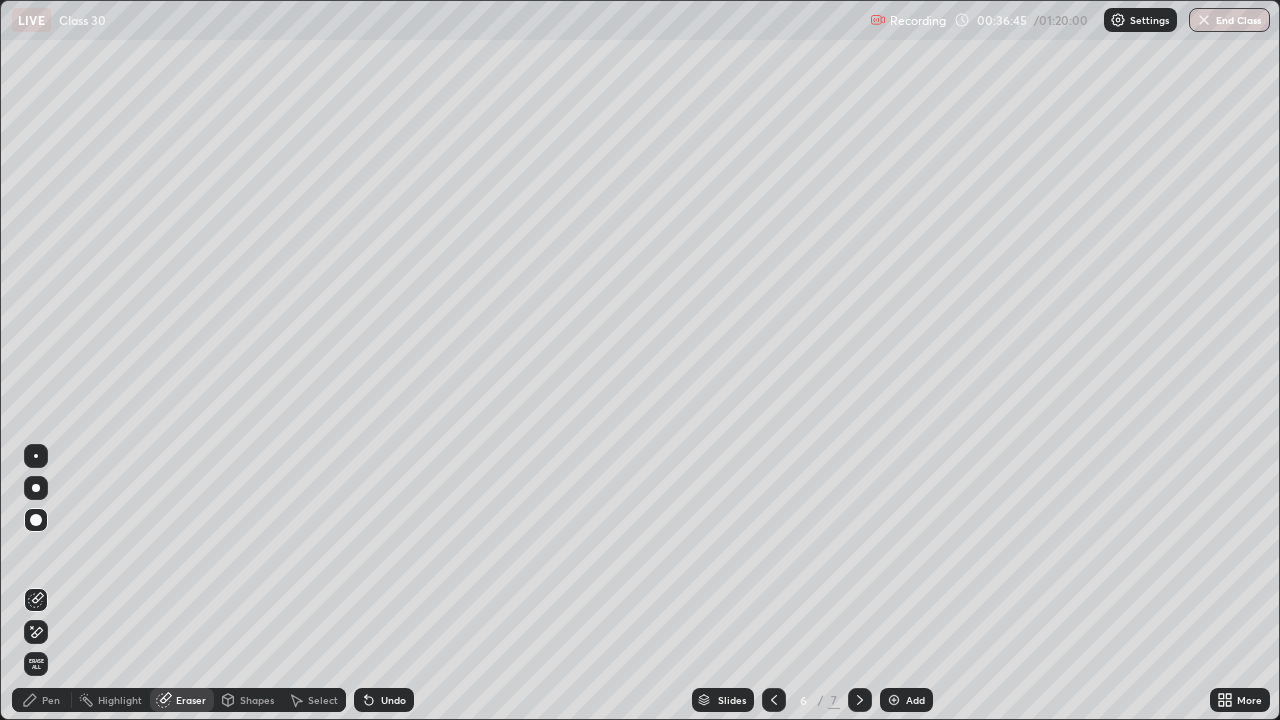 click 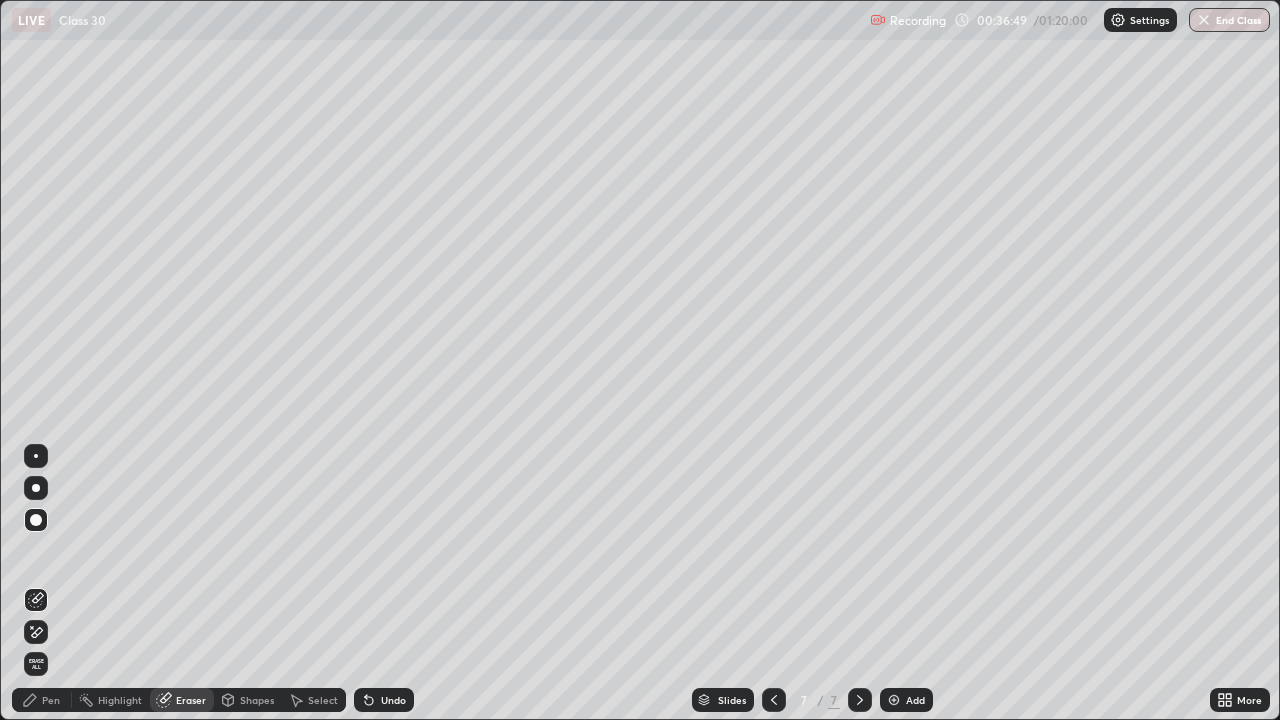 click on "Pen" at bounding box center [51, 700] 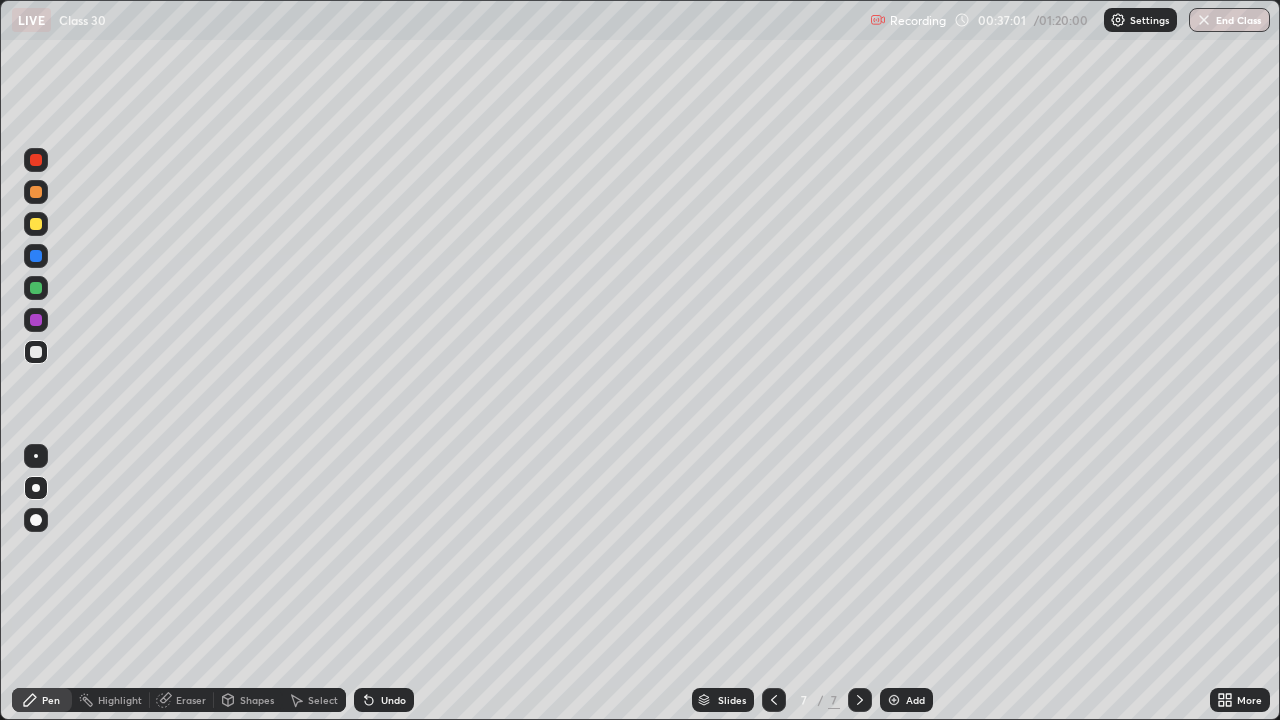 click 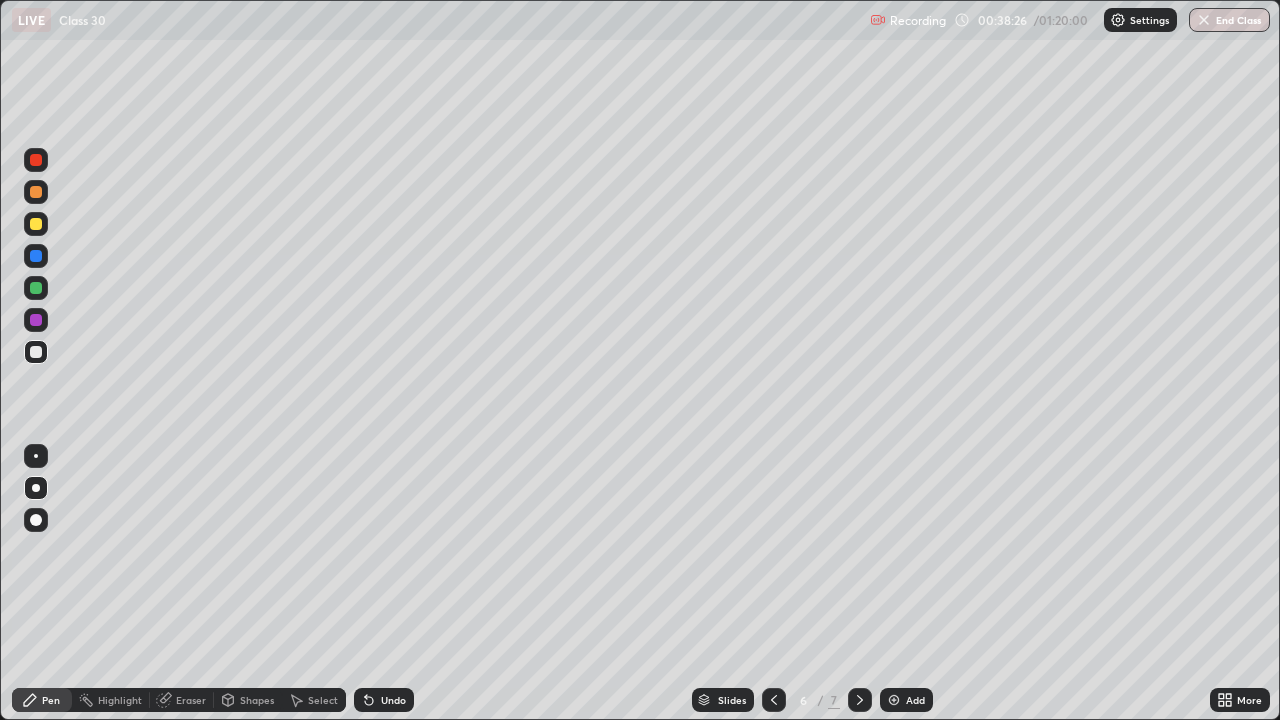 click on "Add" at bounding box center [906, 700] 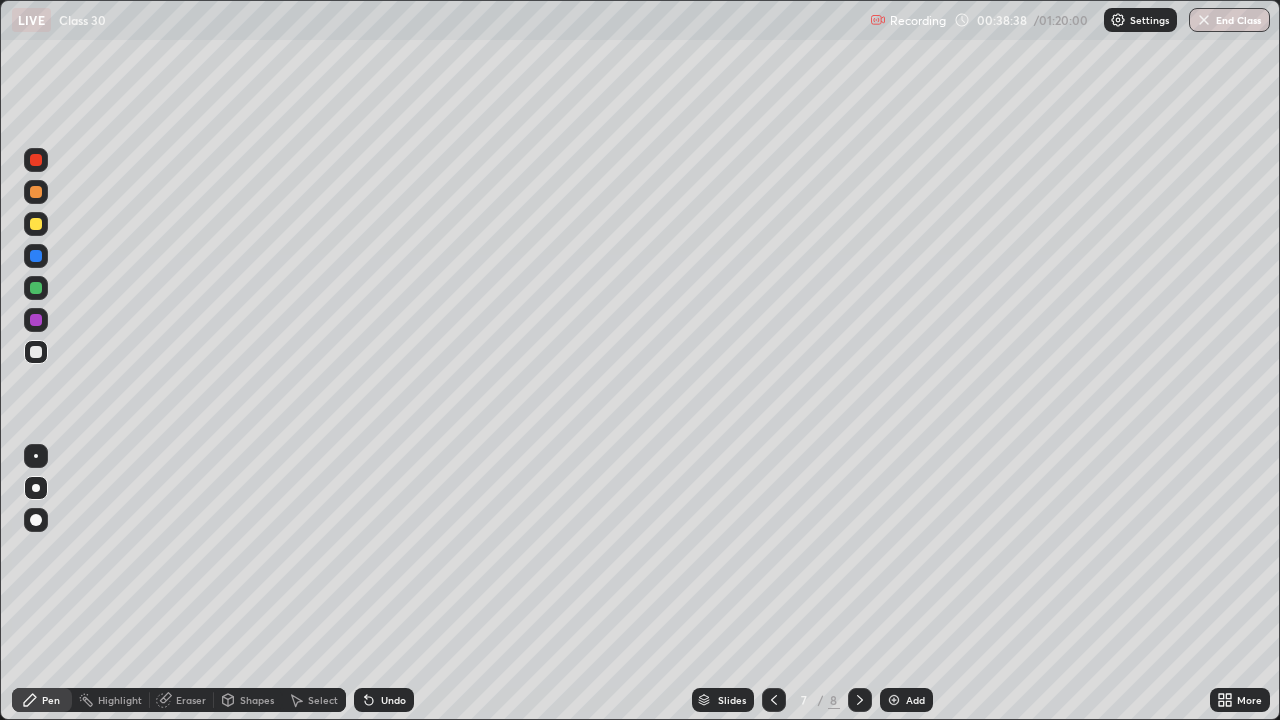 click 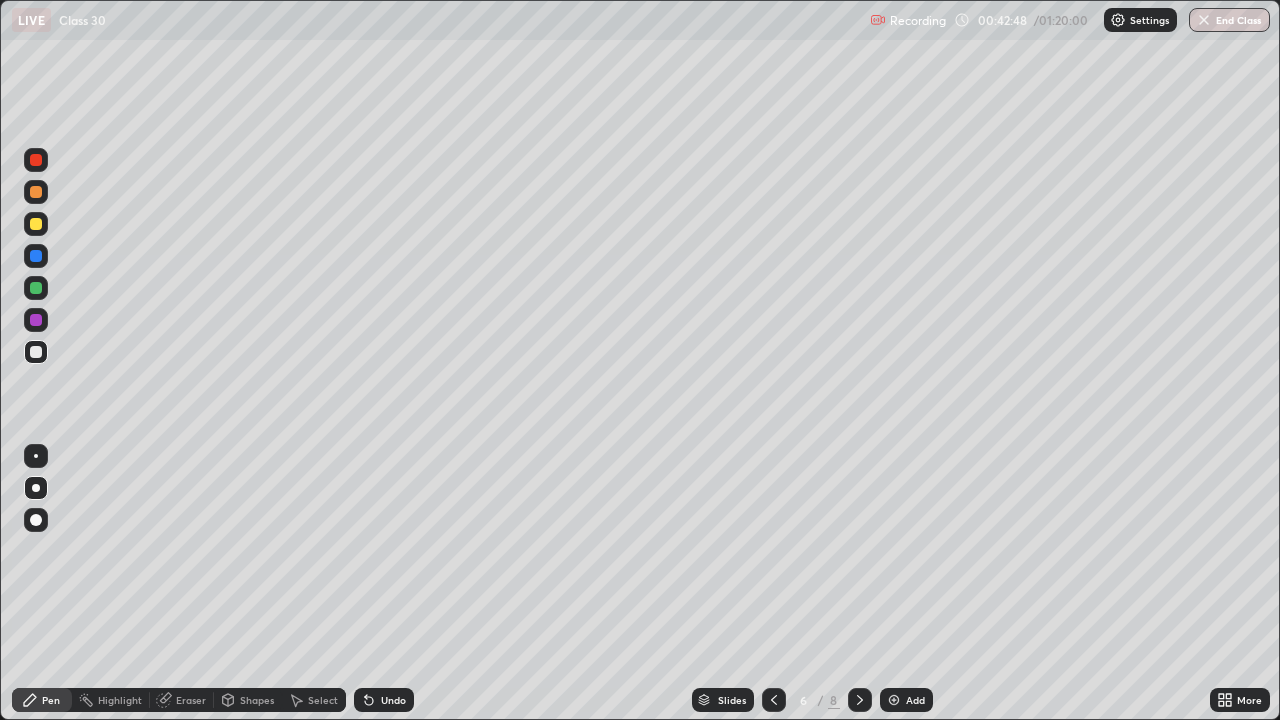 click 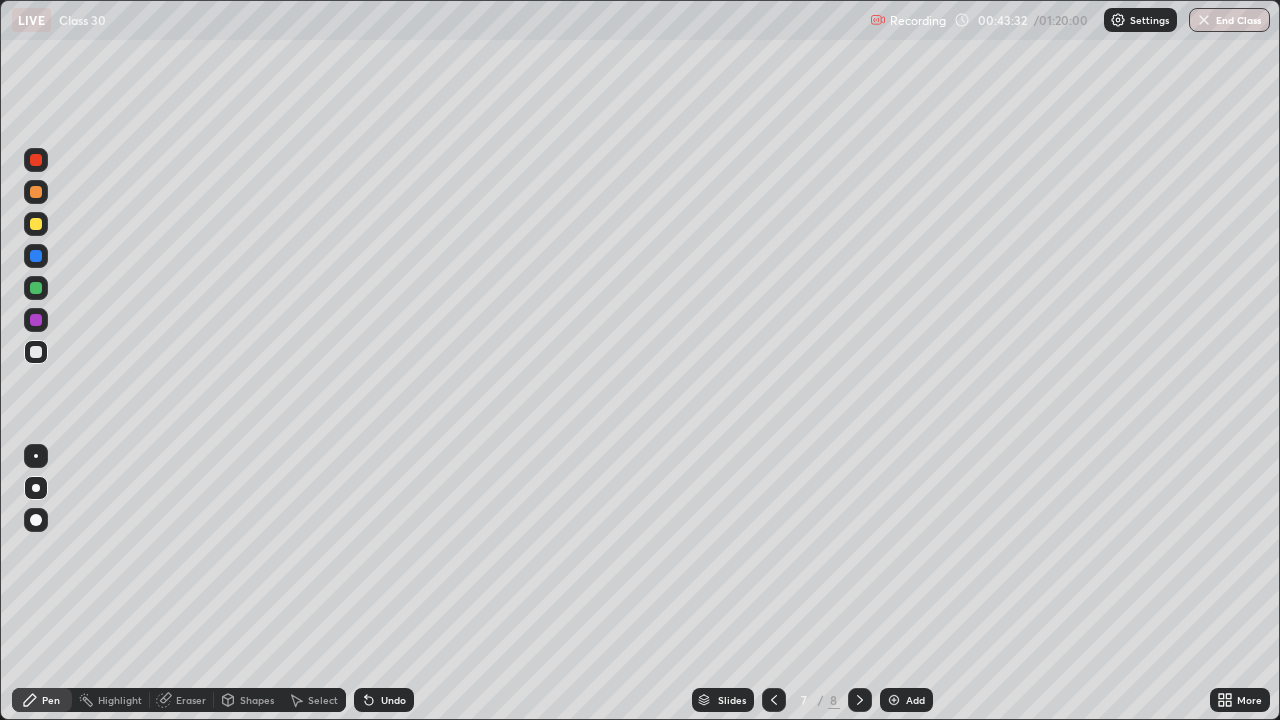 click 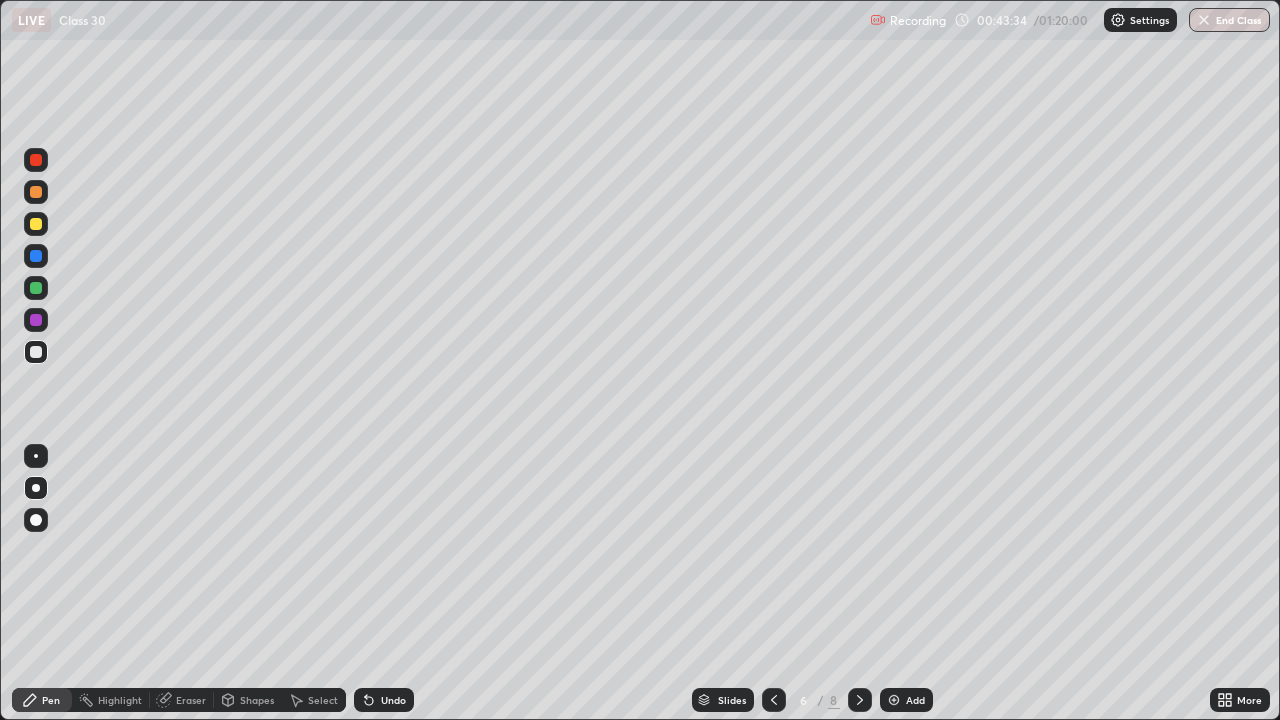 click 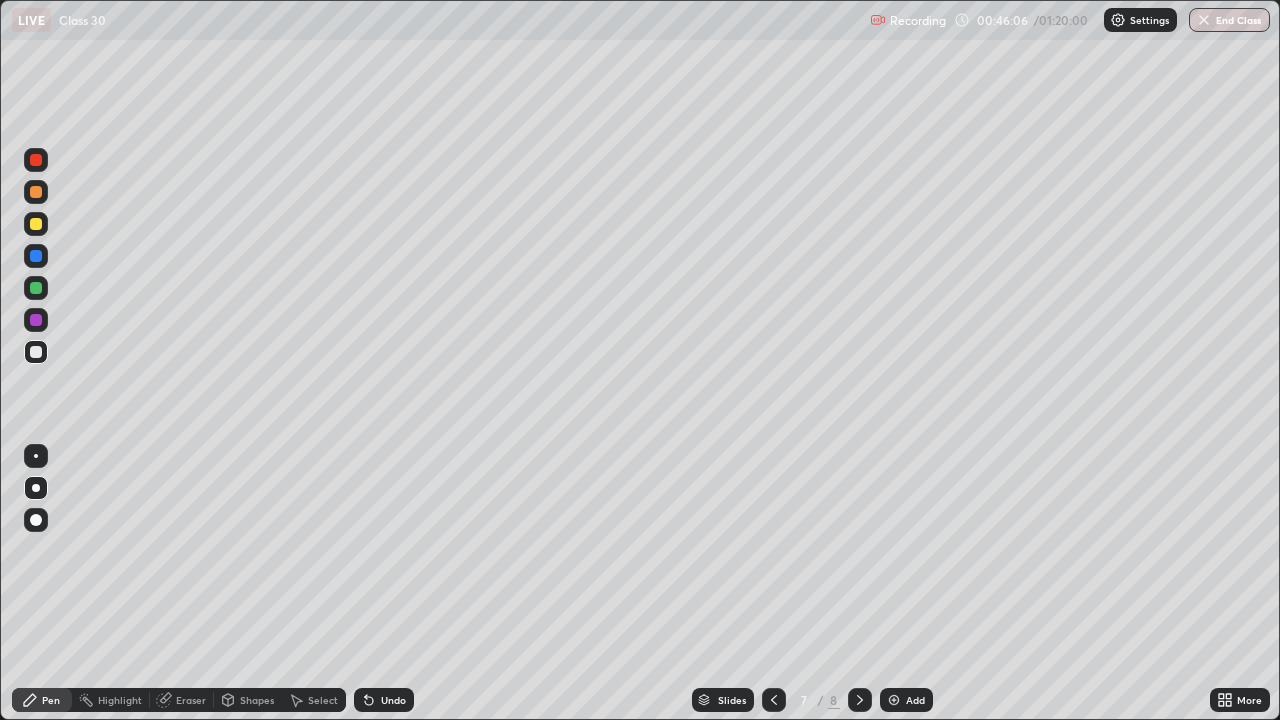click on "Eraser" at bounding box center [191, 700] 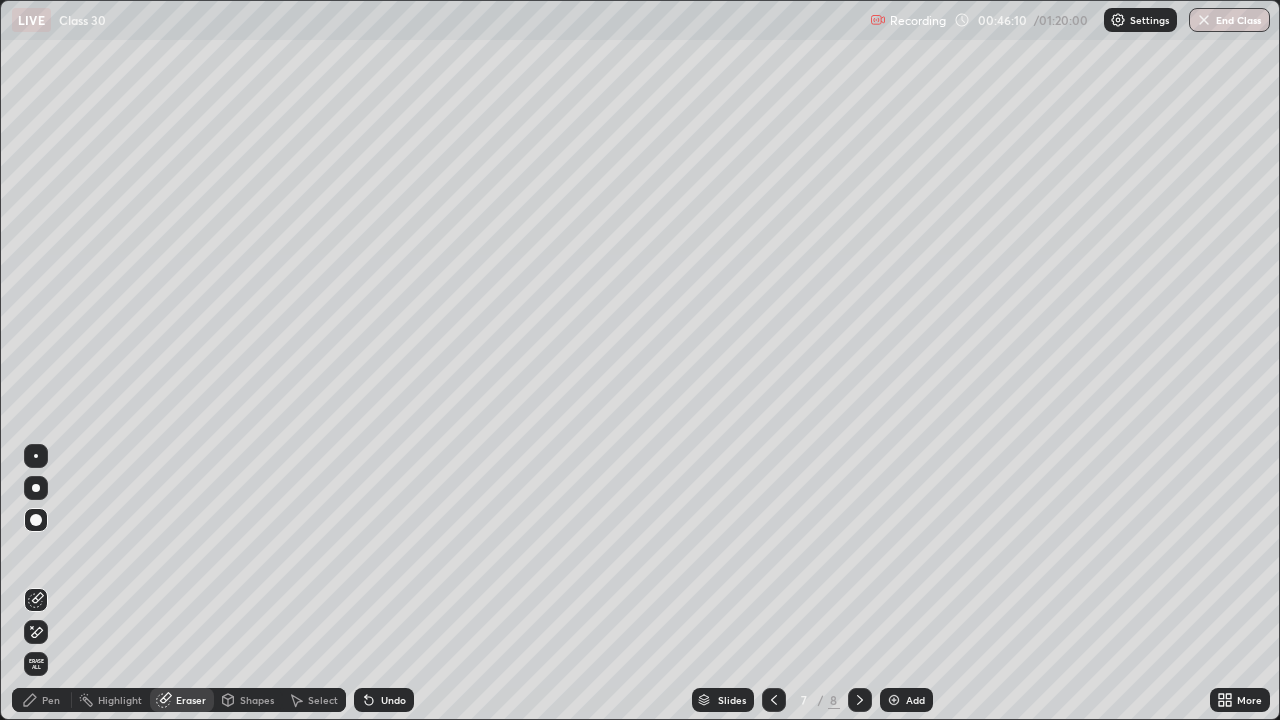 click 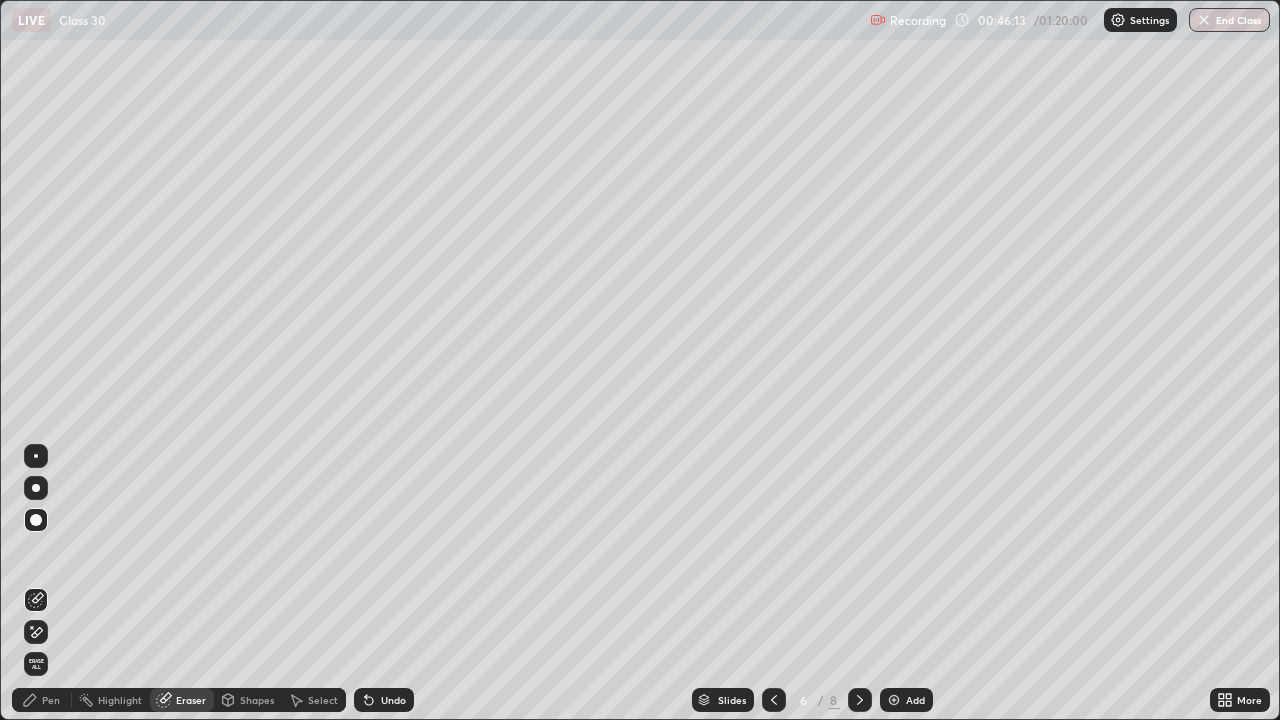 click on "Pen" at bounding box center (42, 700) 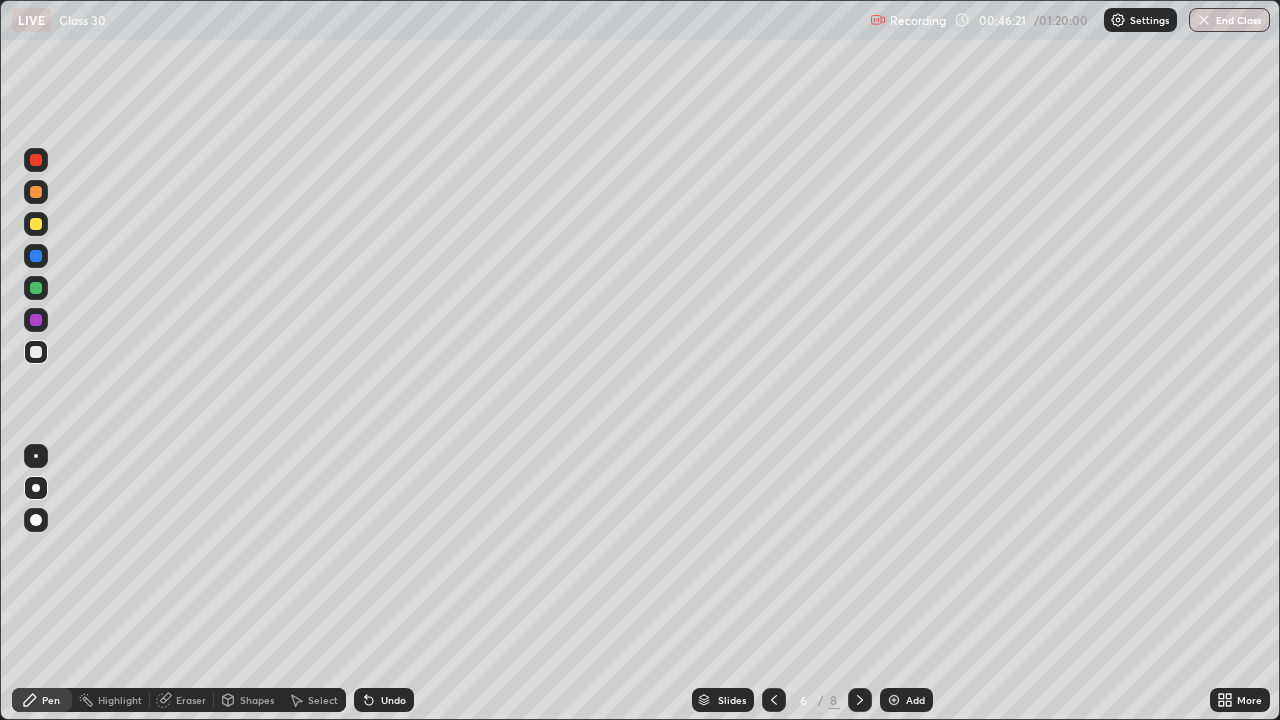 click 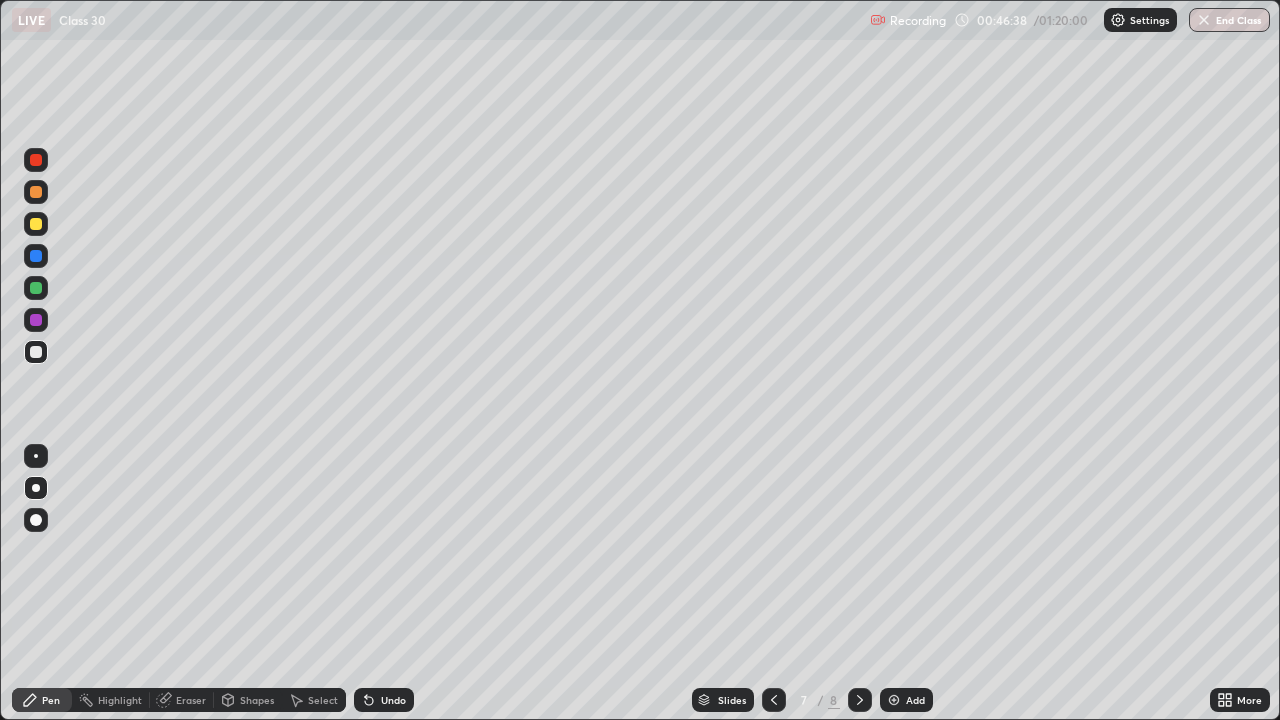 click at bounding box center [774, 700] 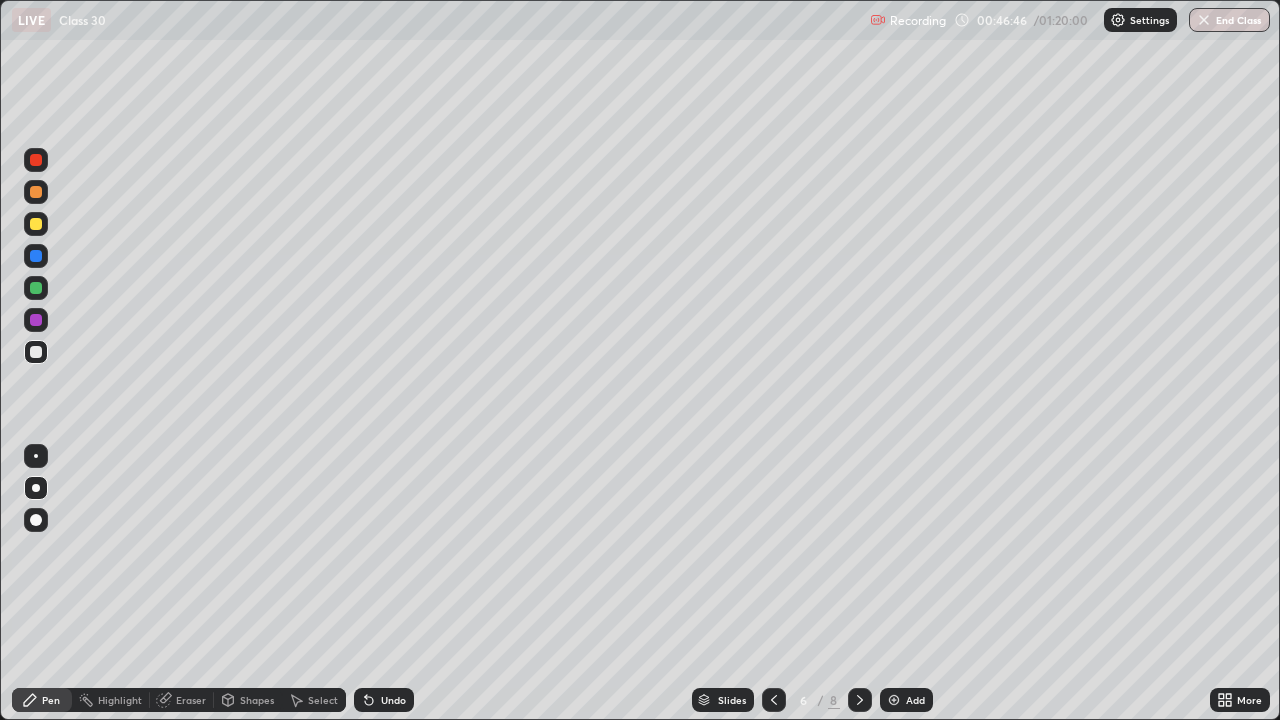 click 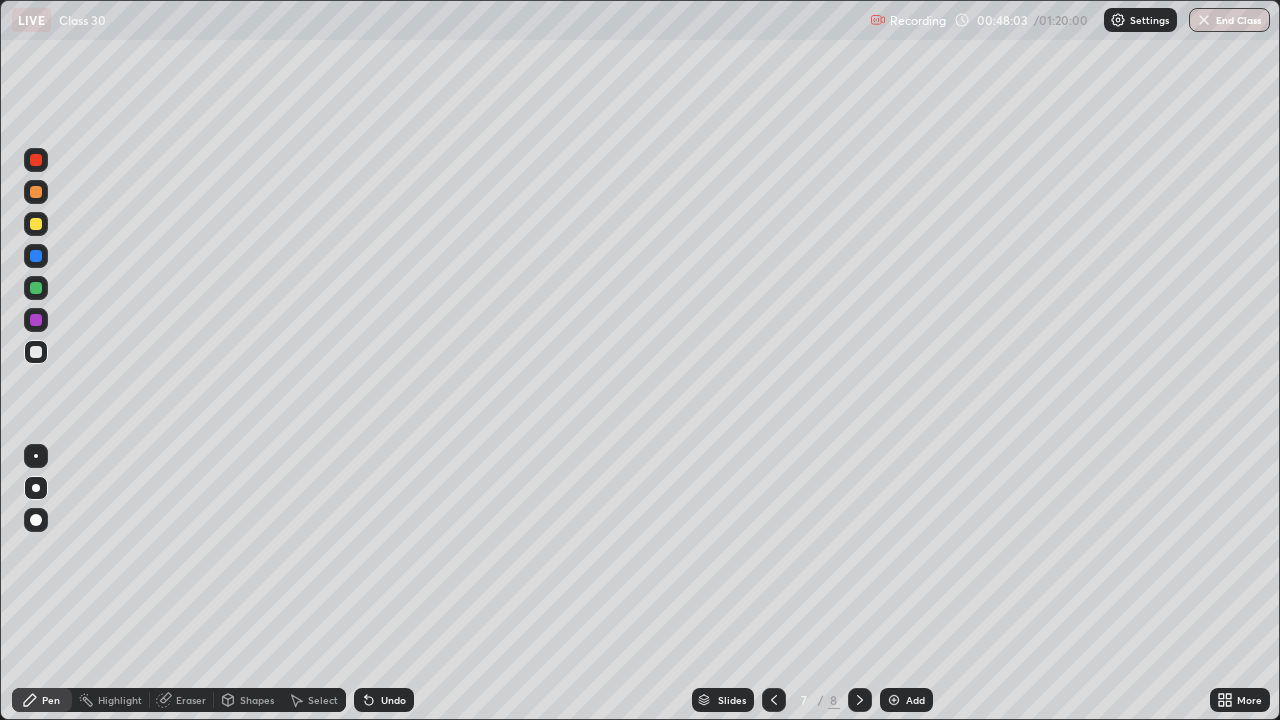 click 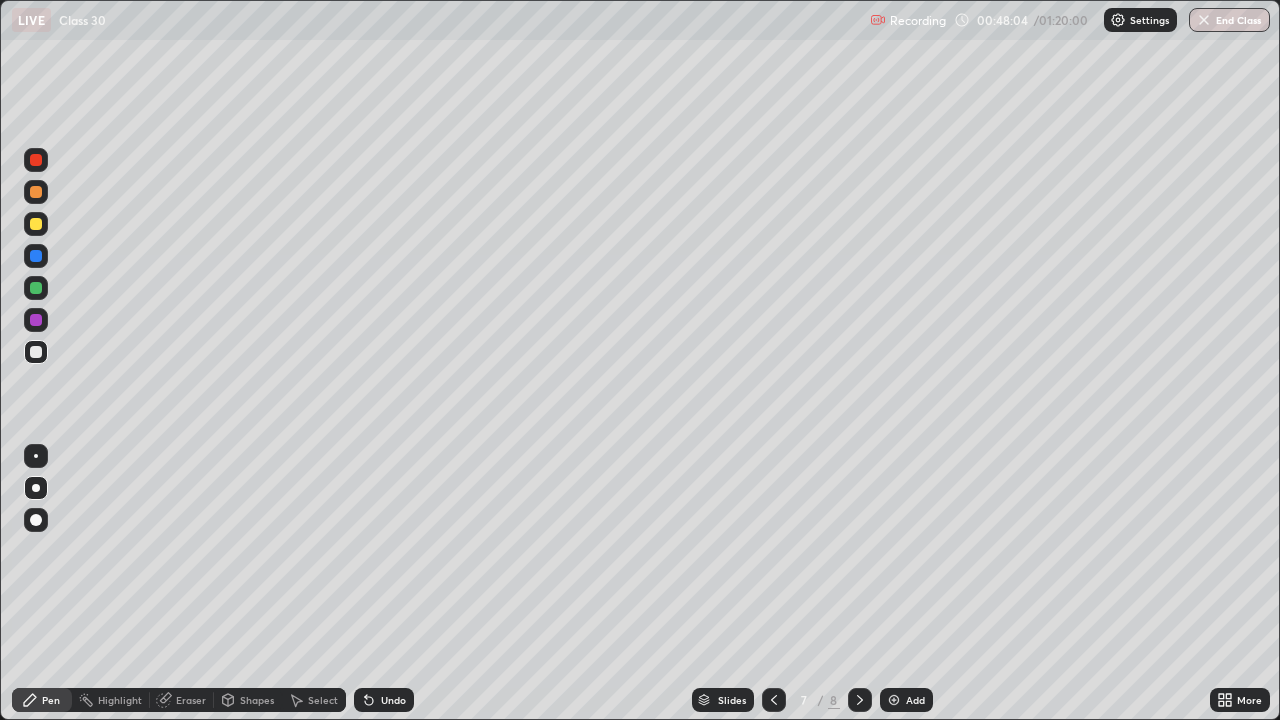 click on "Undo" at bounding box center [384, 700] 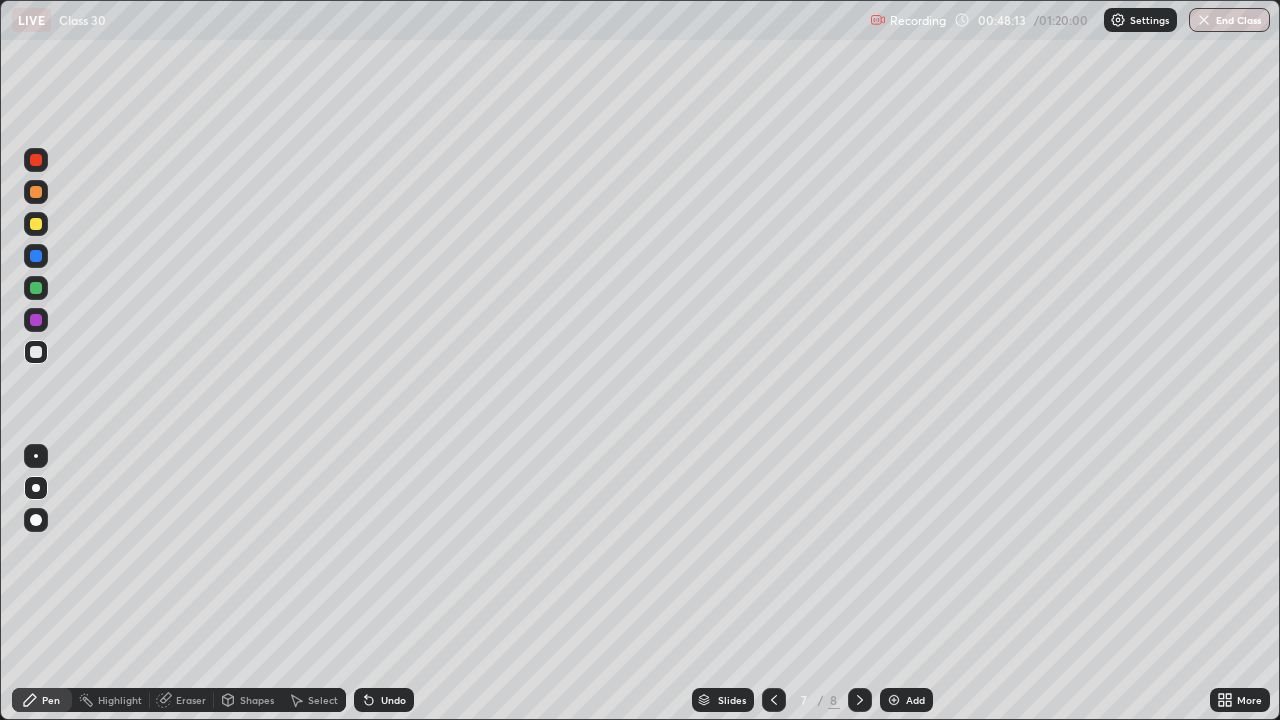 click on "Setting up your live class" at bounding box center (640, 360) 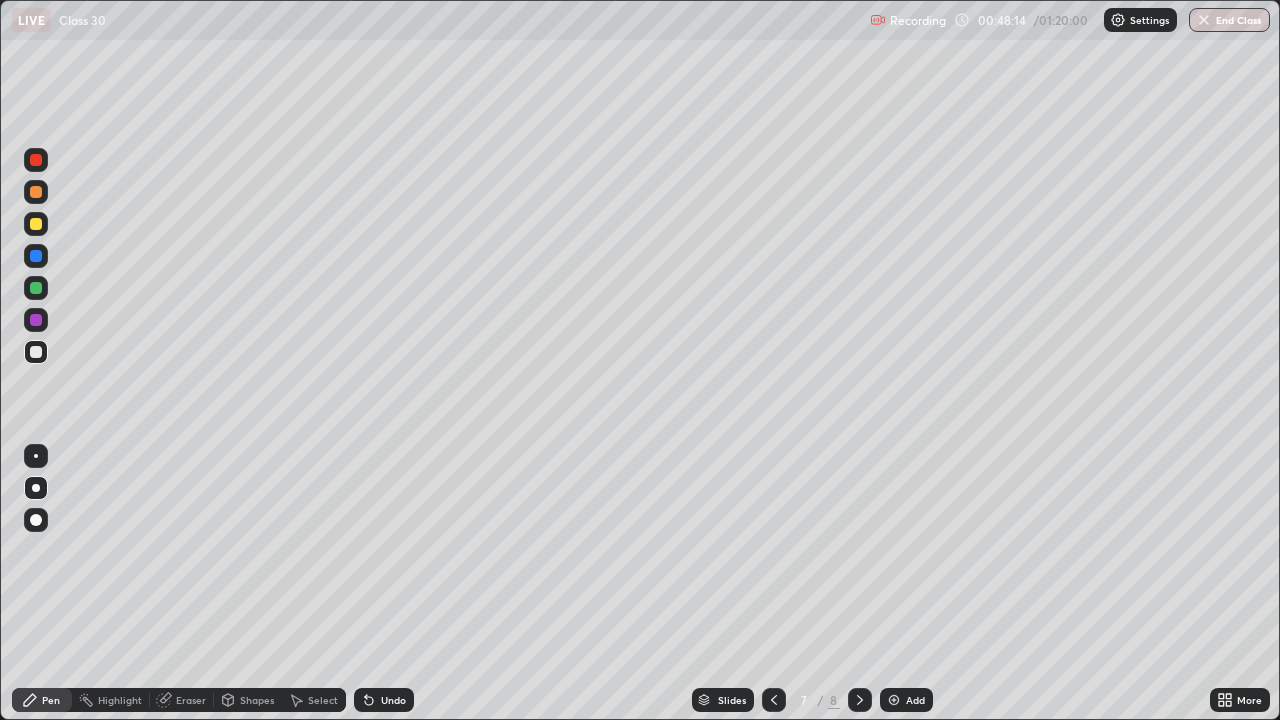 click on "Setting up your live class" at bounding box center (640, 360) 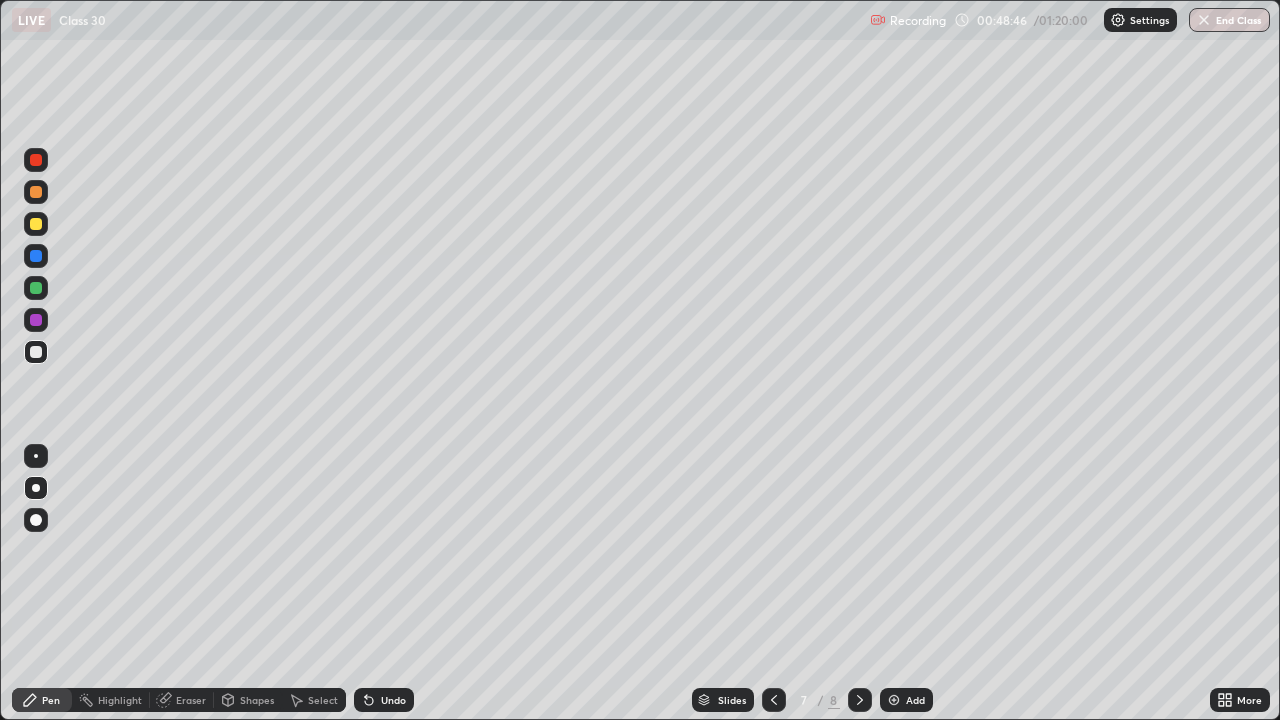 click 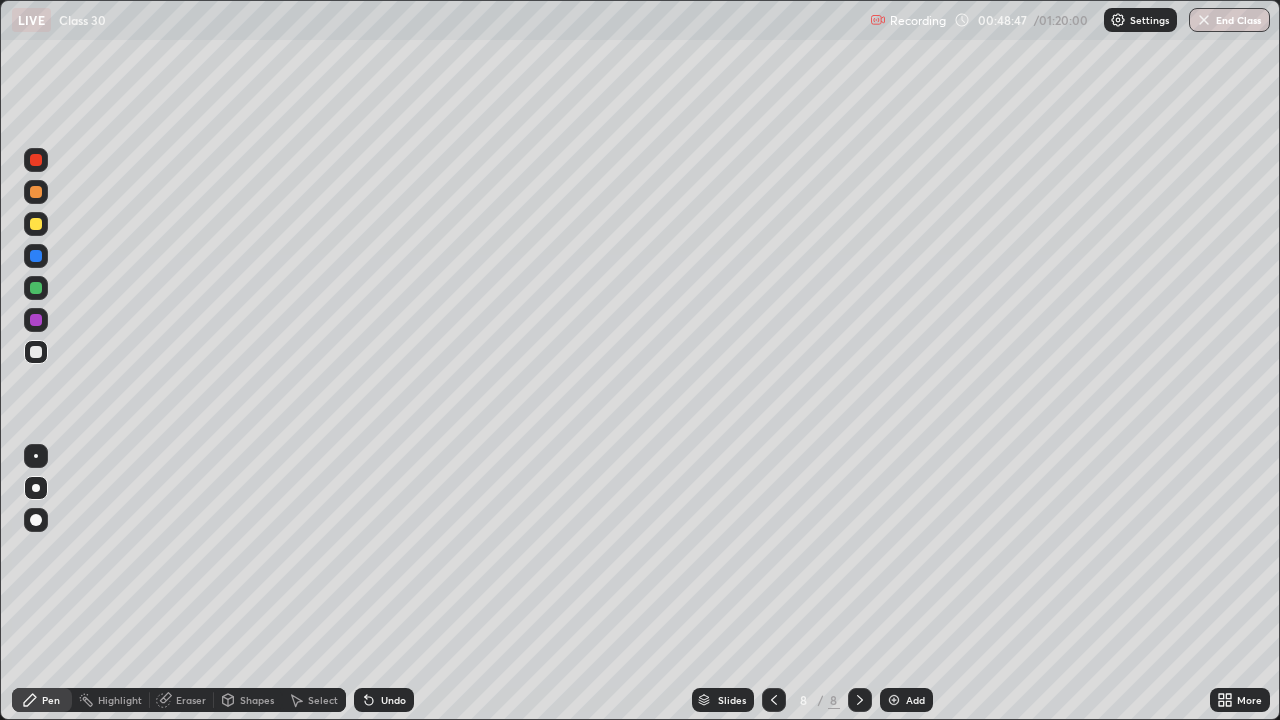 click 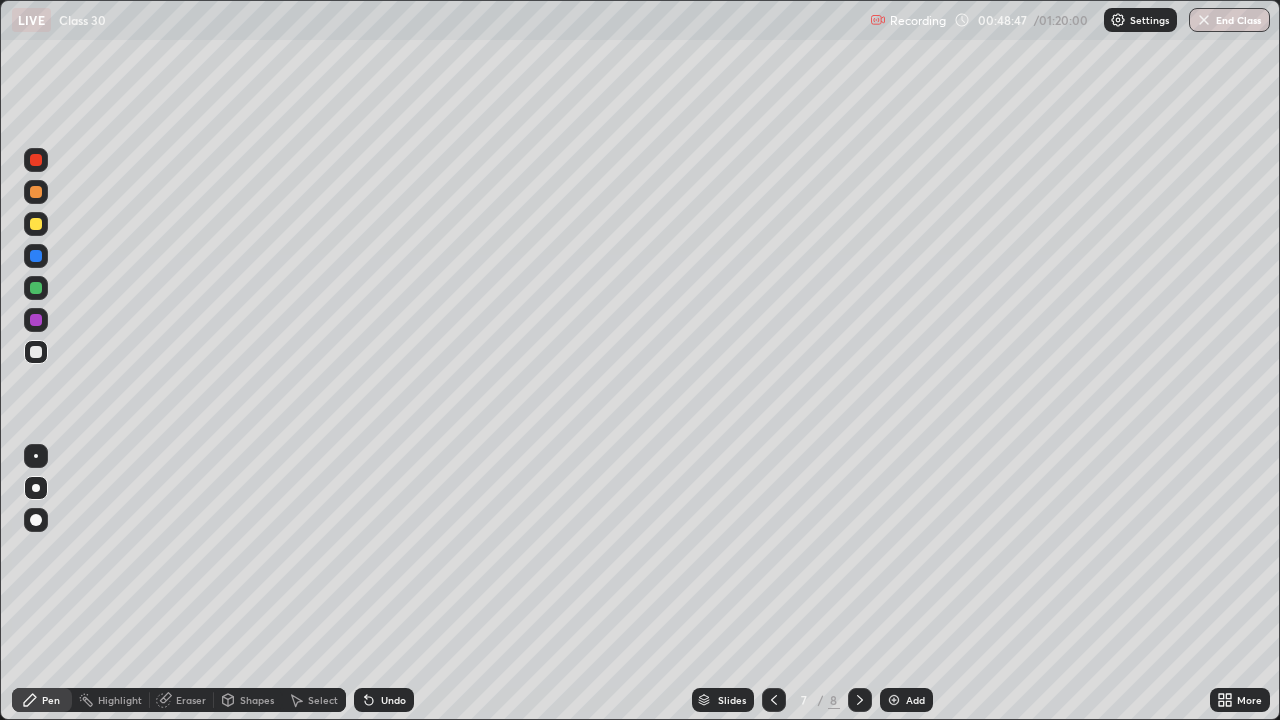click at bounding box center (774, 700) 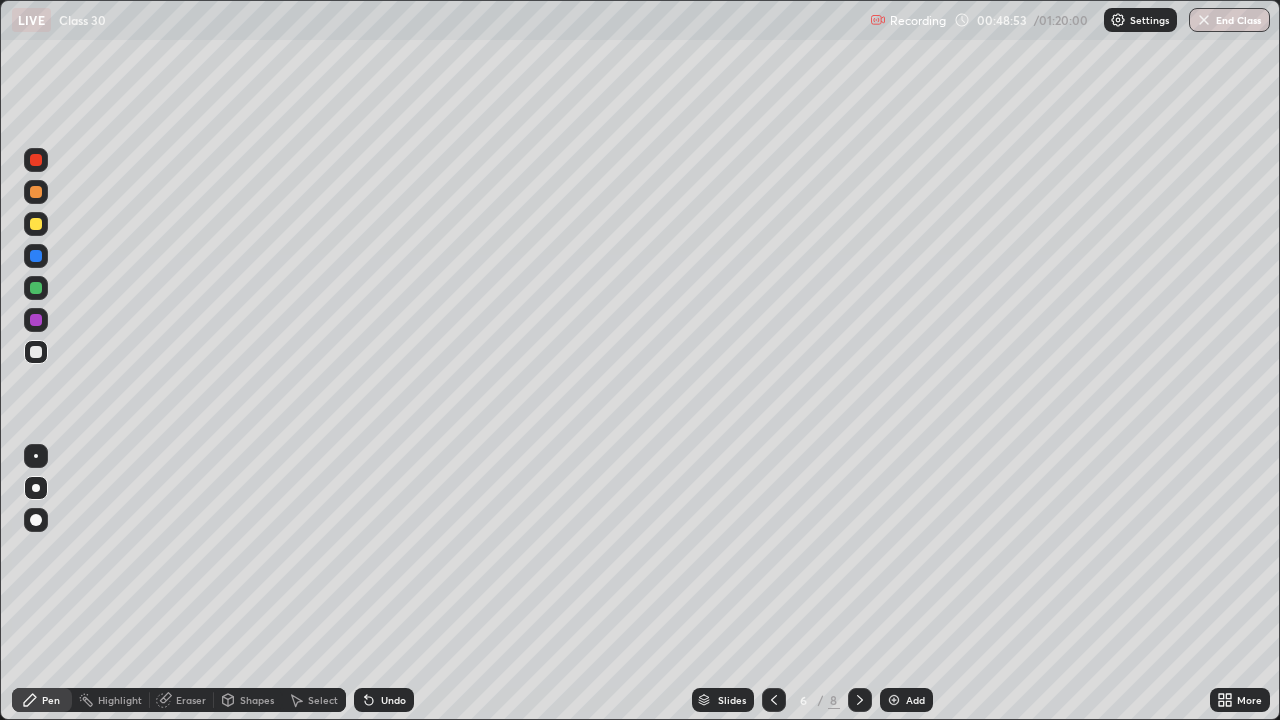 click 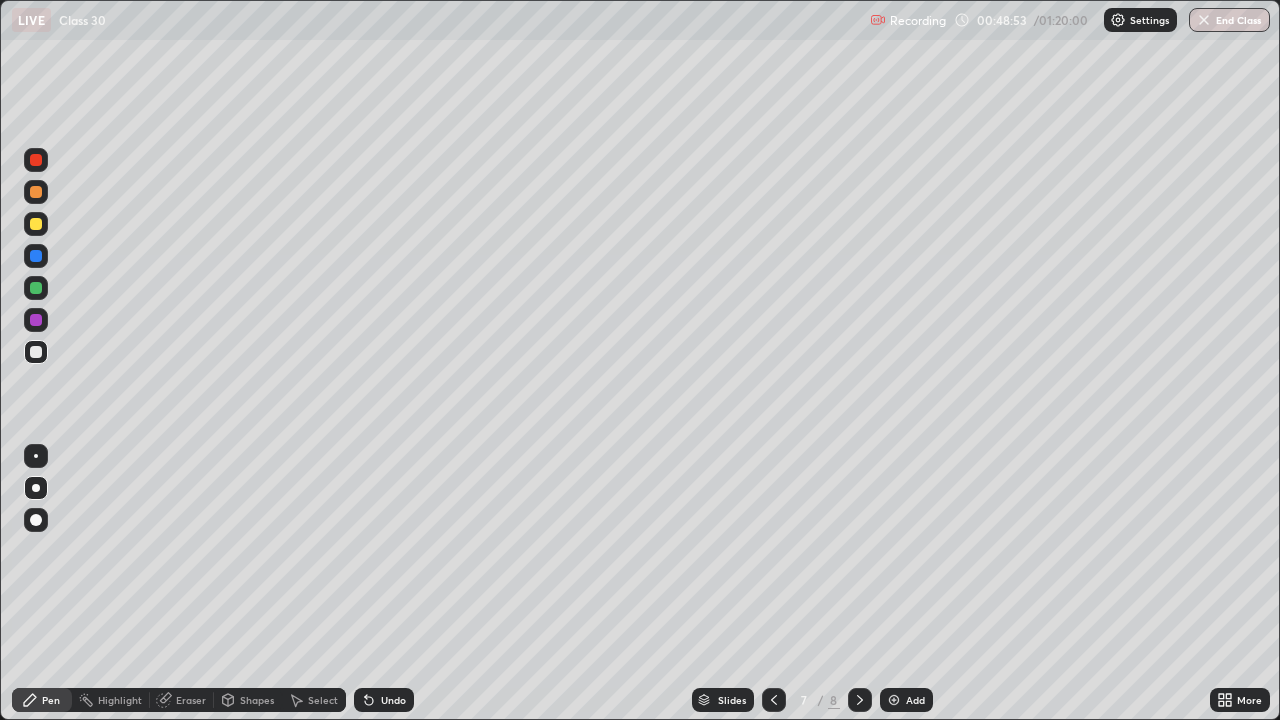 click 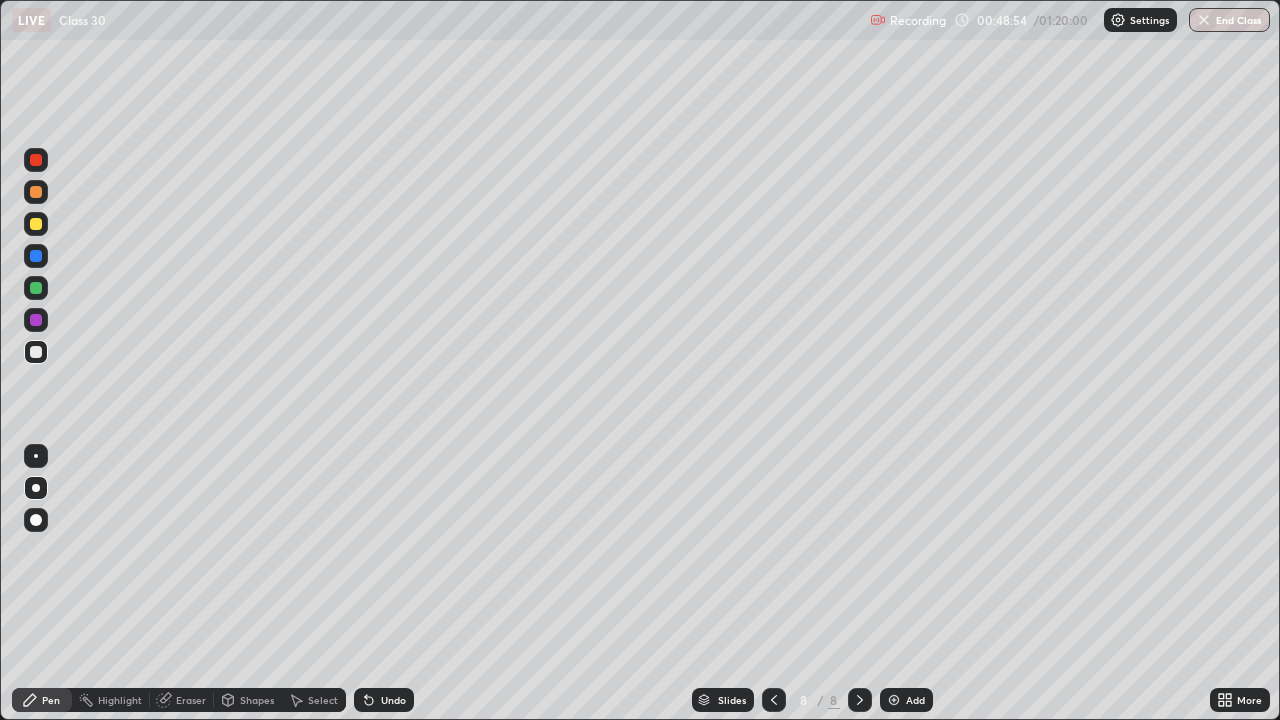 click at bounding box center (774, 700) 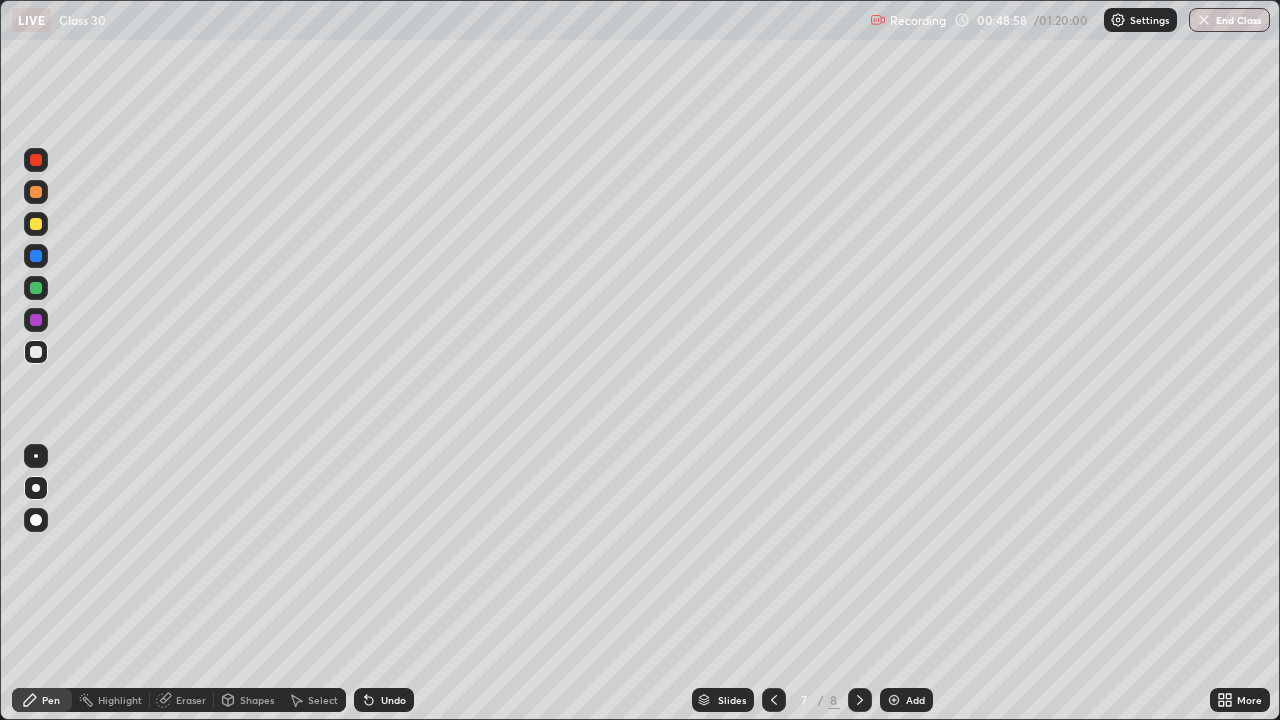 click on "Eraser" at bounding box center (191, 700) 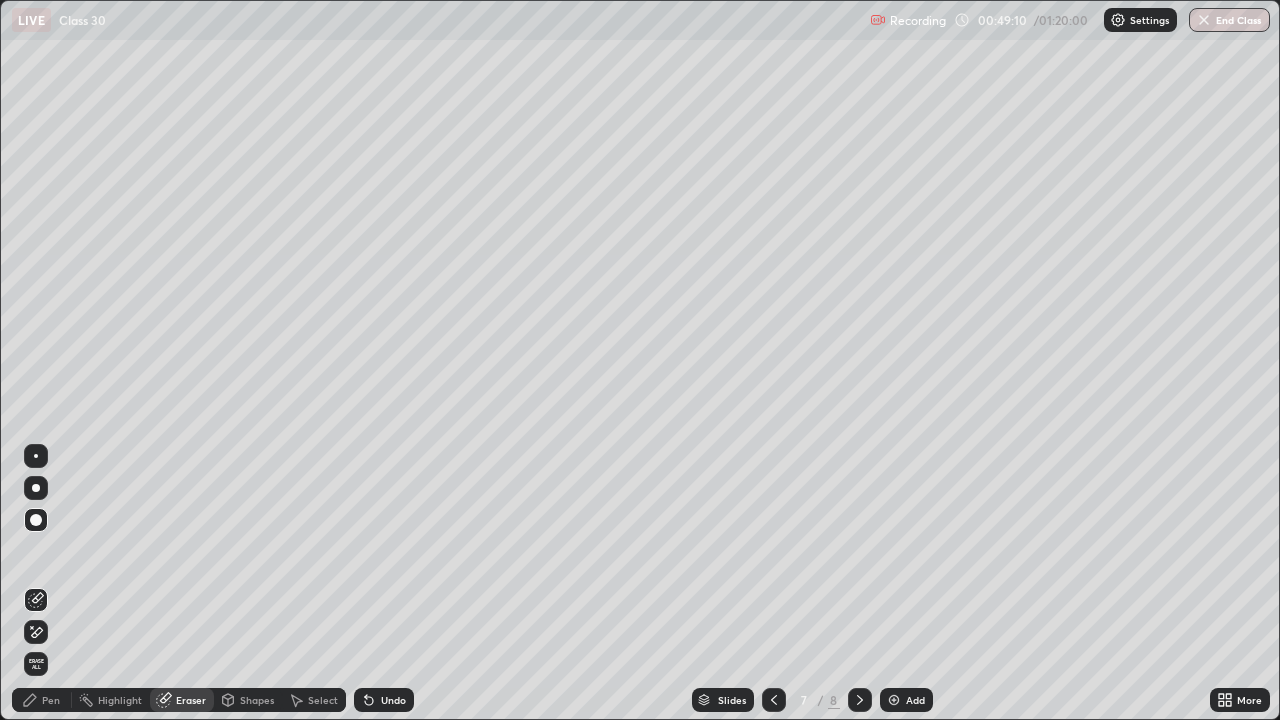 click 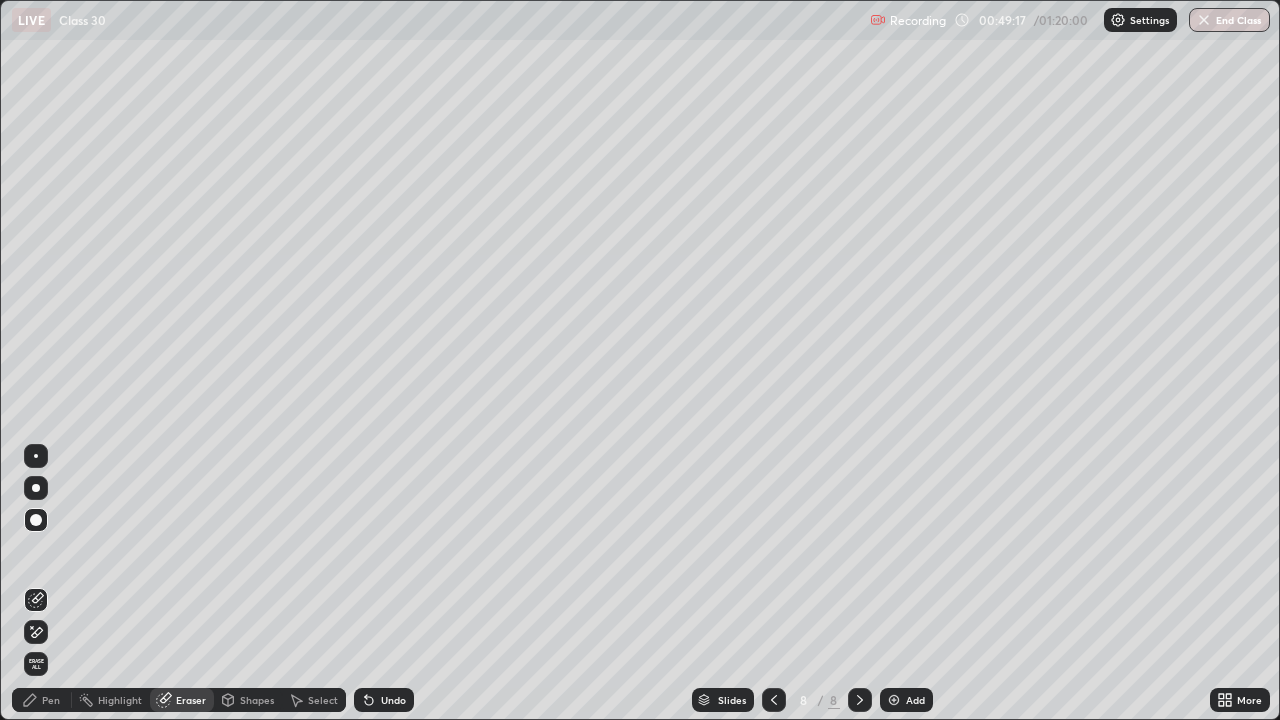 click on "Pen" at bounding box center (42, 700) 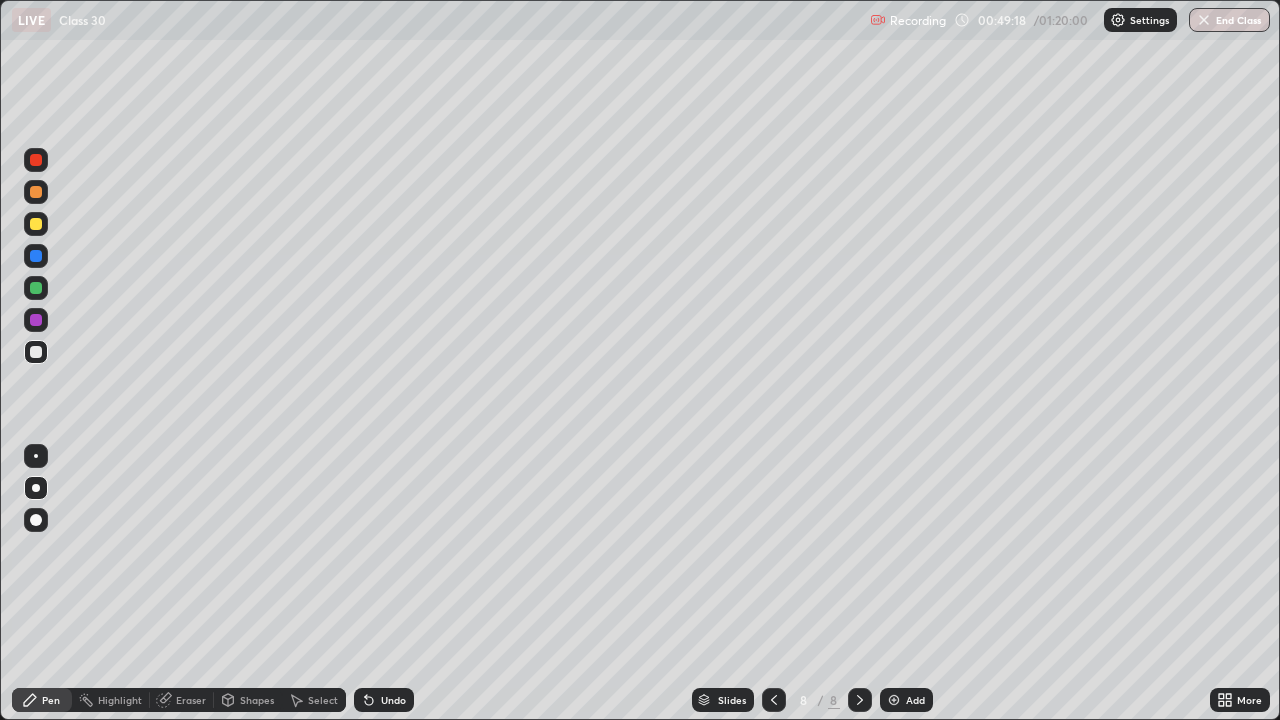 click at bounding box center (36, 224) 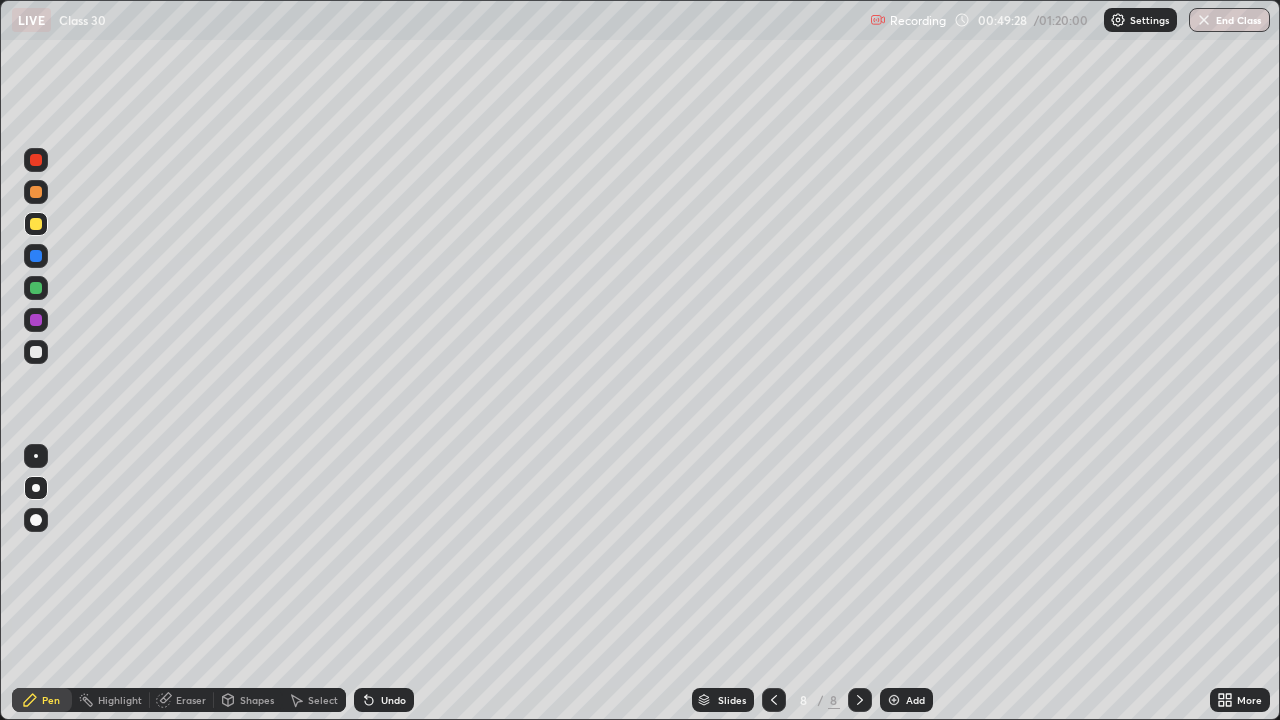 click at bounding box center (36, 352) 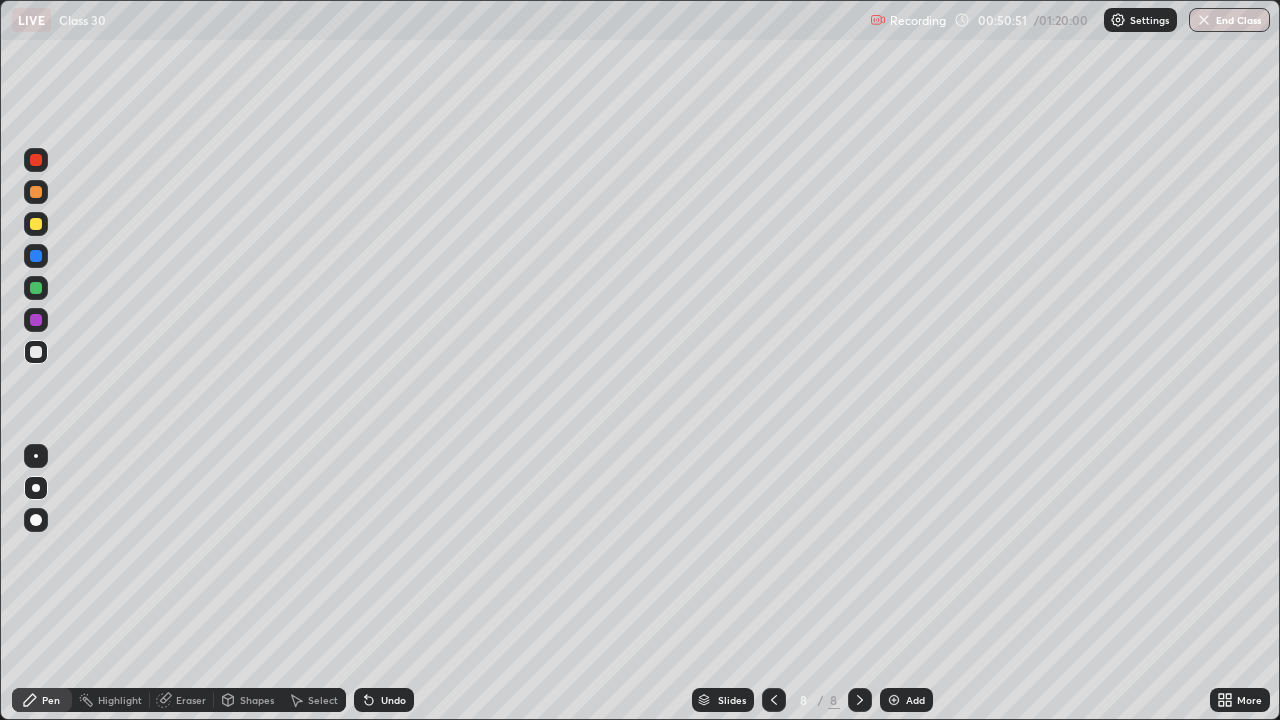 click 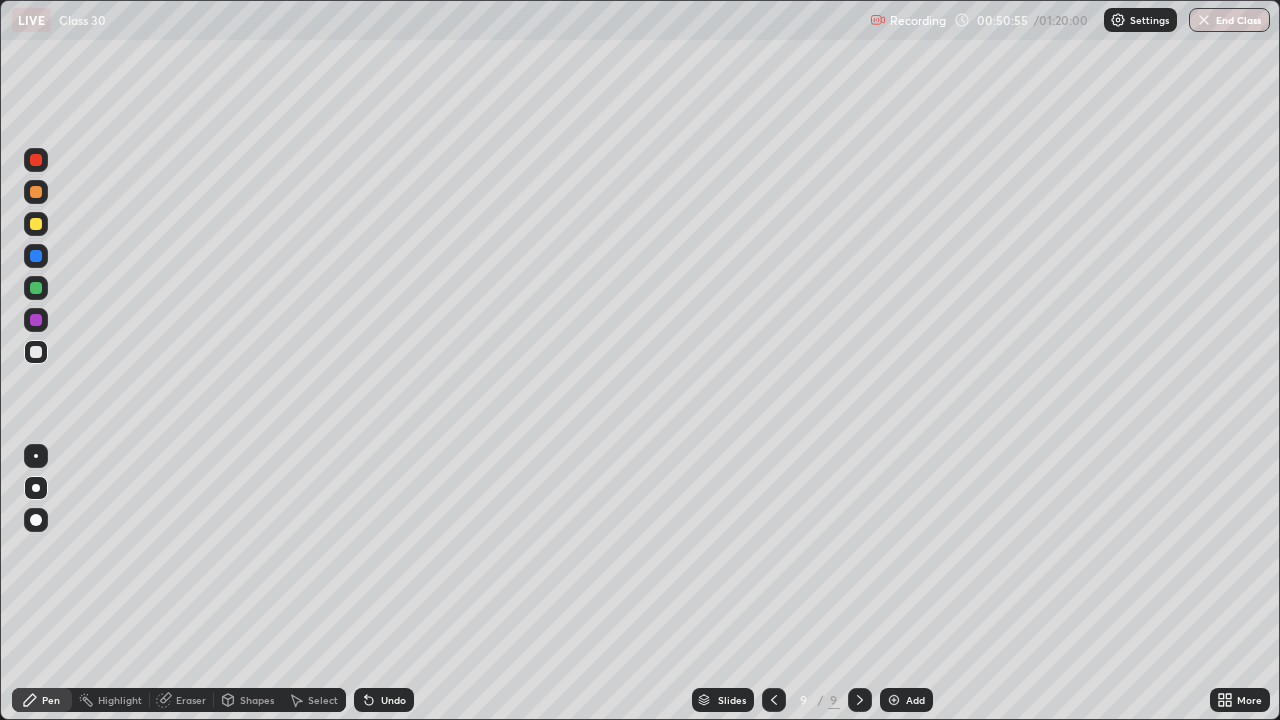 click at bounding box center (36, 224) 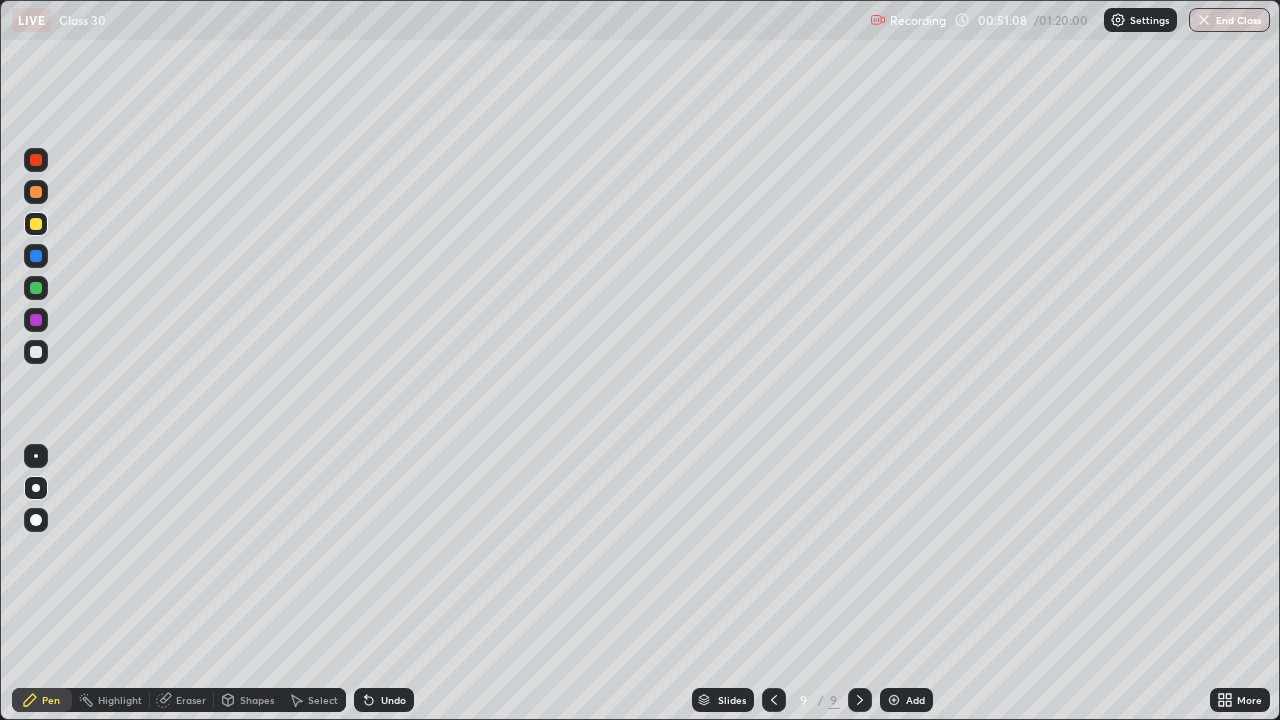click on "Undo" at bounding box center [384, 700] 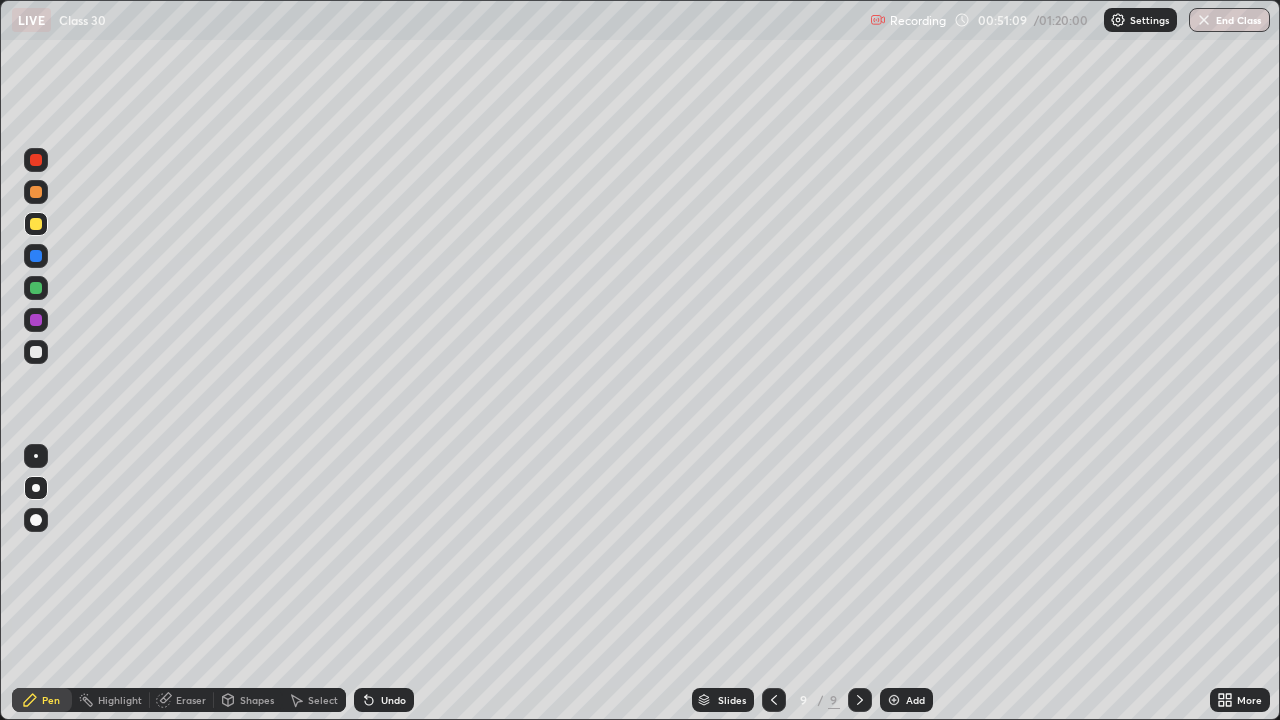 click 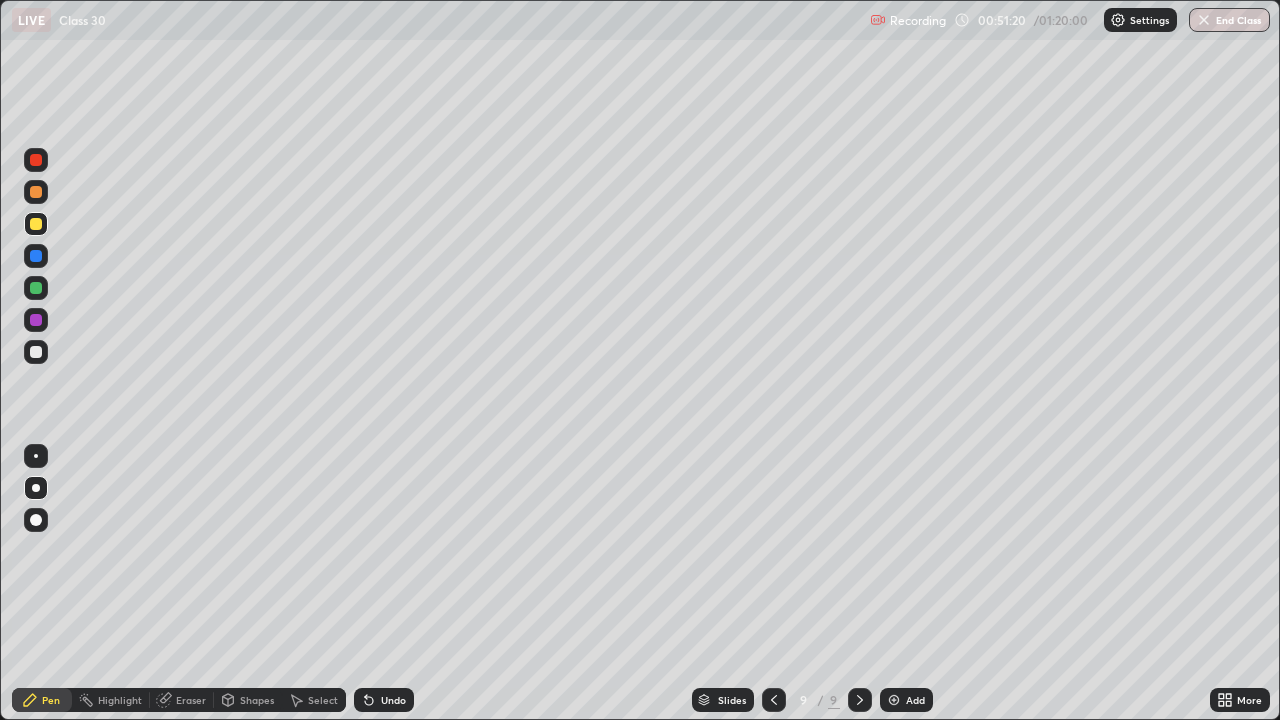 click at bounding box center (36, 288) 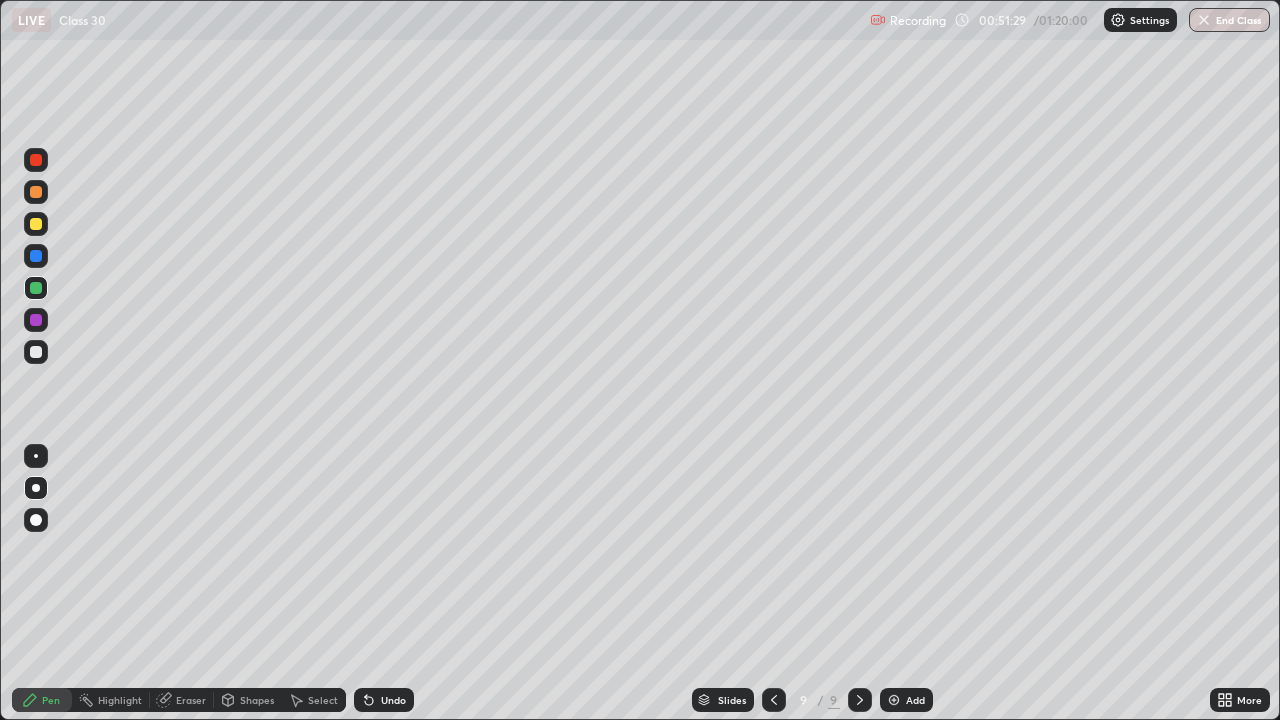 click at bounding box center [36, 352] 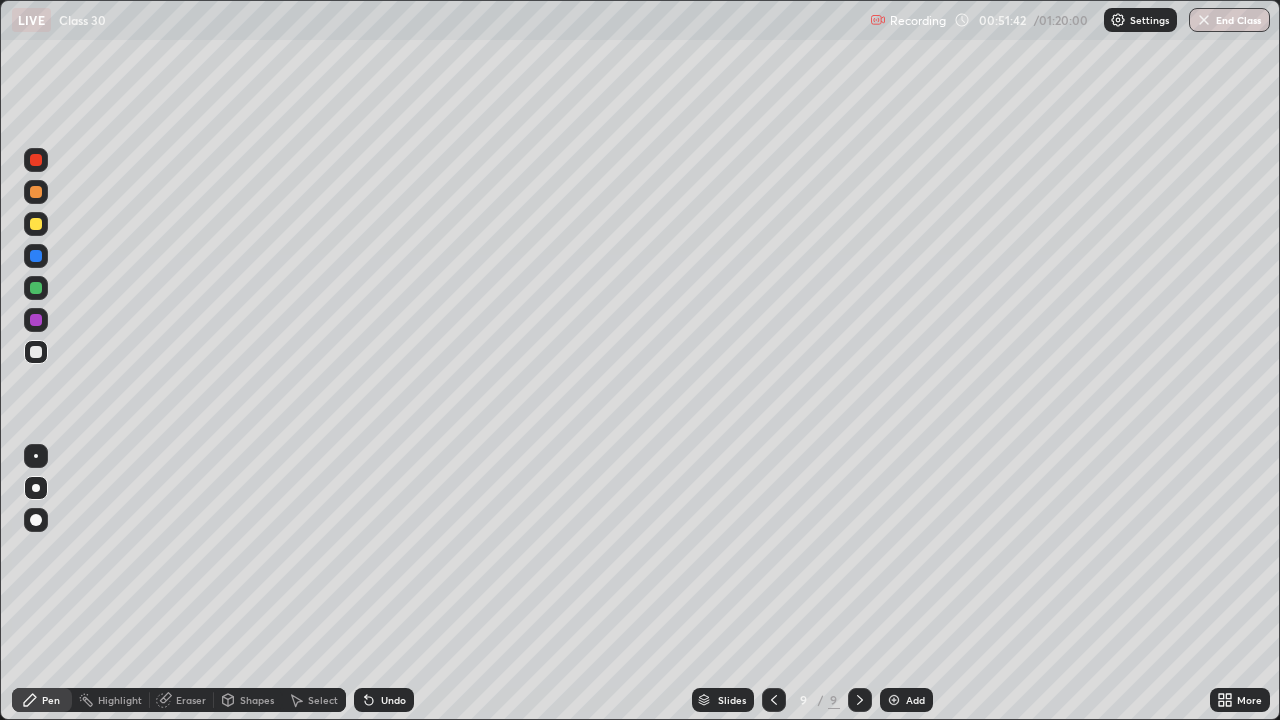 click at bounding box center (36, 288) 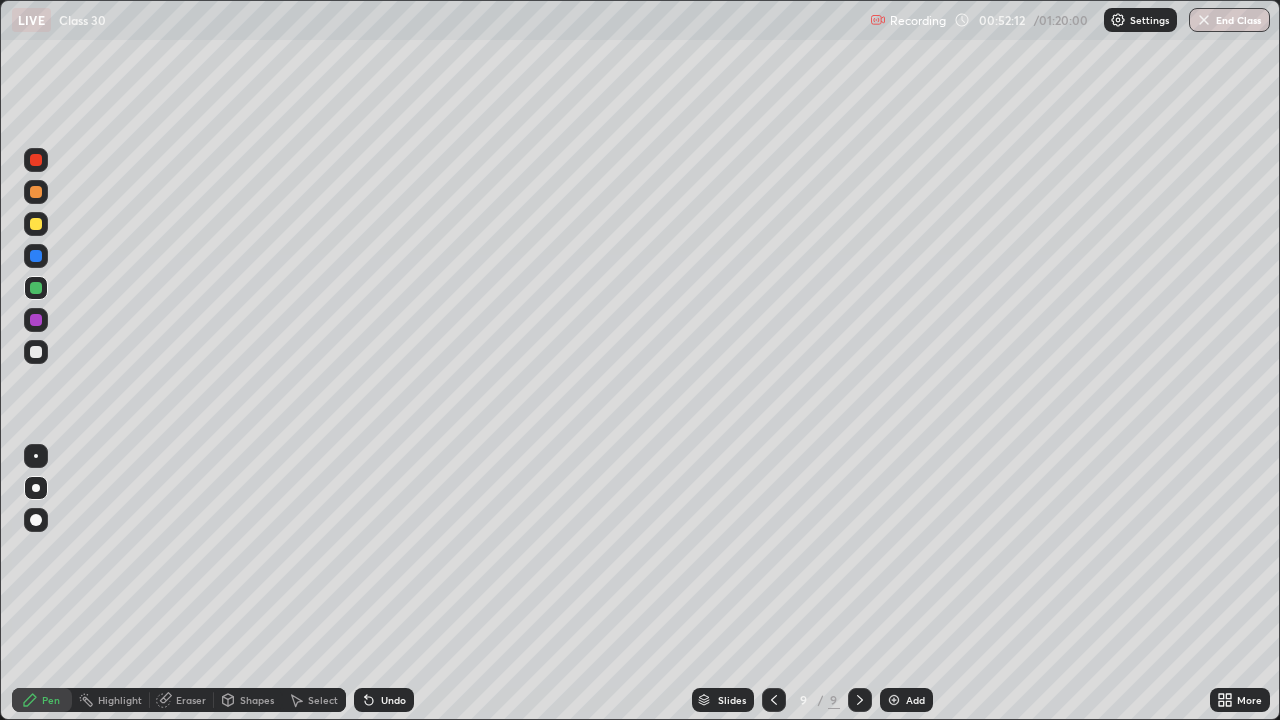 click at bounding box center [36, 352] 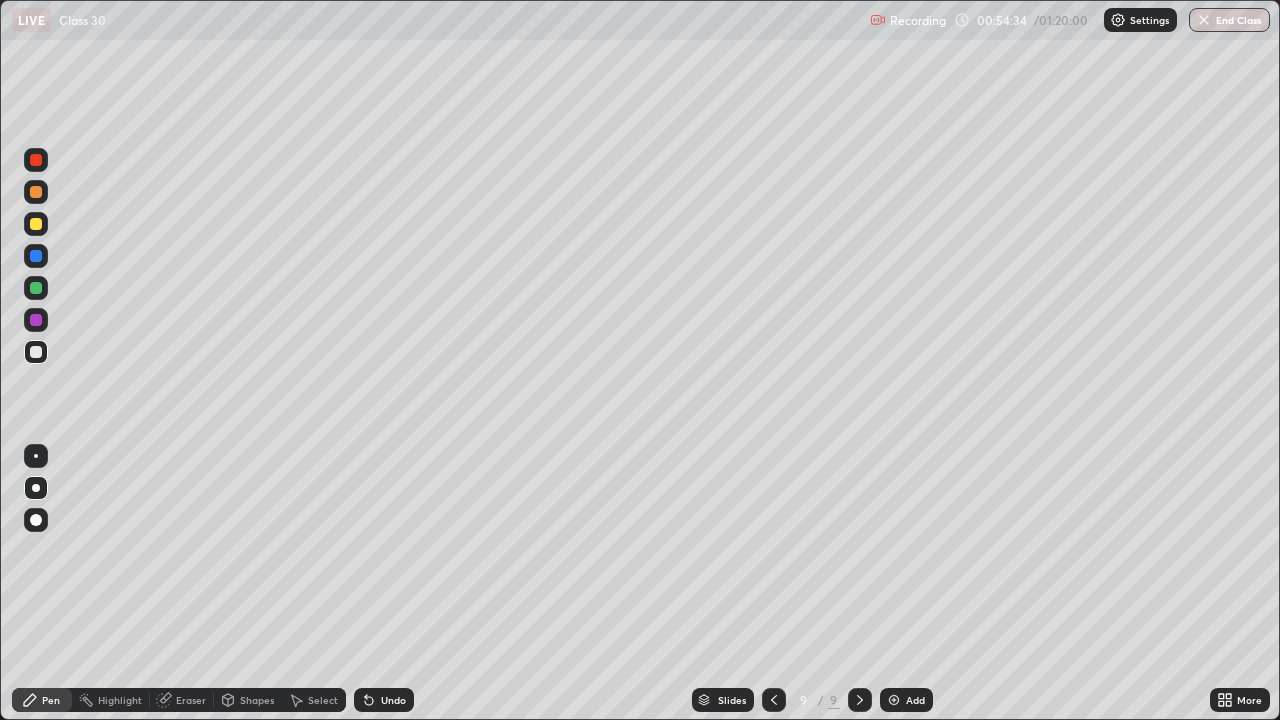 click at bounding box center [36, 288] 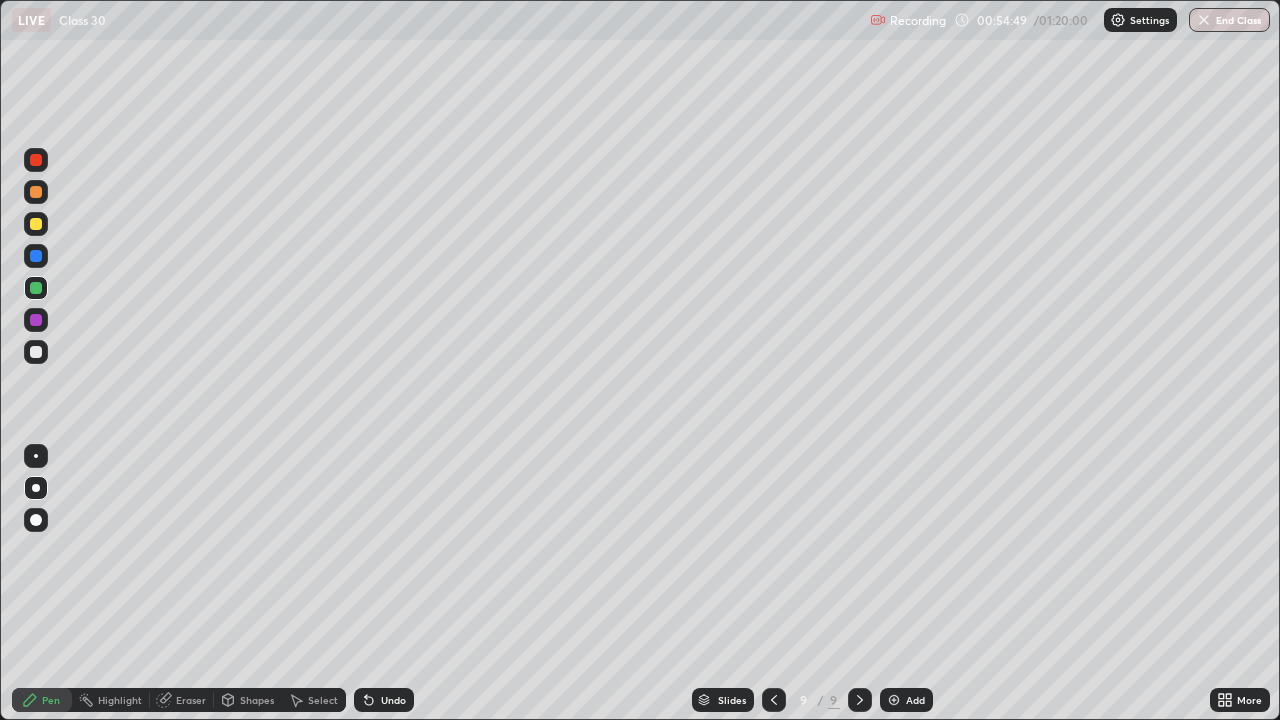click at bounding box center (36, 352) 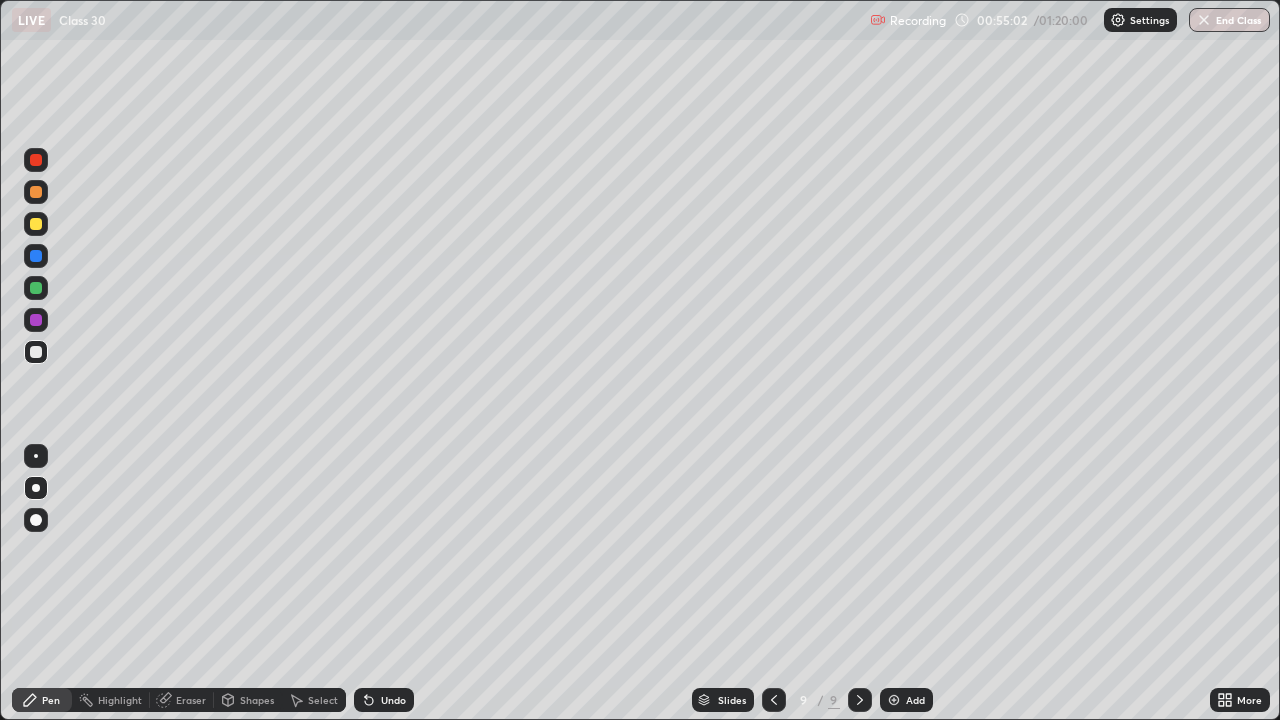 click 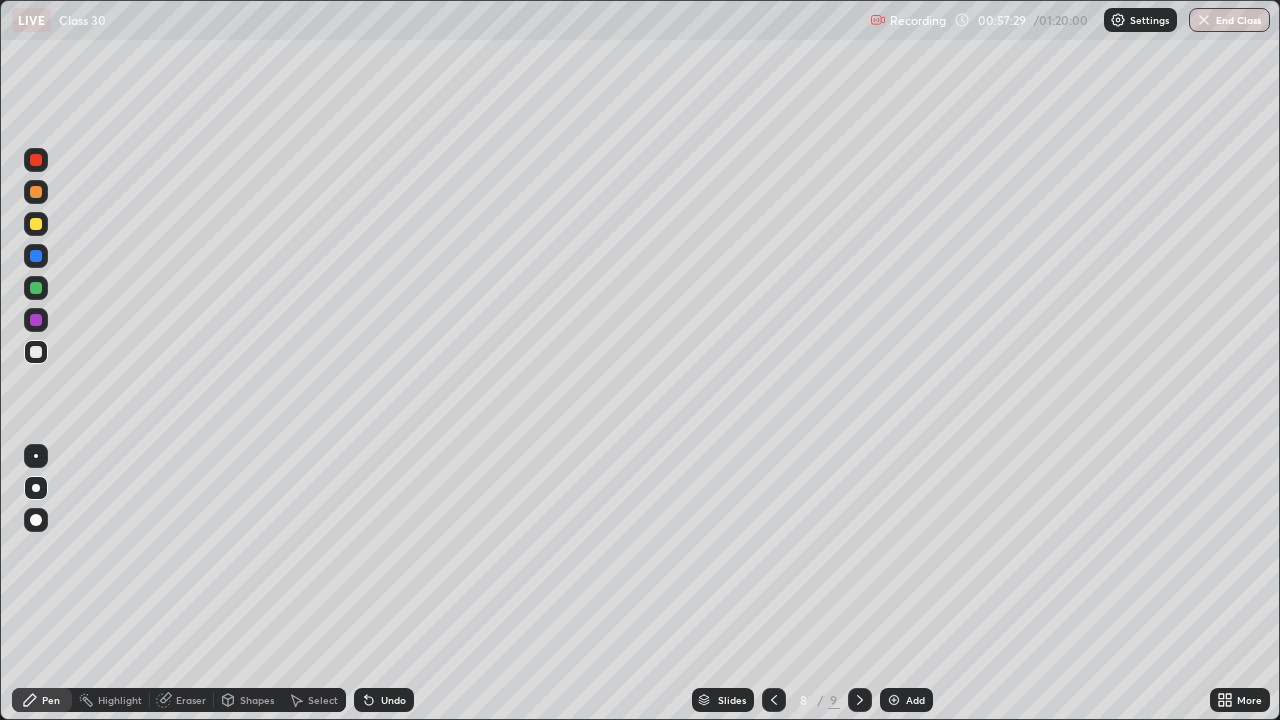 click 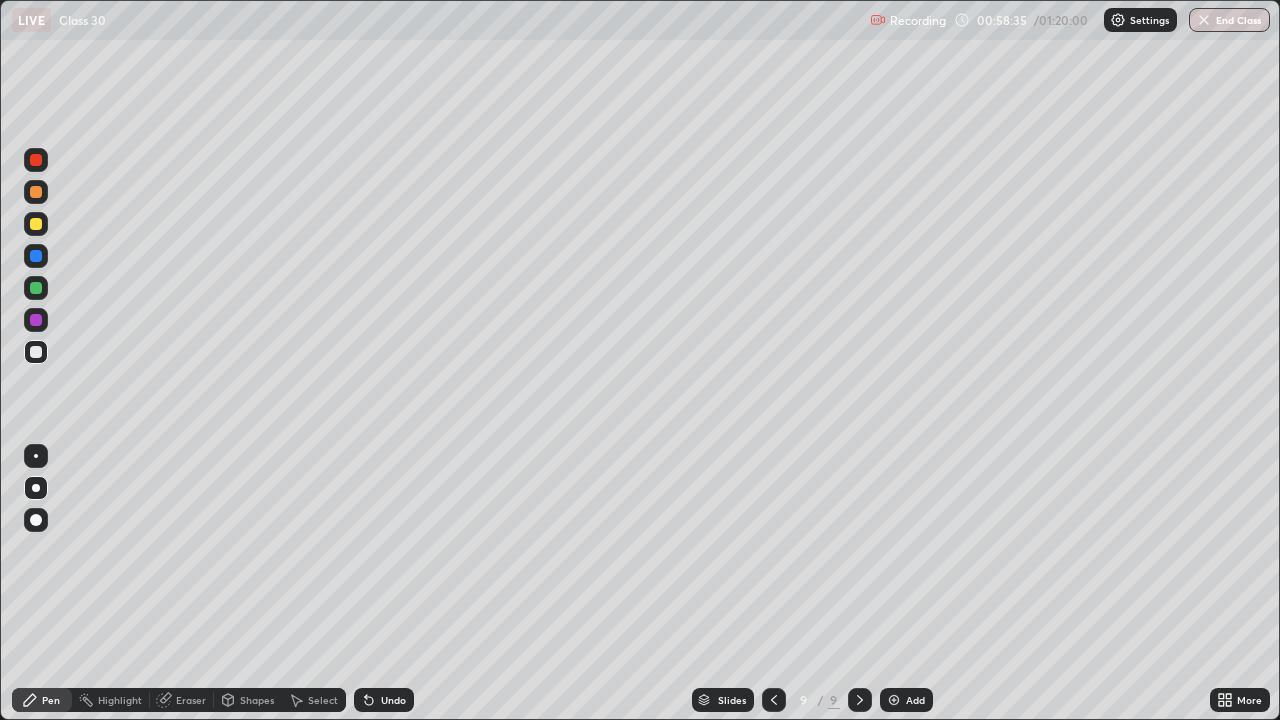 click on "Pen" at bounding box center [42, 700] 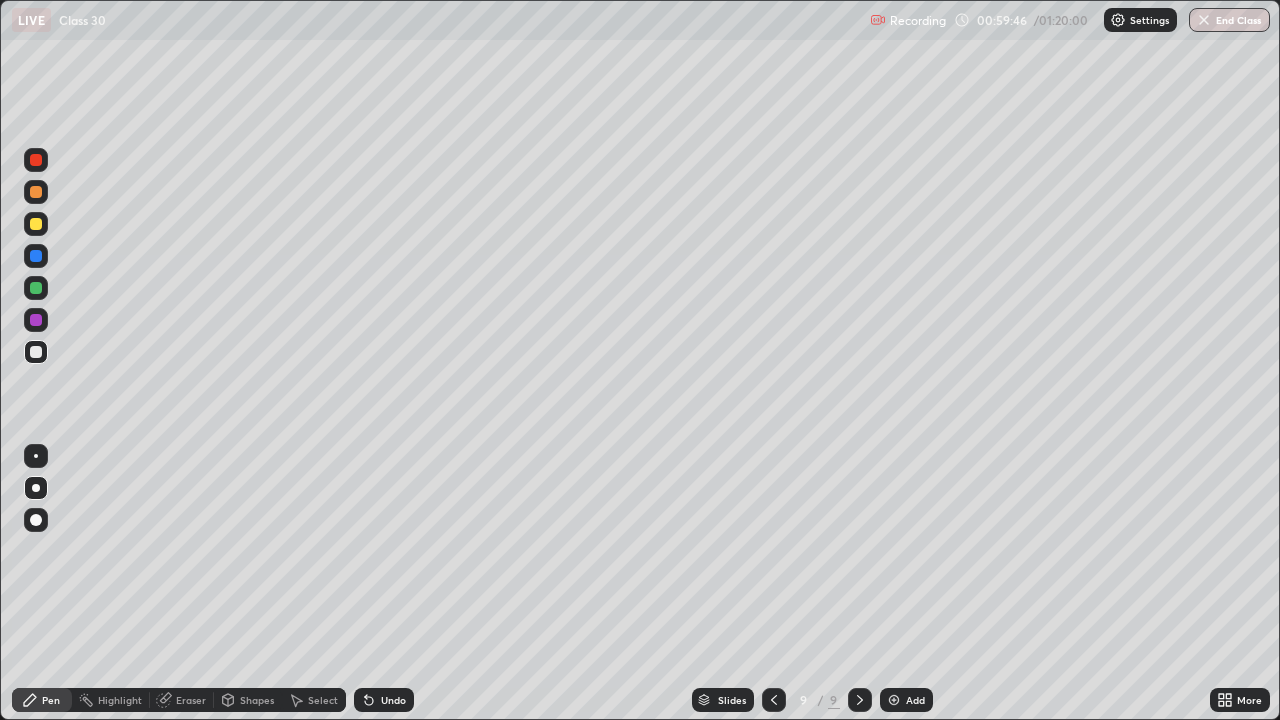 click 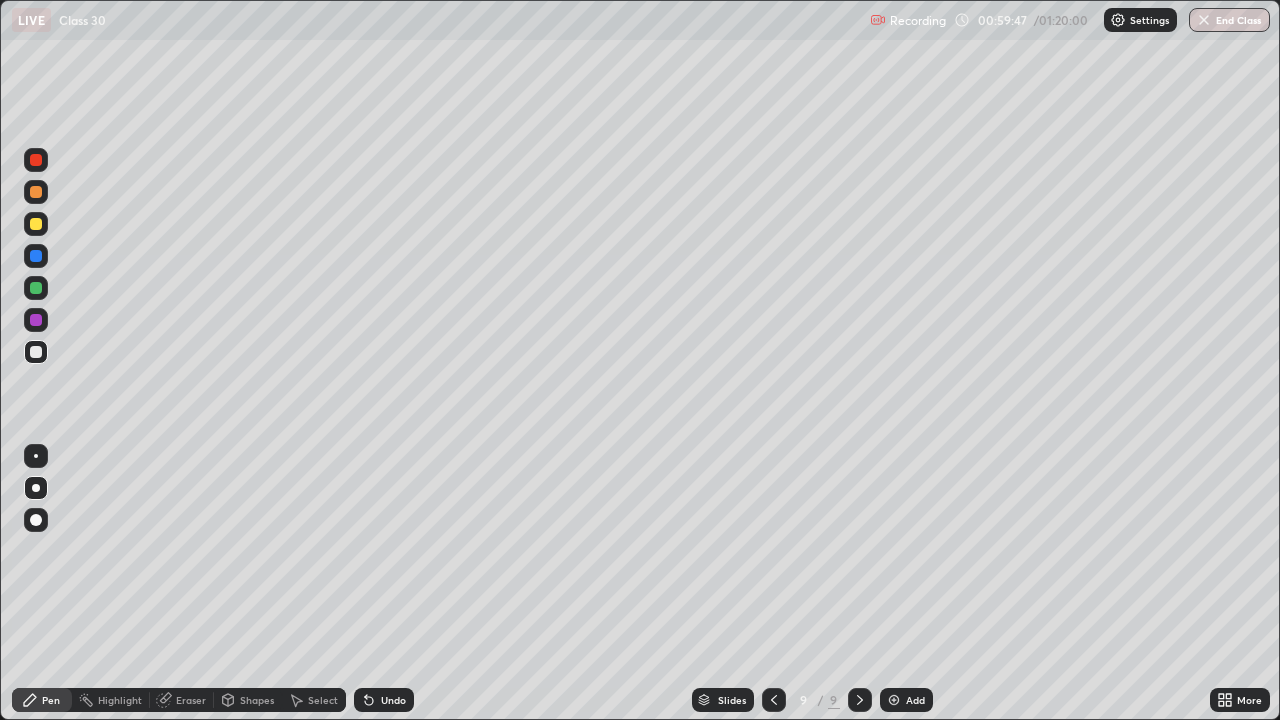click on "Add" at bounding box center (906, 700) 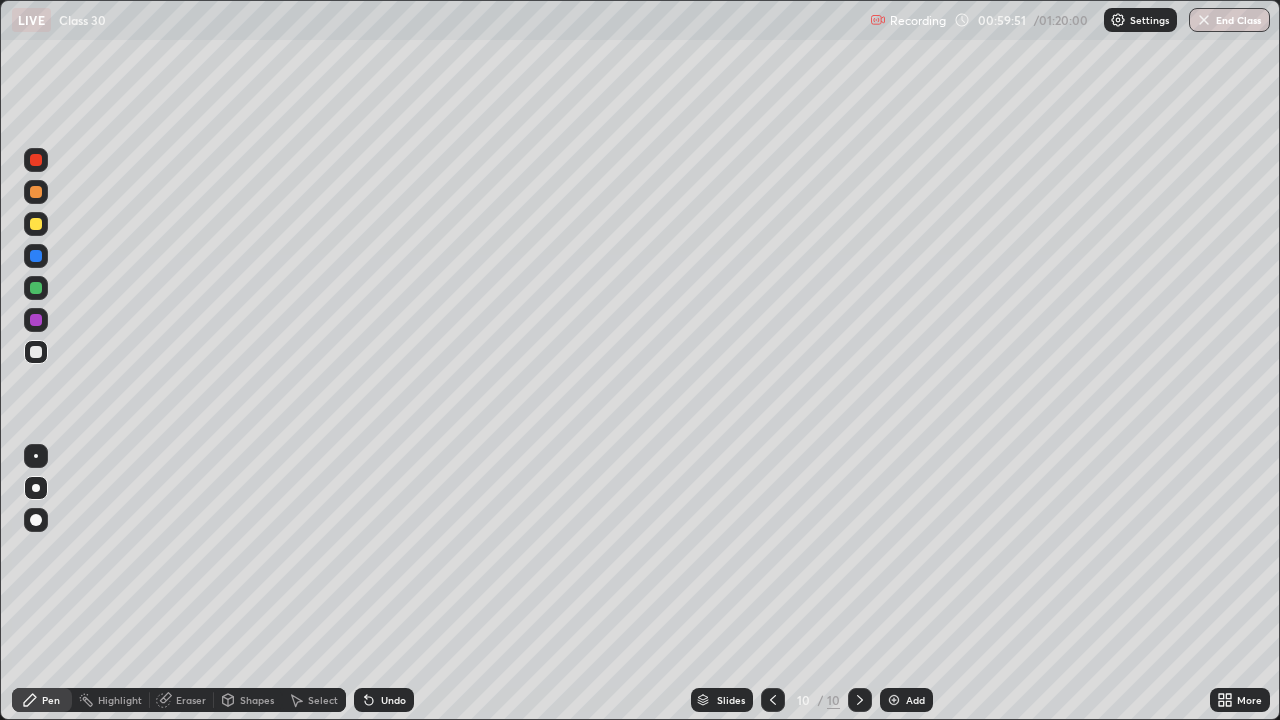 click at bounding box center [36, 352] 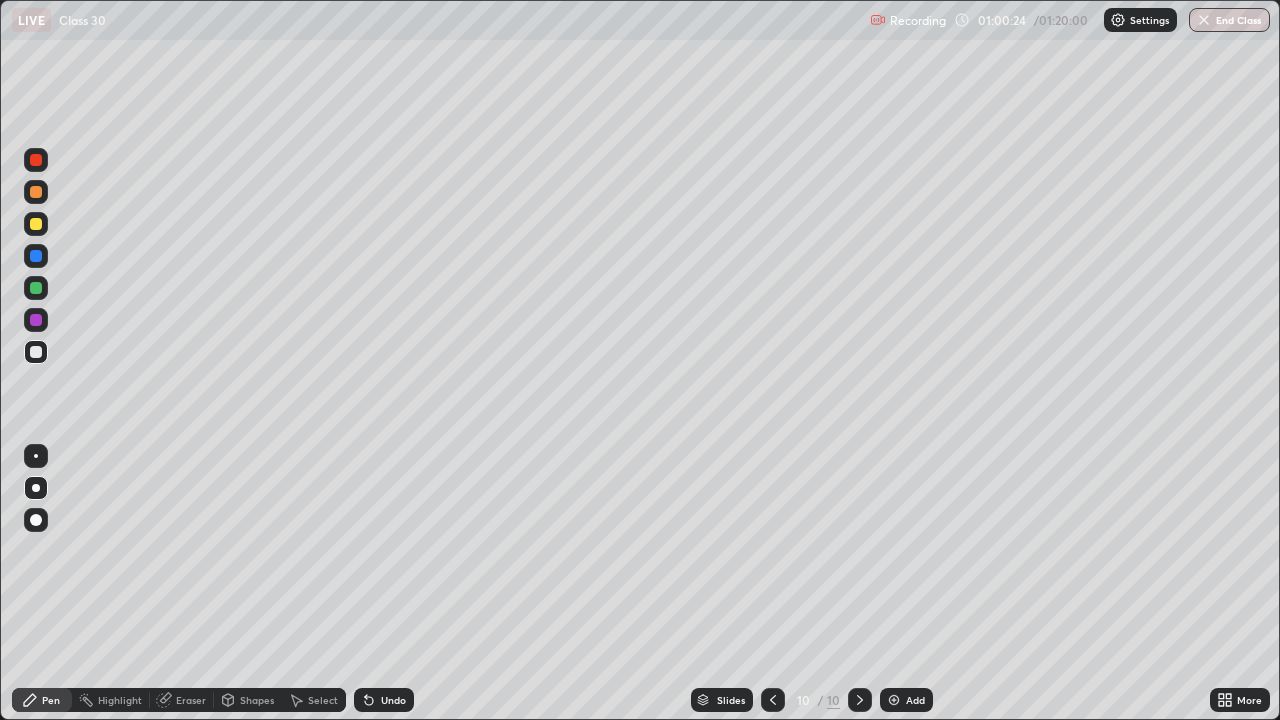 click on "Undo" at bounding box center (384, 700) 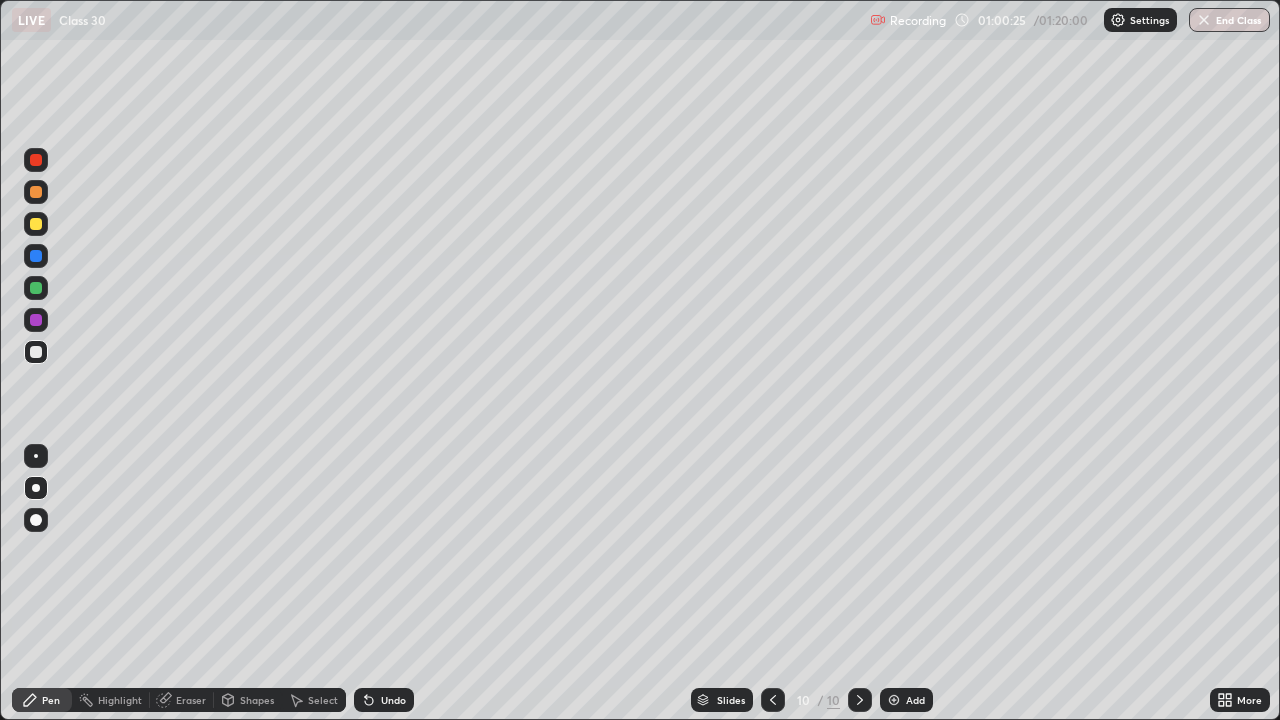click on "Undo" at bounding box center [384, 700] 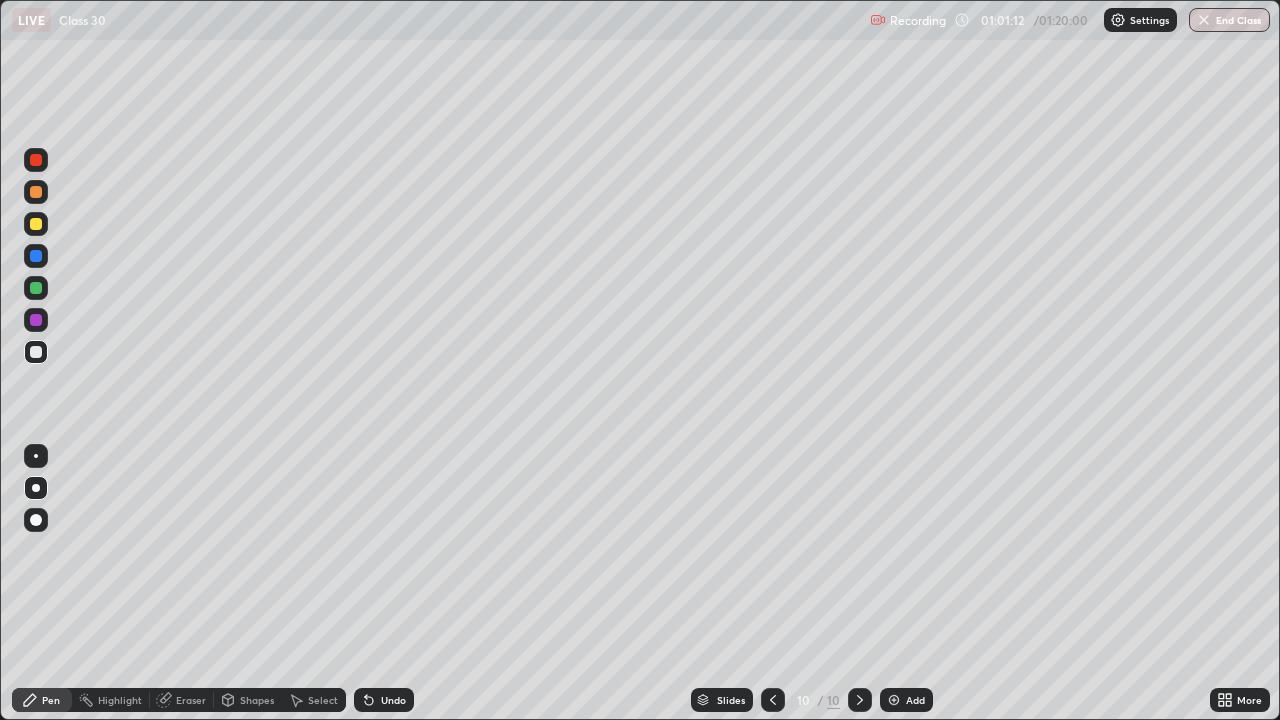 click at bounding box center [36, 320] 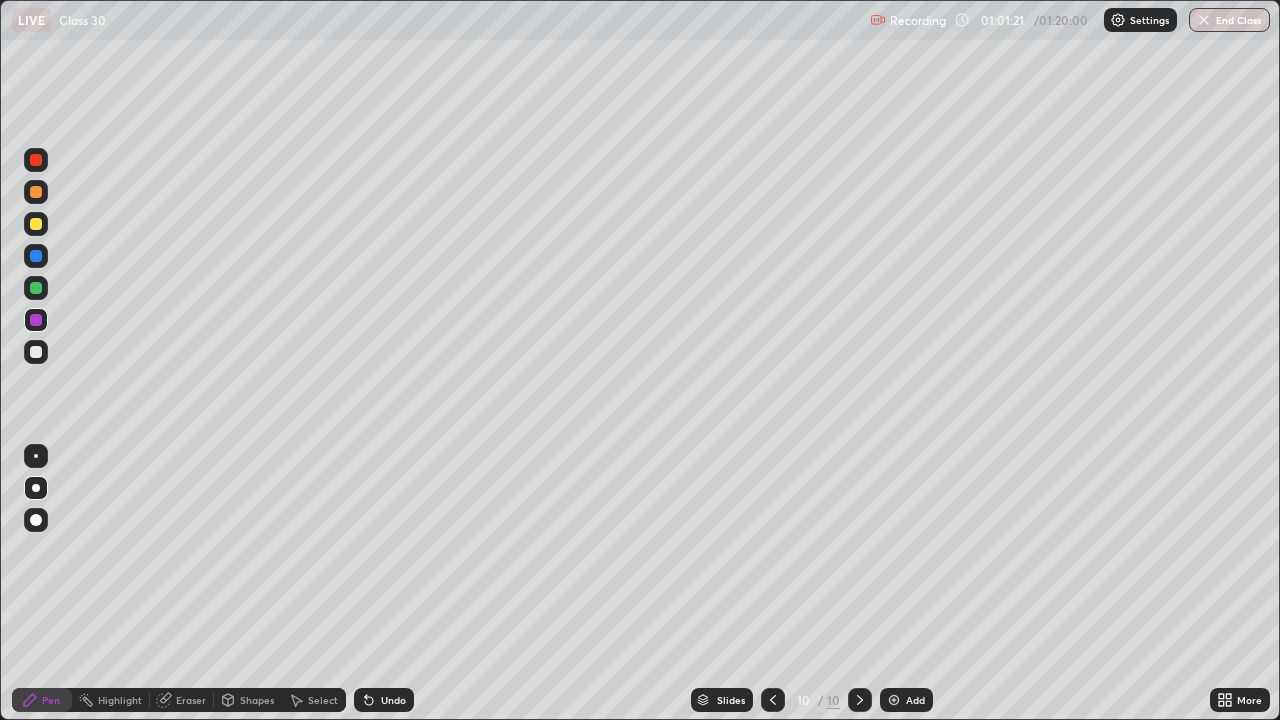click at bounding box center (36, 224) 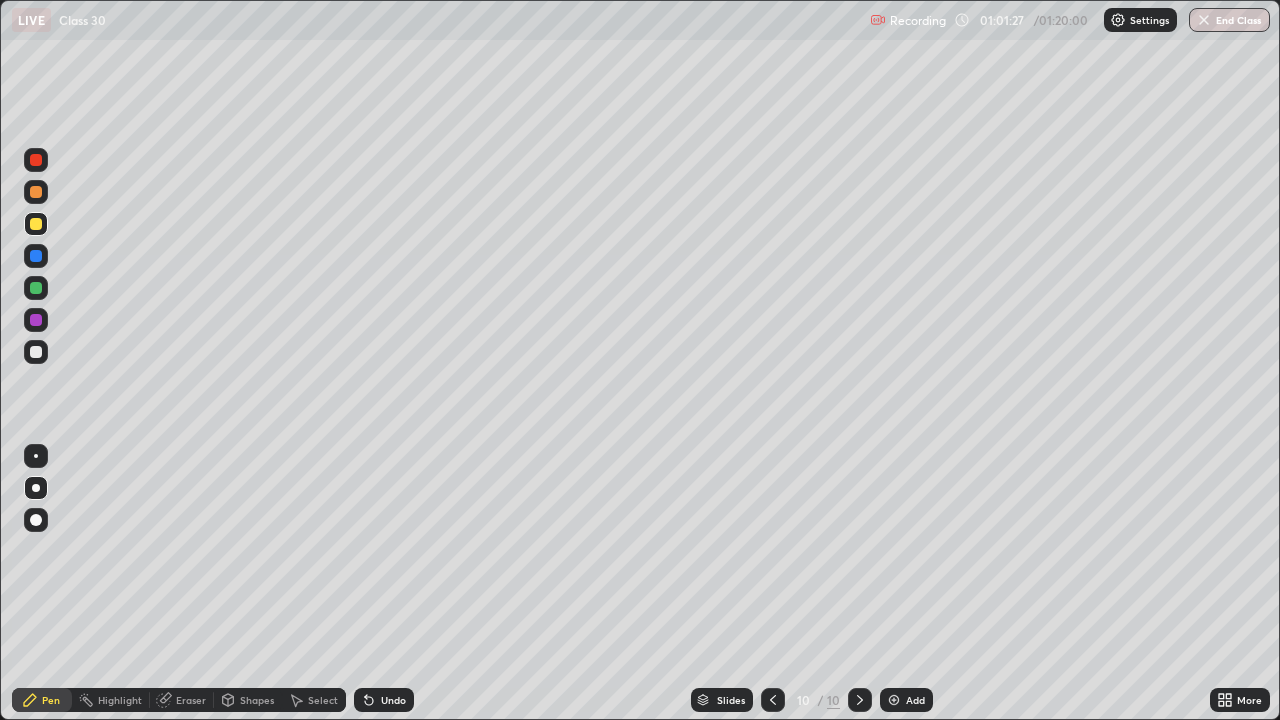 click at bounding box center (36, 352) 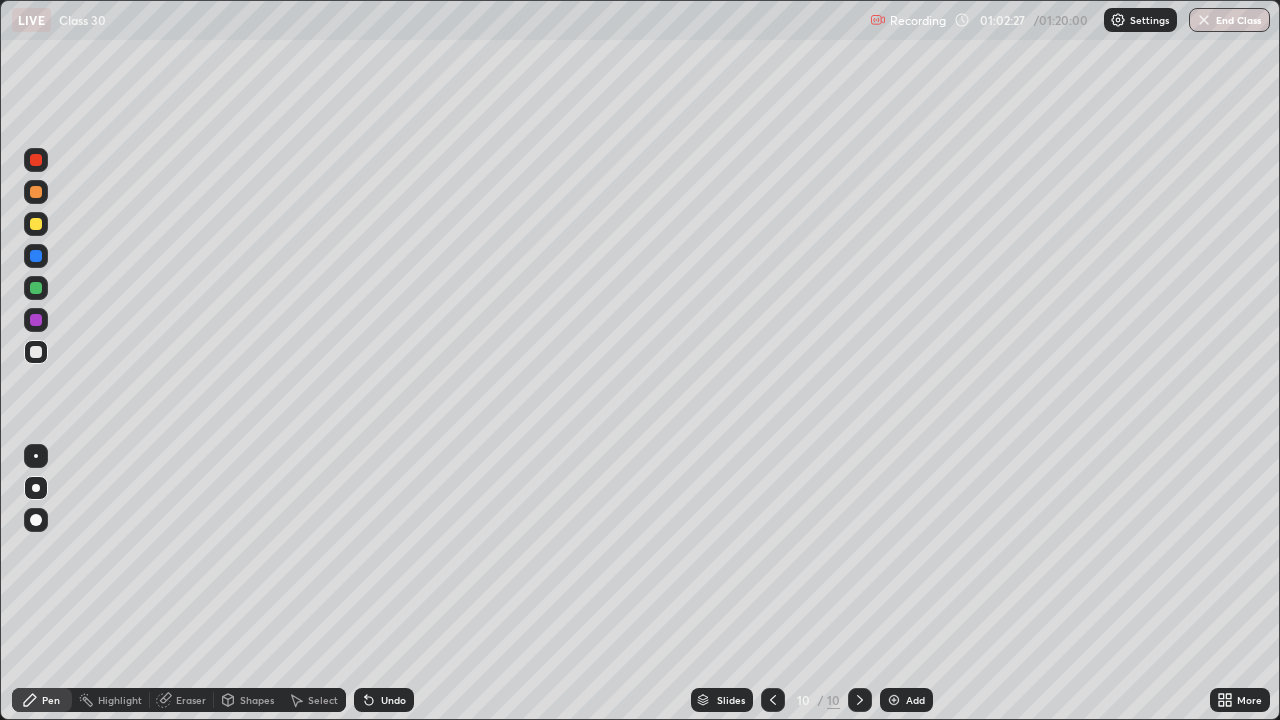 click at bounding box center (36, 320) 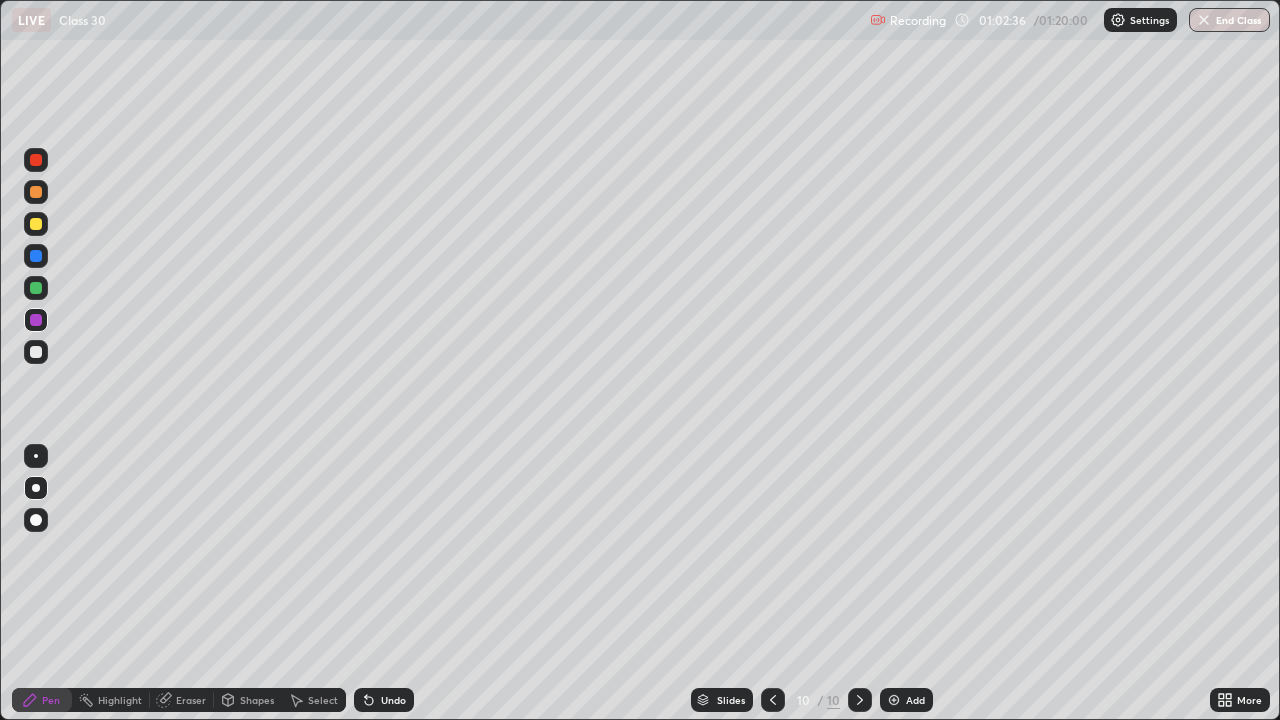 click at bounding box center (36, 288) 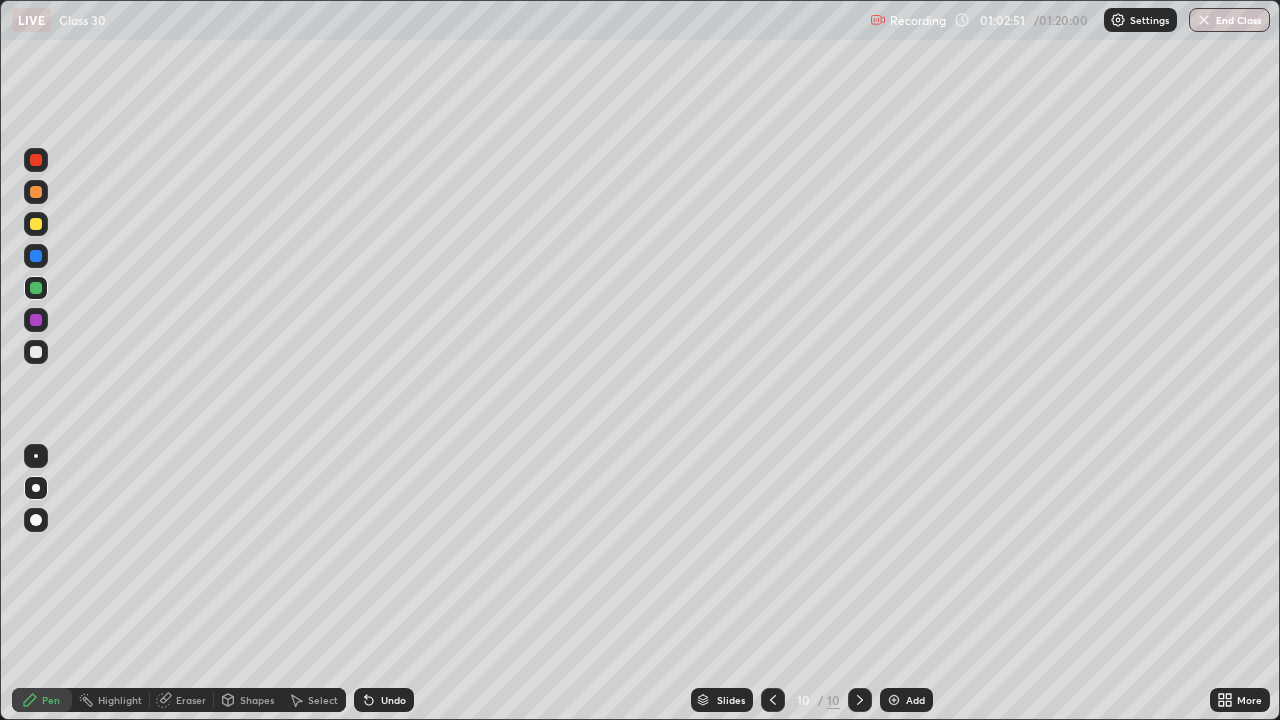 click at bounding box center [36, 352] 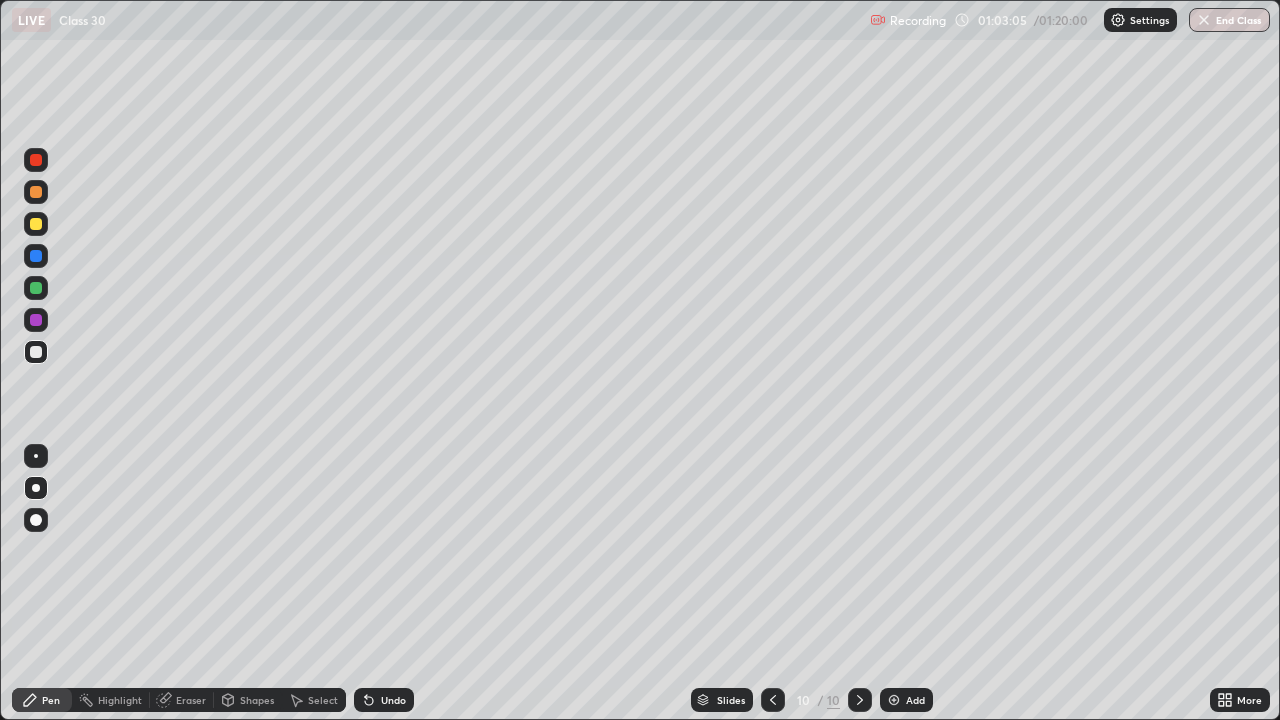 click at bounding box center [36, 288] 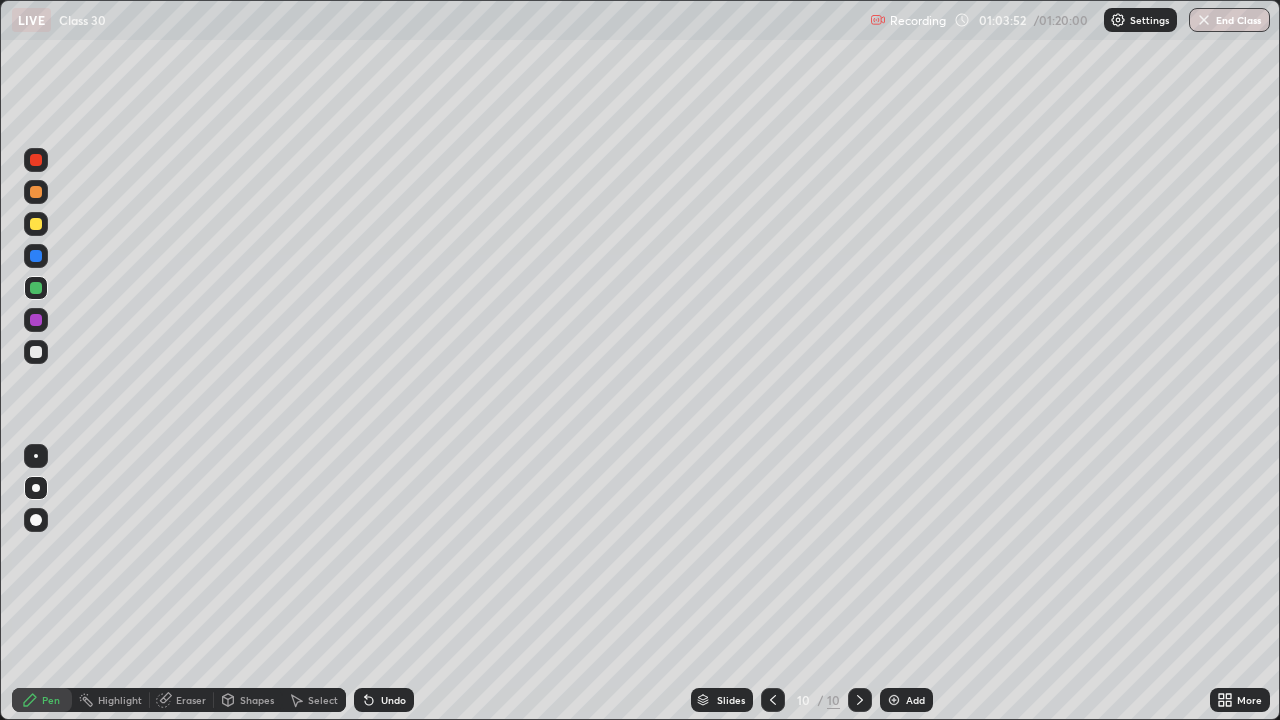 click on "Undo" at bounding box center [393, 700] 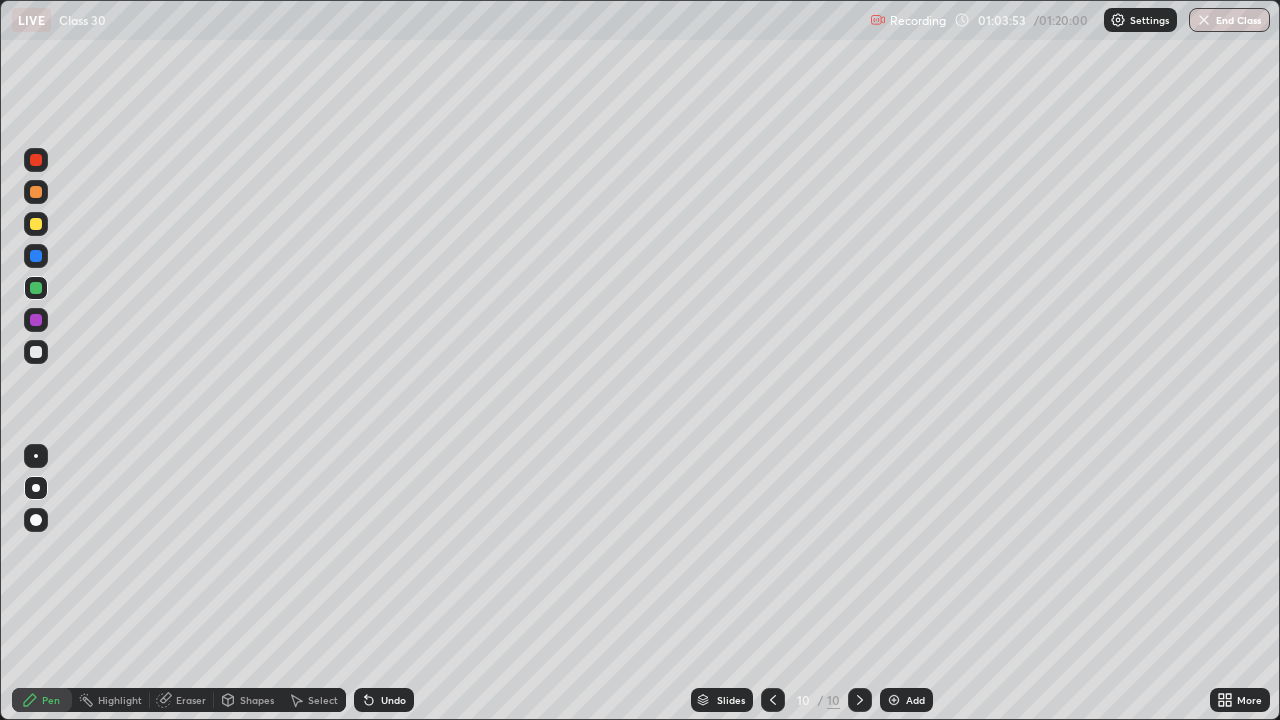 click at bounding box center [36, 352] 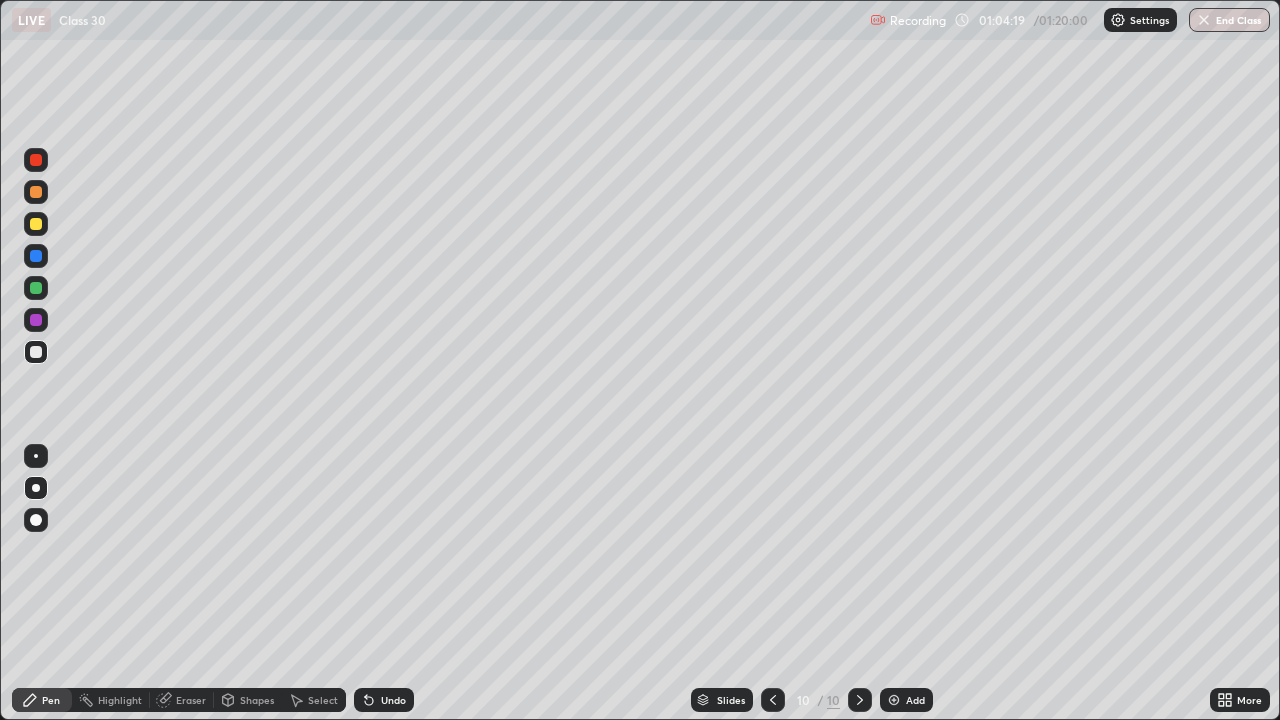 click at bounding box center (36, 320) 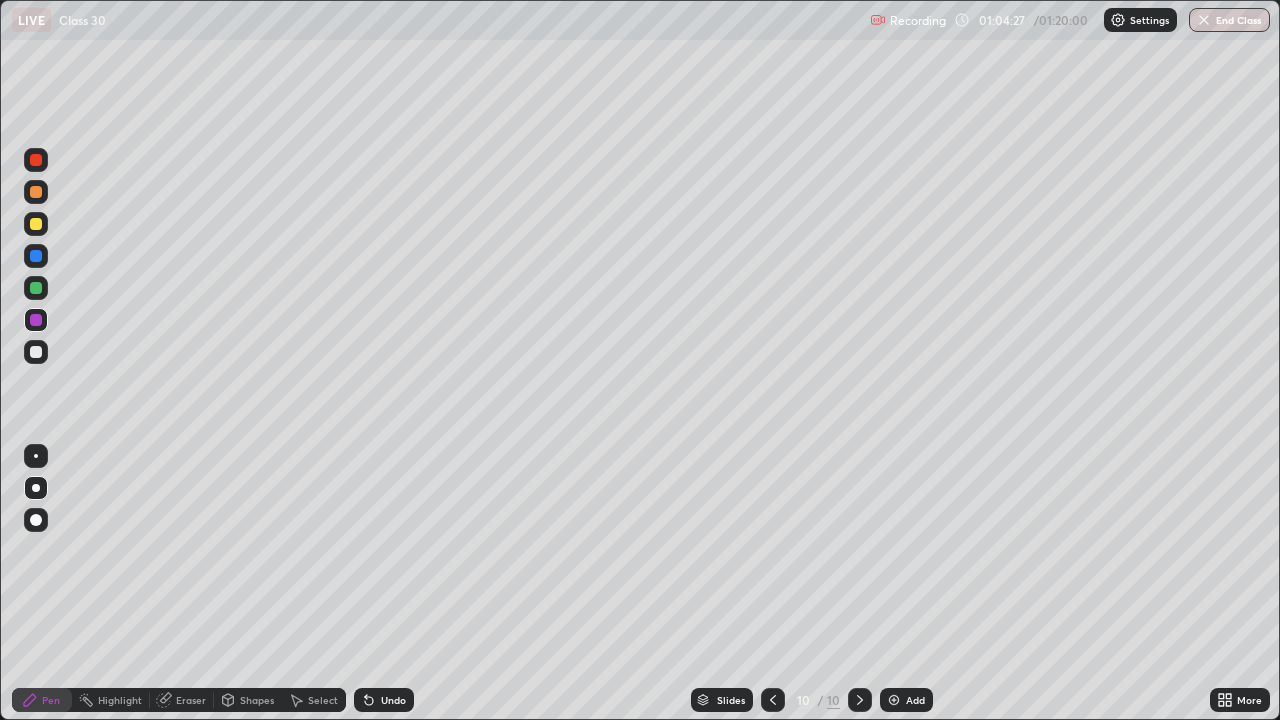 click at bounding box center [36, 288] 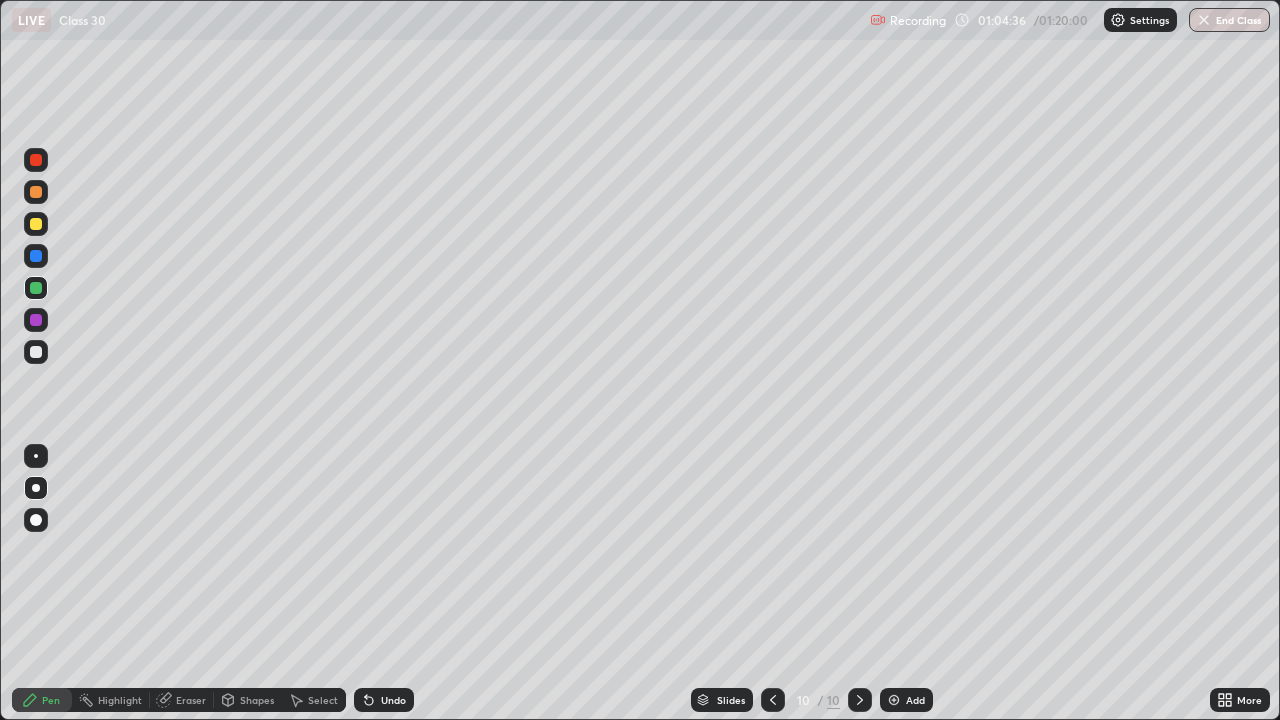 click at bounding box center (36, 352) 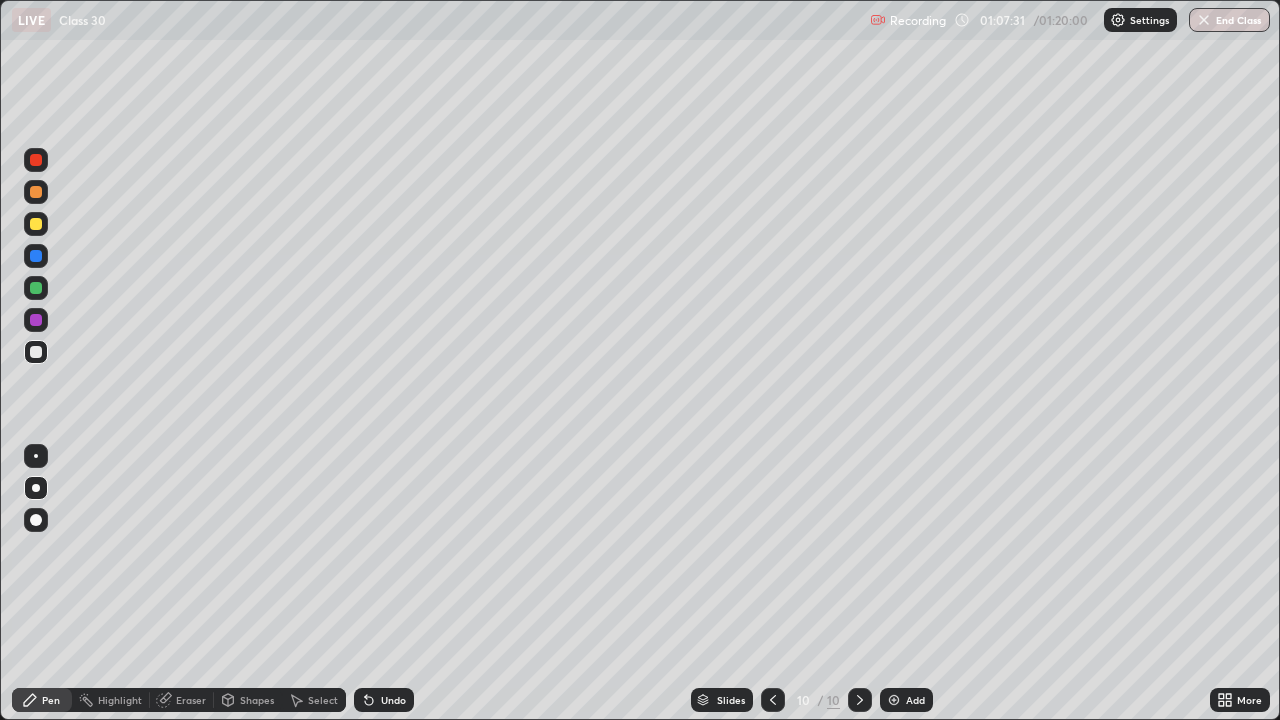click at bounding box center [36, 320] 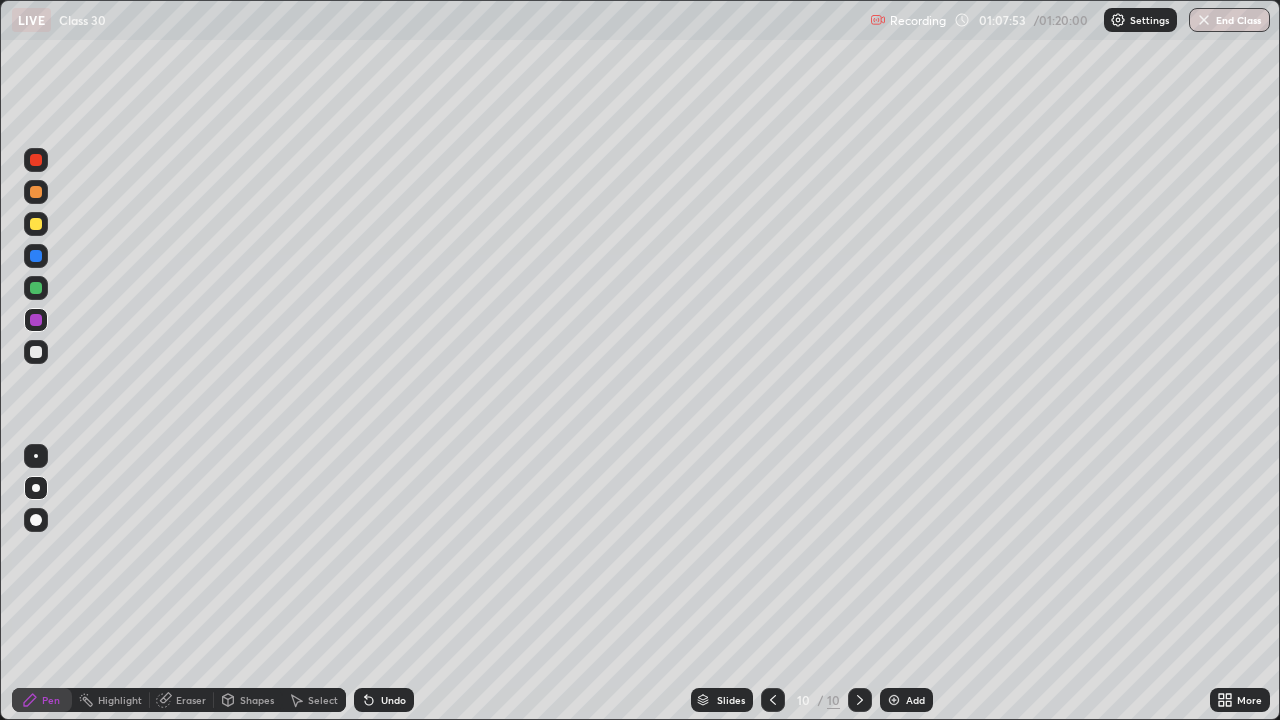 click at bounding box center [36, 288] 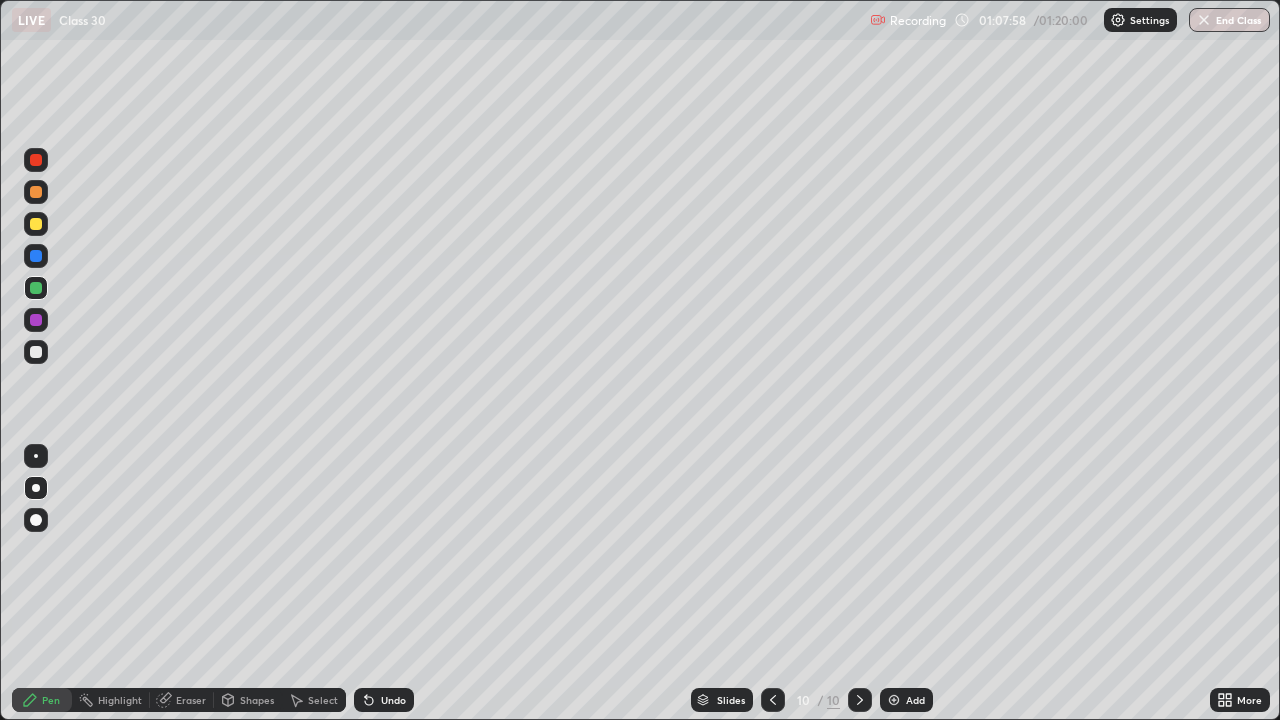 click on "Eraser" at bounding box center (182, 700) 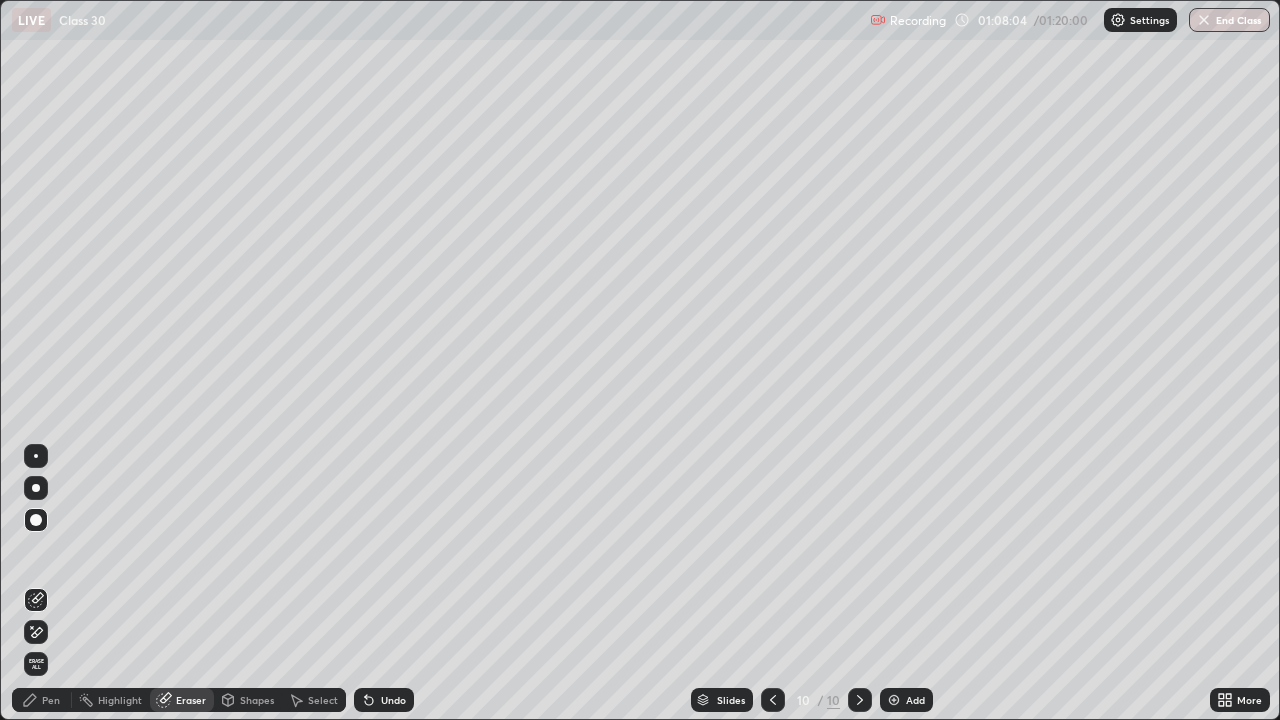 click on "Pen" at bounding box center (42, 700) 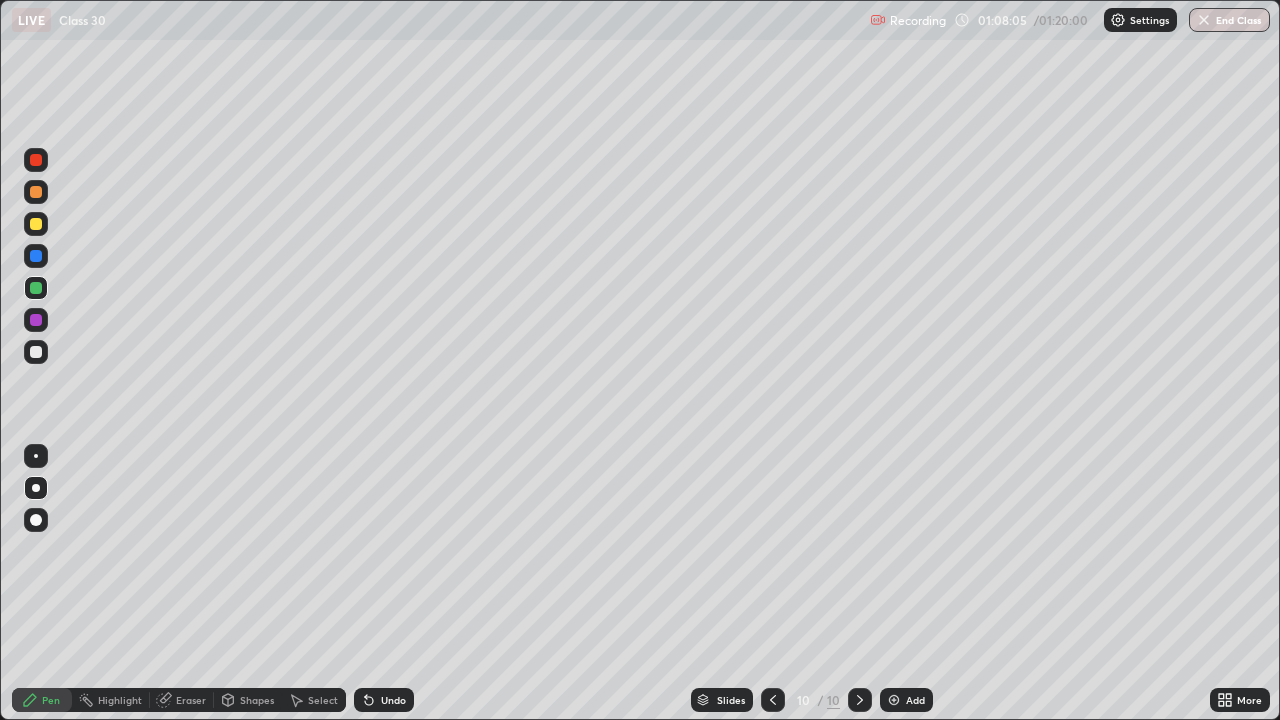 click at bounding box center [36, 352] 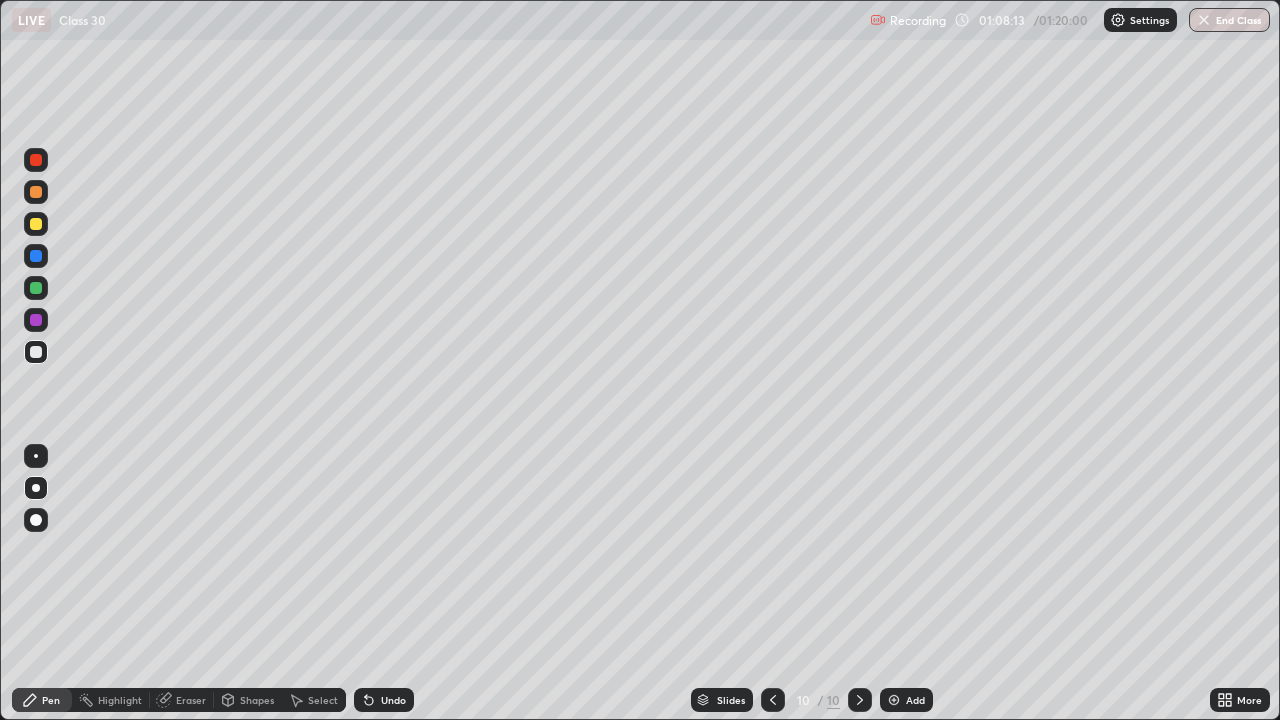click at bounding box center [36, 288] 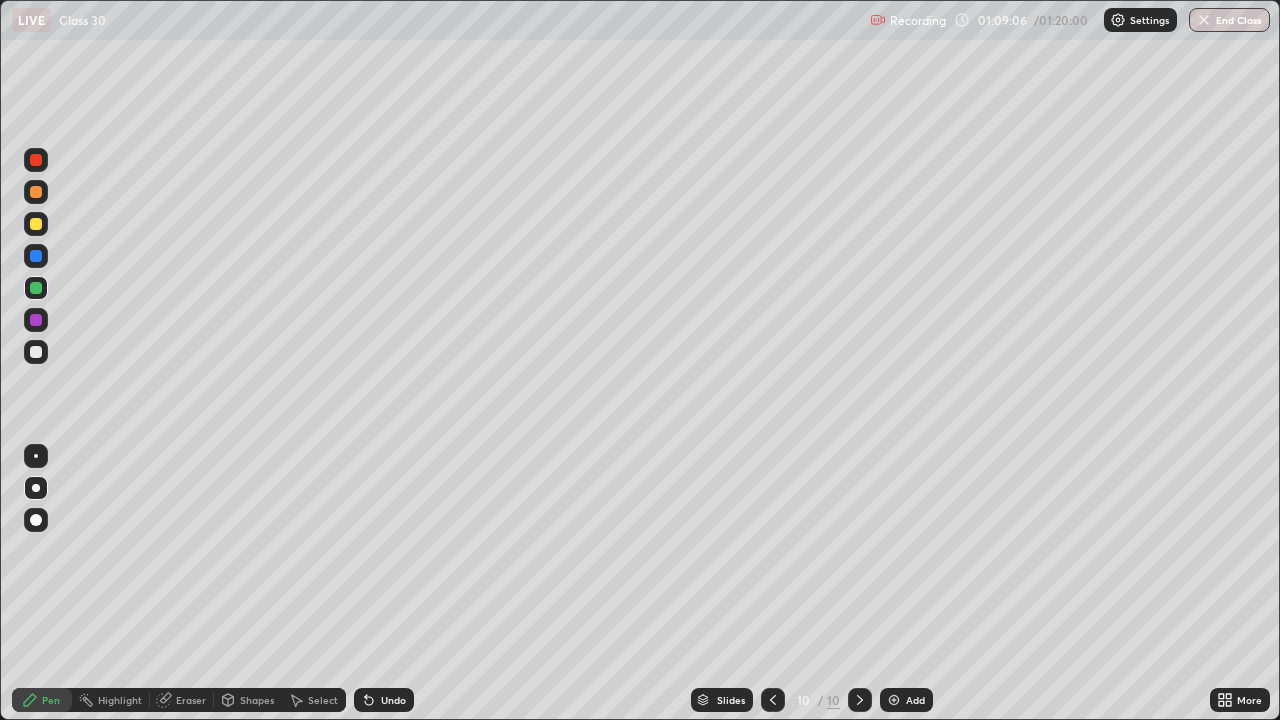 click on "Undo" at bounding box center [393, 700] 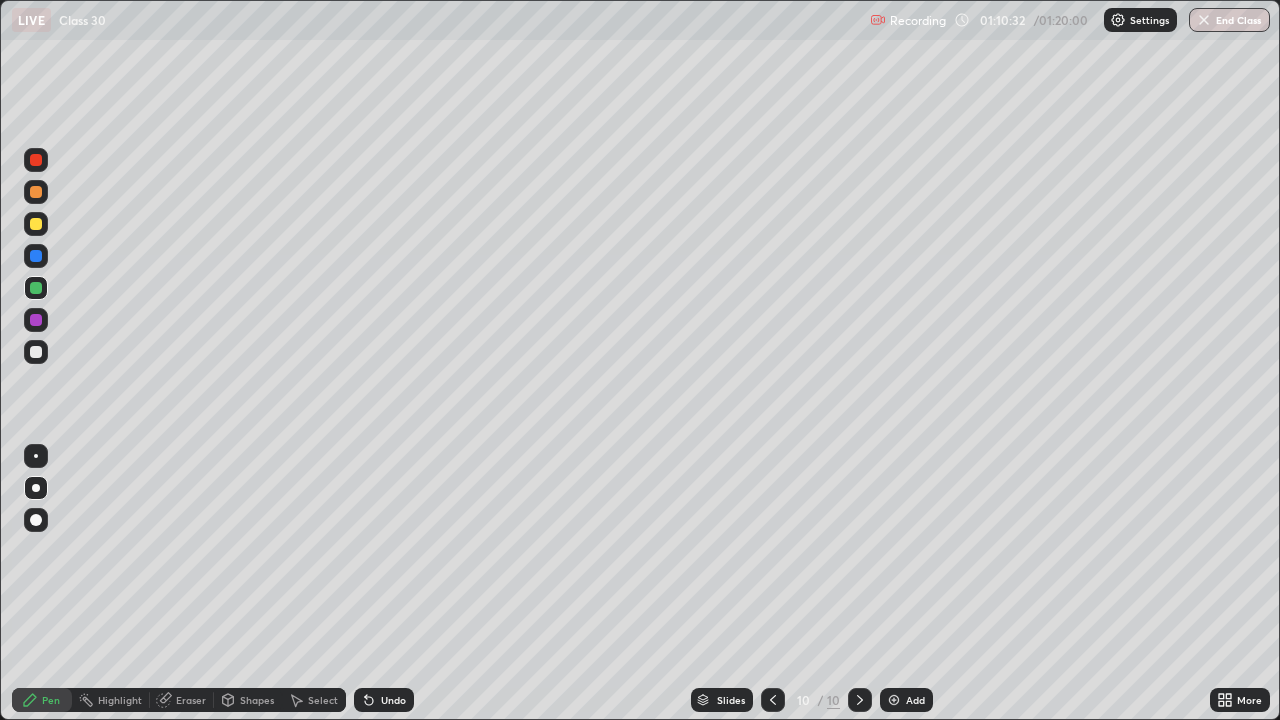 click on "End Class" at bounding box center [1229, 20] 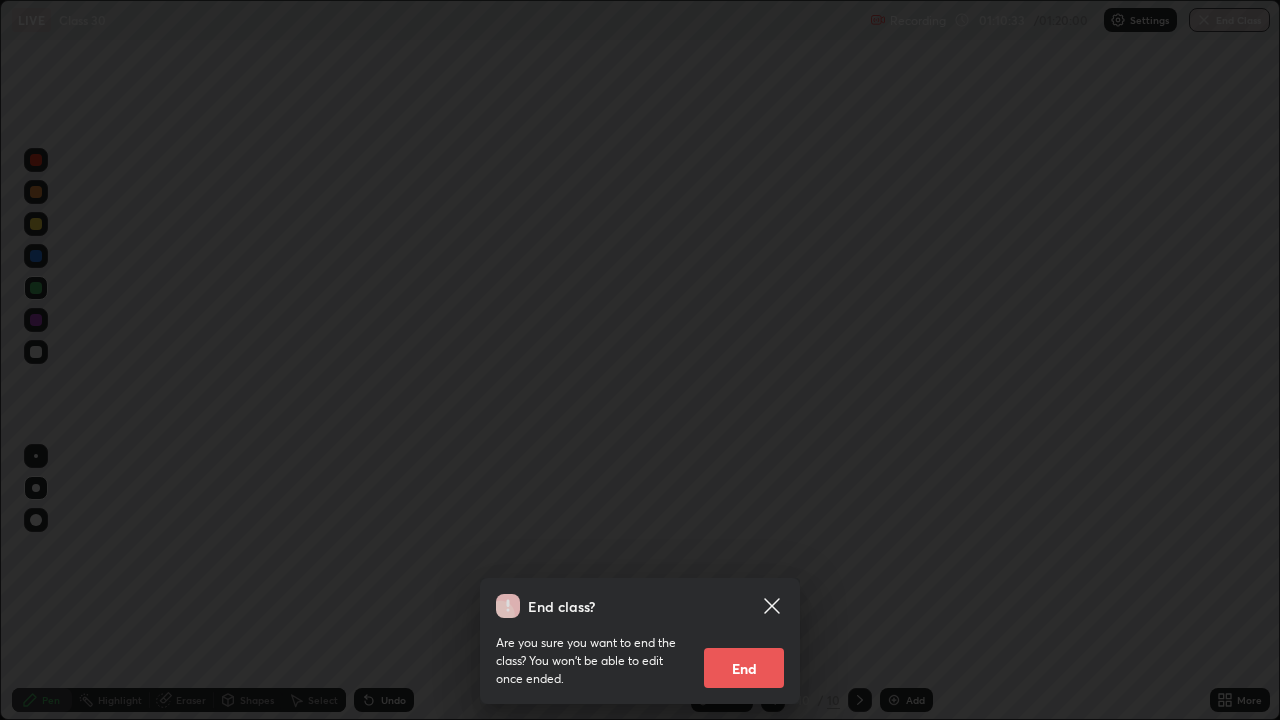 click on "End" at bounding box center [744, 668] 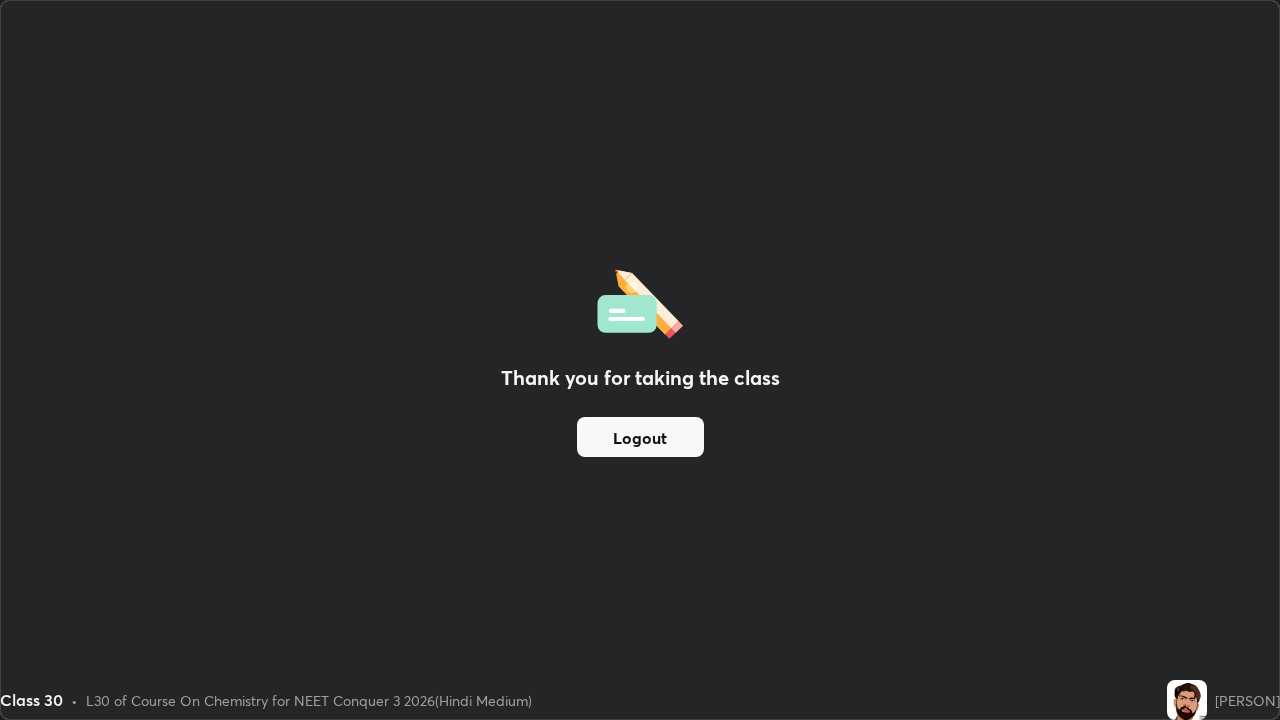 click on "Logout" at bounding box center [640, 437] 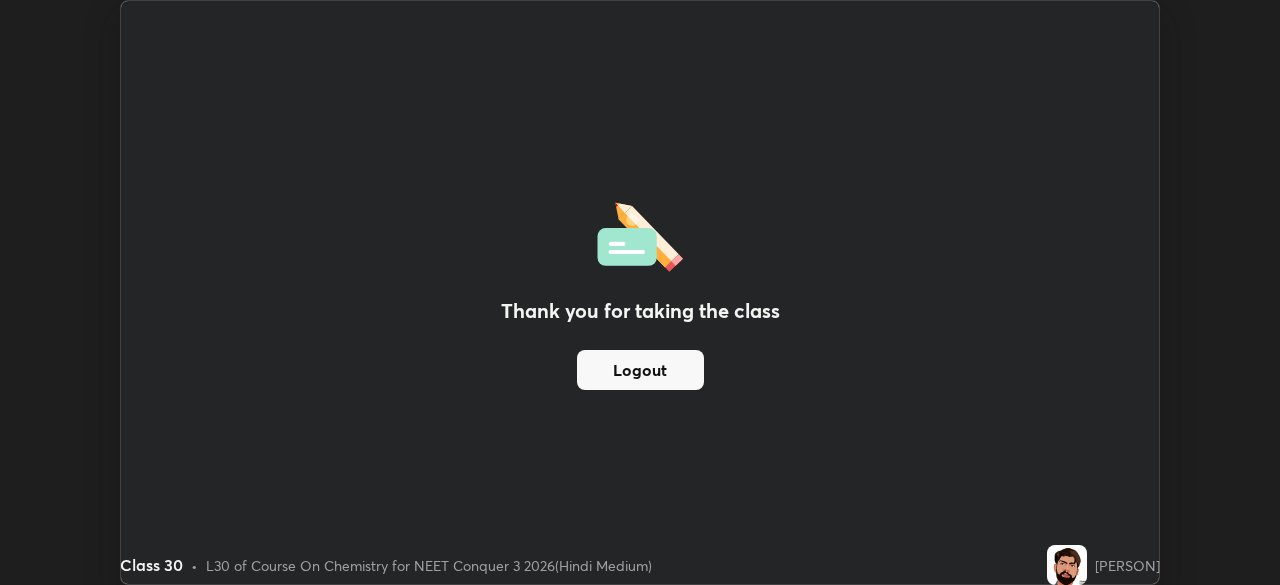 scroll, scrollTop: 585, scrollLeft: 1280, axis: both 